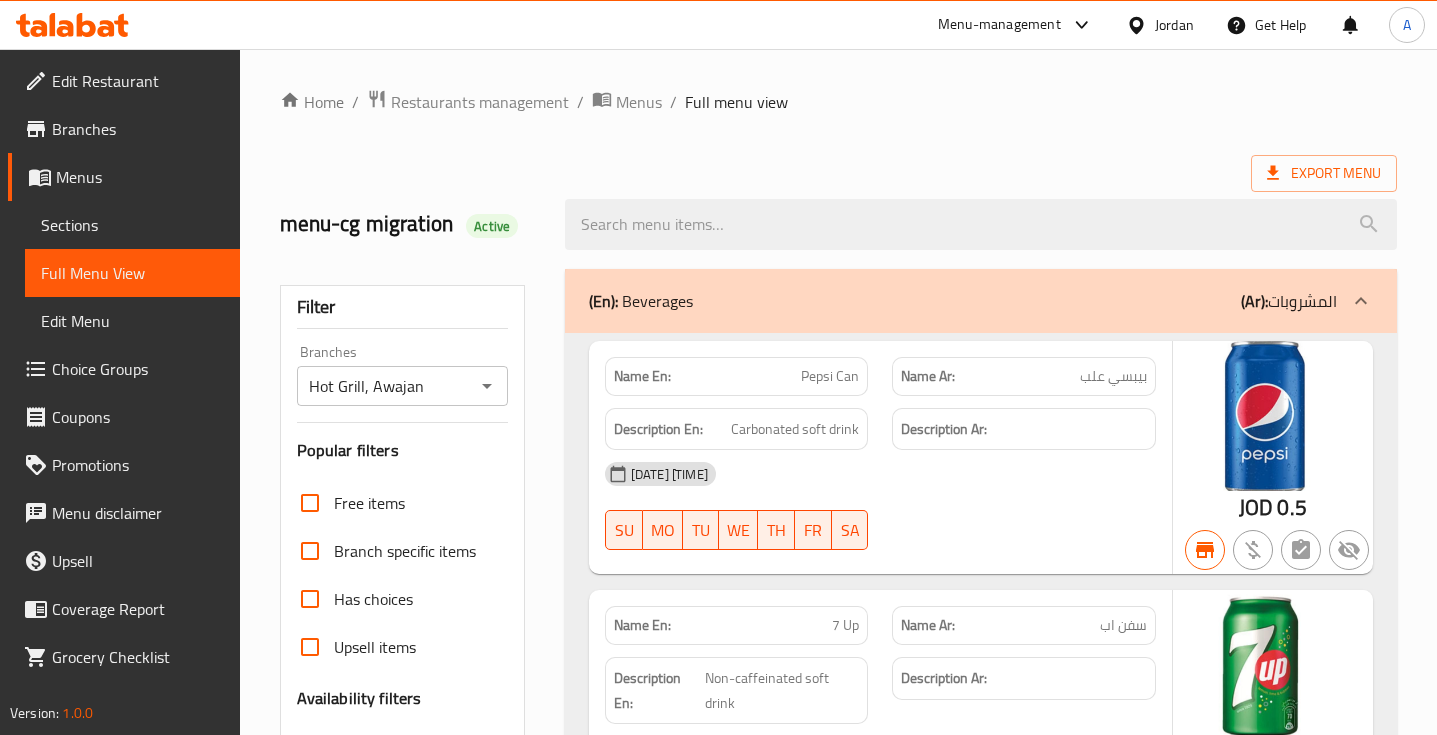 scroll, scrollTop: 1045, scrollLeft: 0, axis: vertical 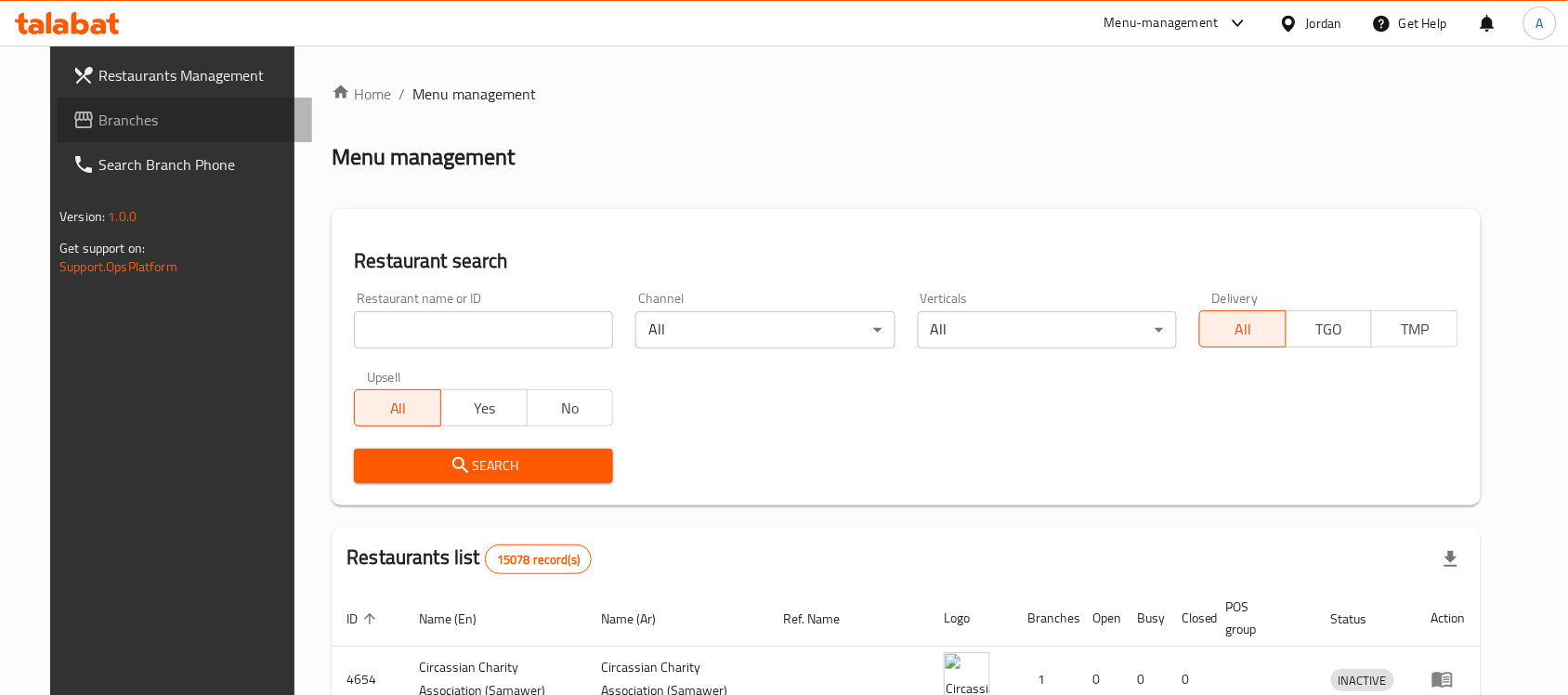 click on "Branches" at bounding box center (185, 120) 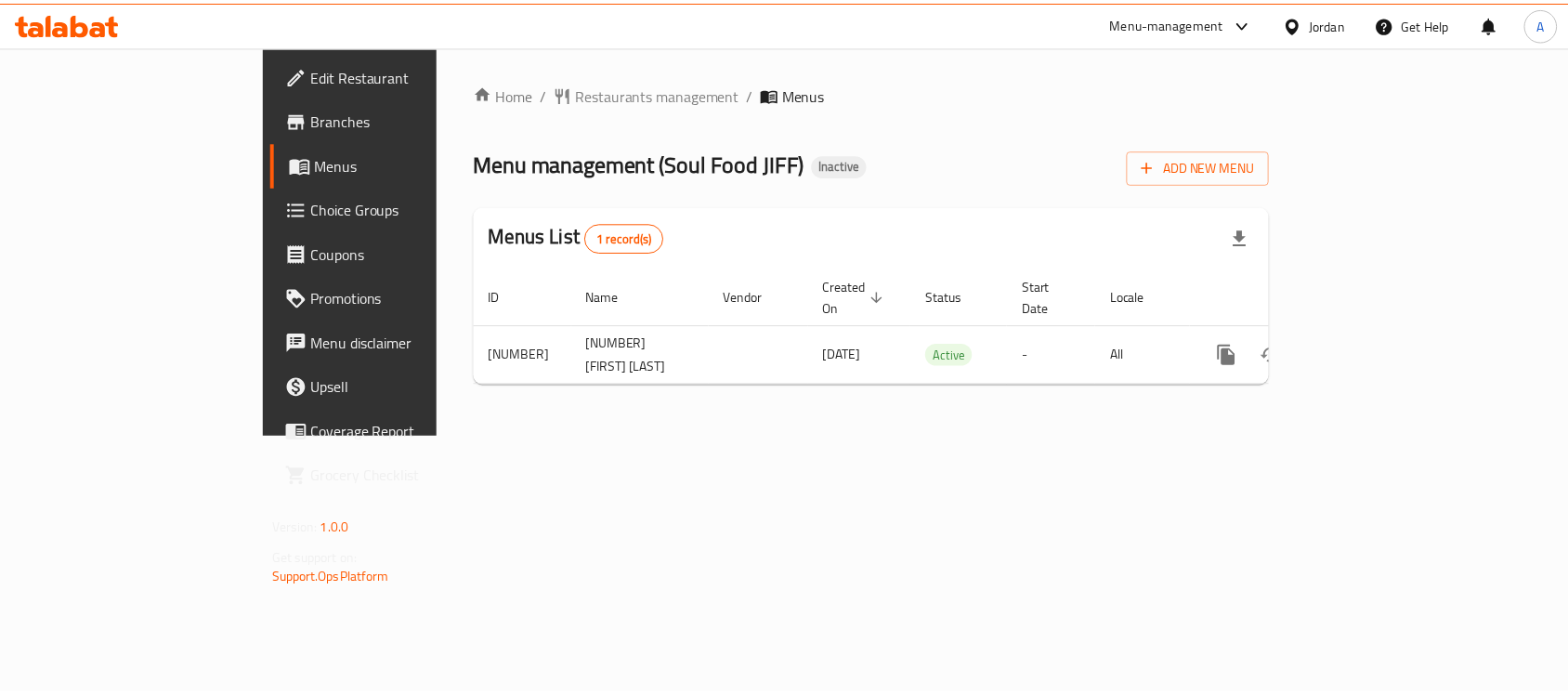 scroll, scrollTop: 0, scrollLeft: 0, axis: both 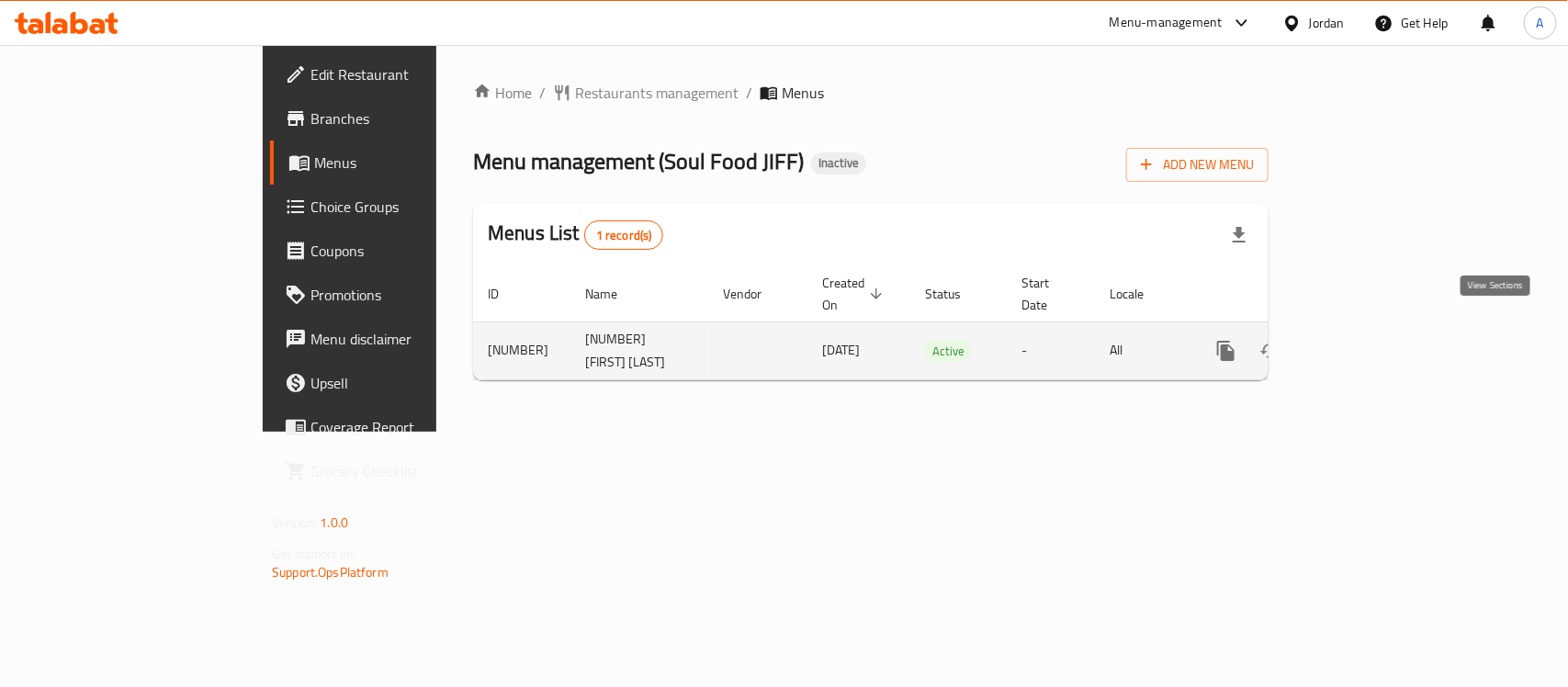 click 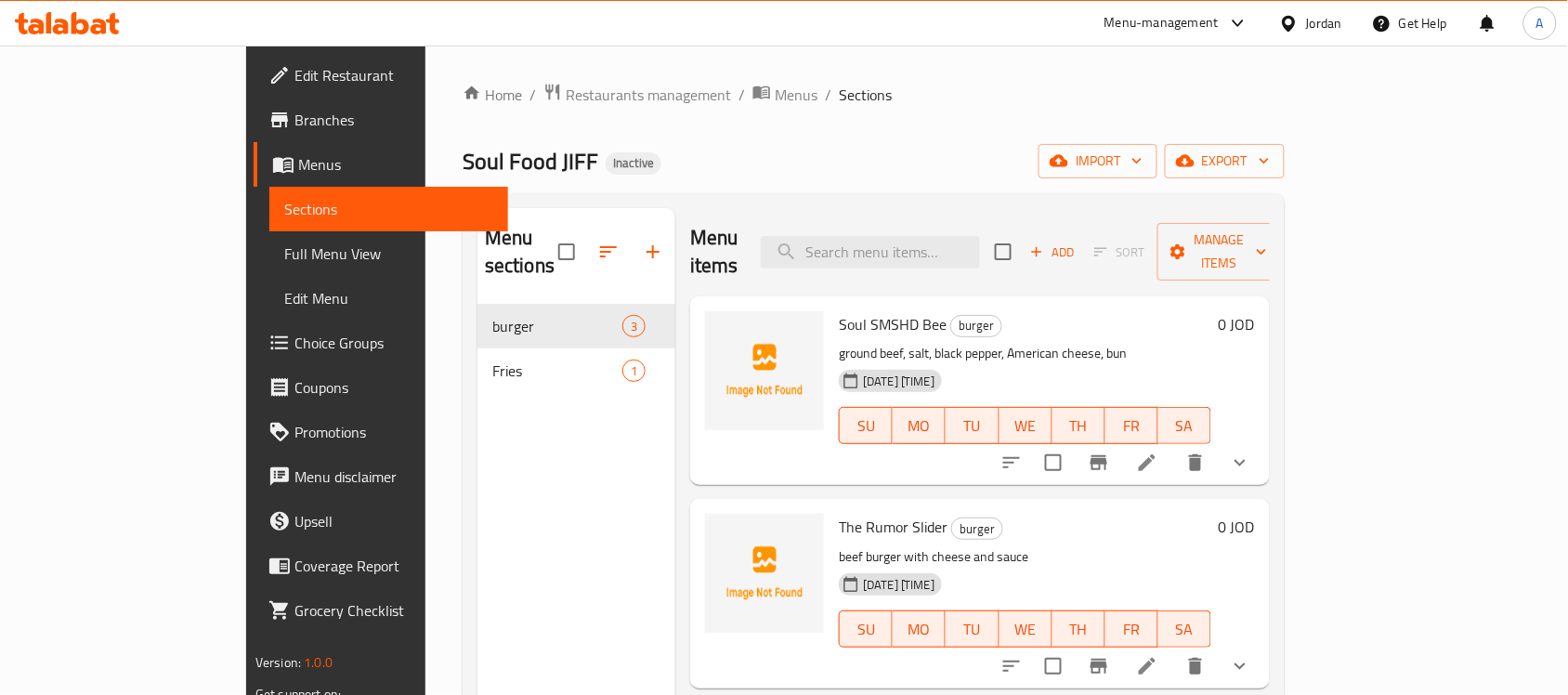 click on "Full Menu View" at bounding box center [388, 254] 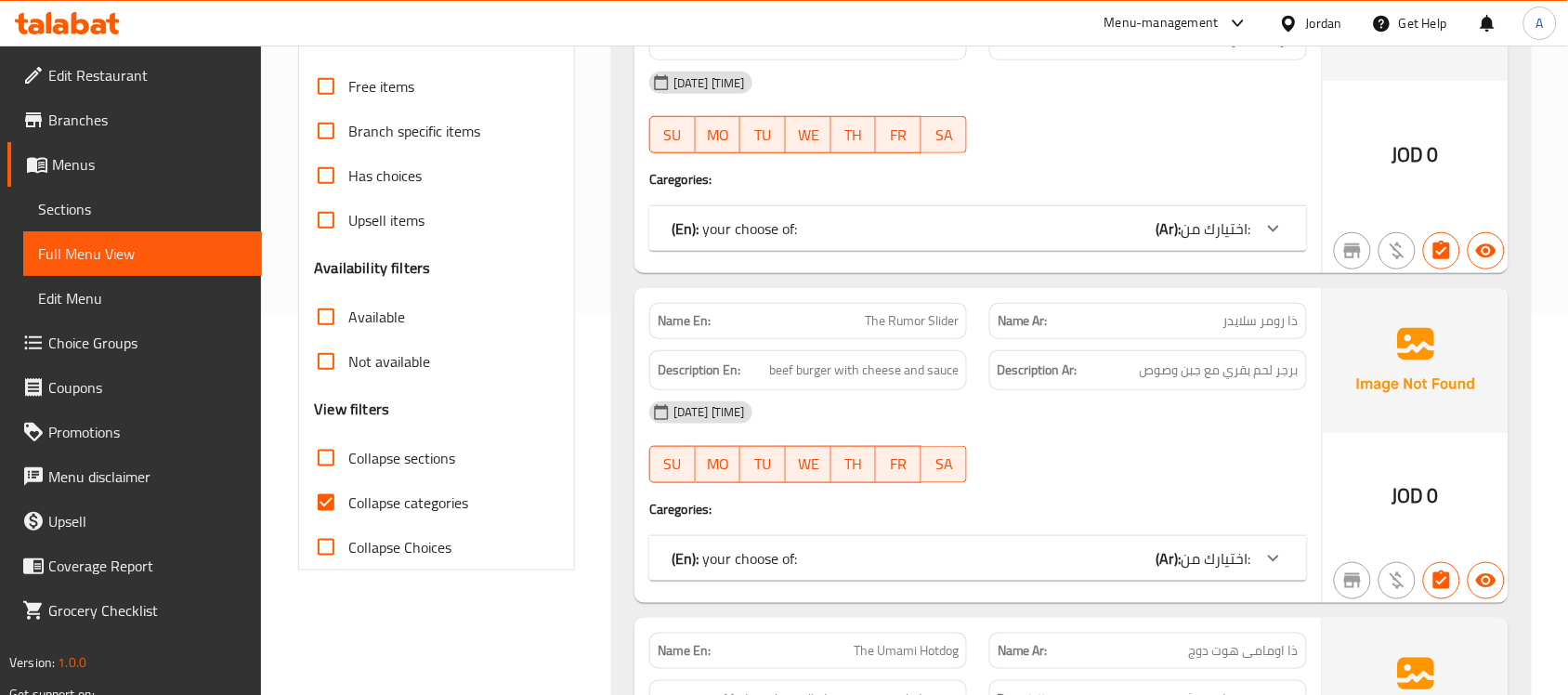 scroll, scrollTop: 581, scrollLeft: 0, axis: vertical 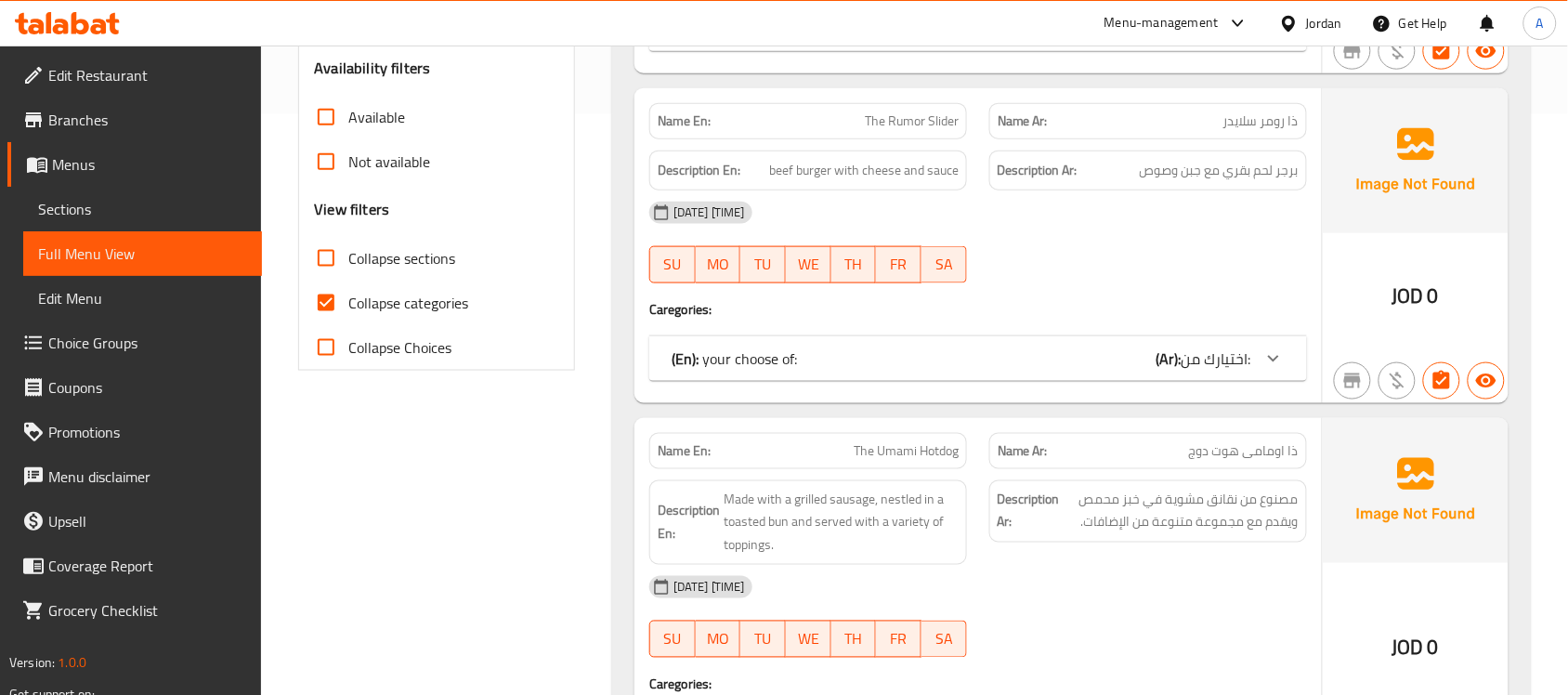 click on "Collapse categories" at bounding box center (326, 303) 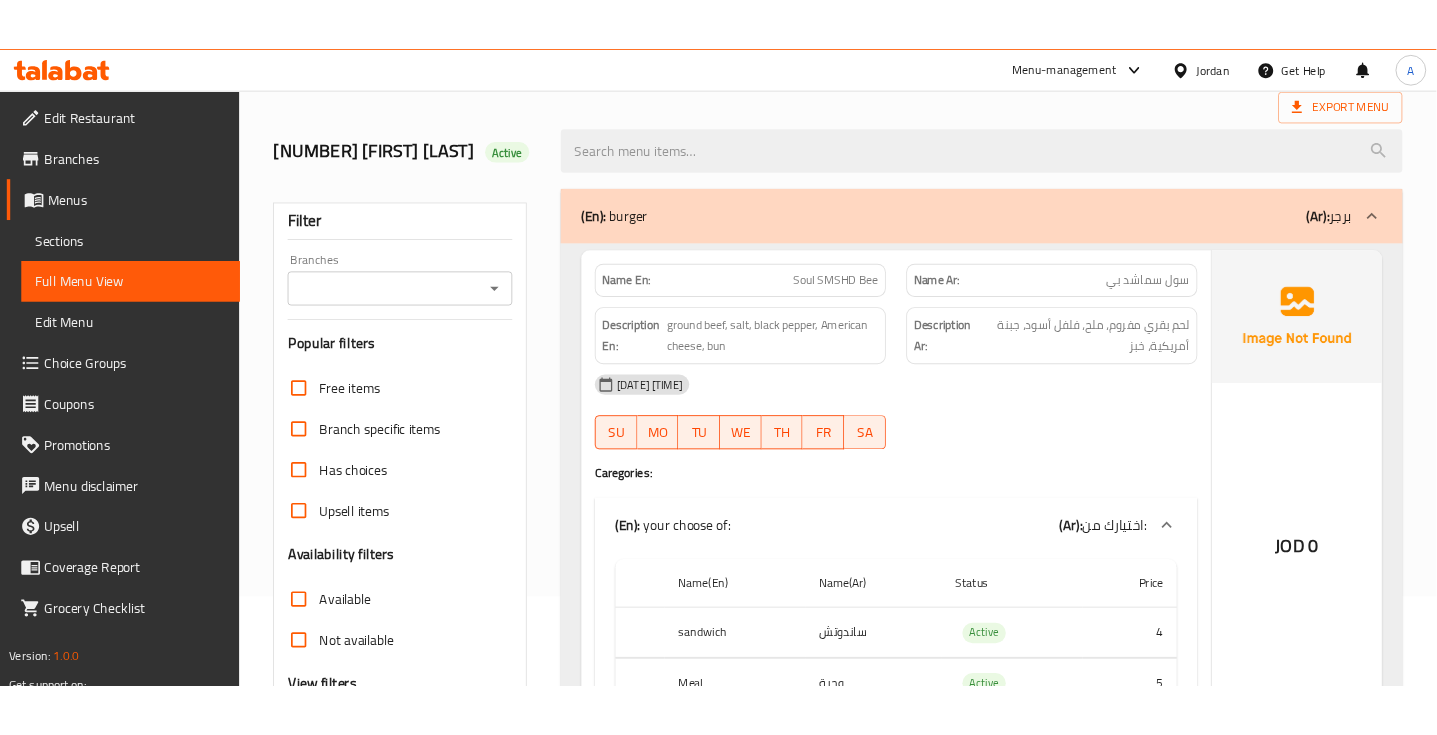scroll, scrollTop: 0, scrollLeft: 0, axis: both 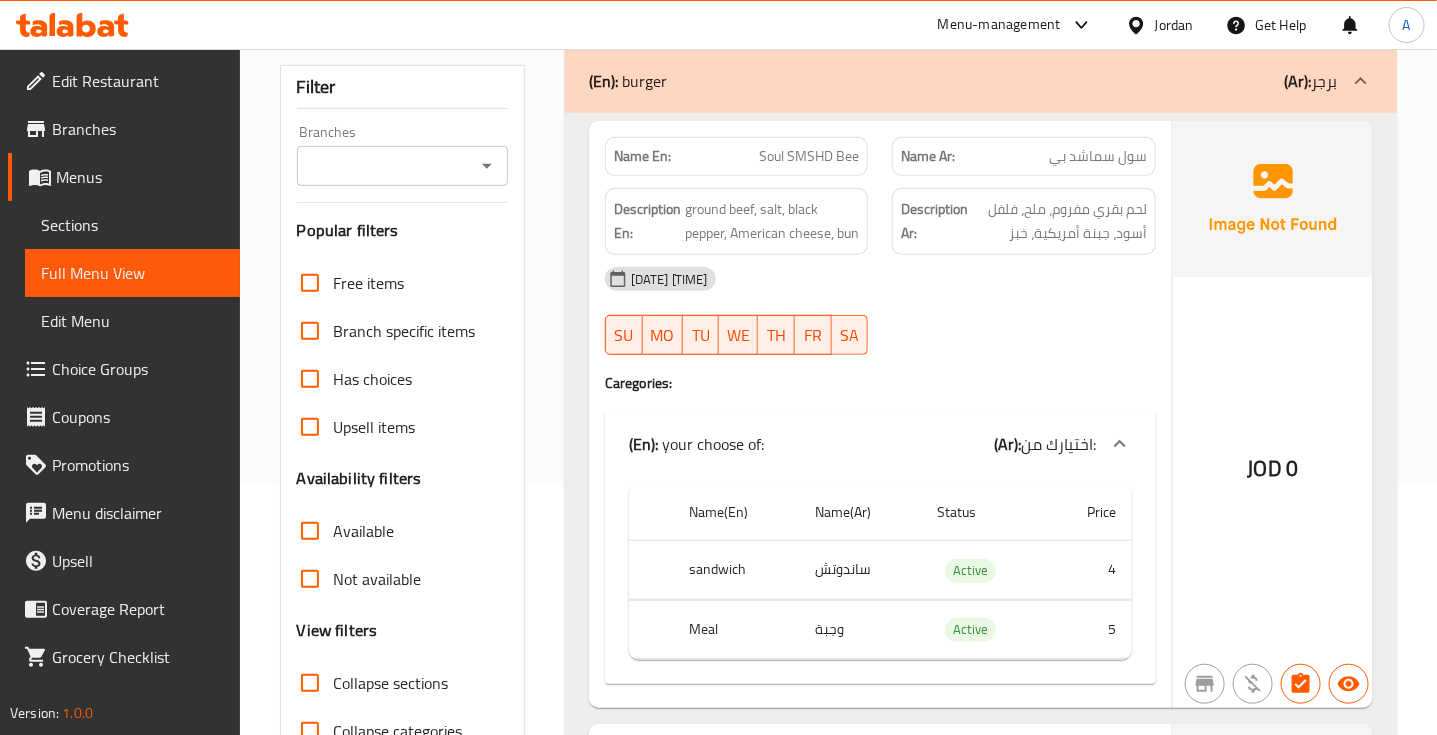 click on "سول سماشد بي" at bounding box center (1098, 156) 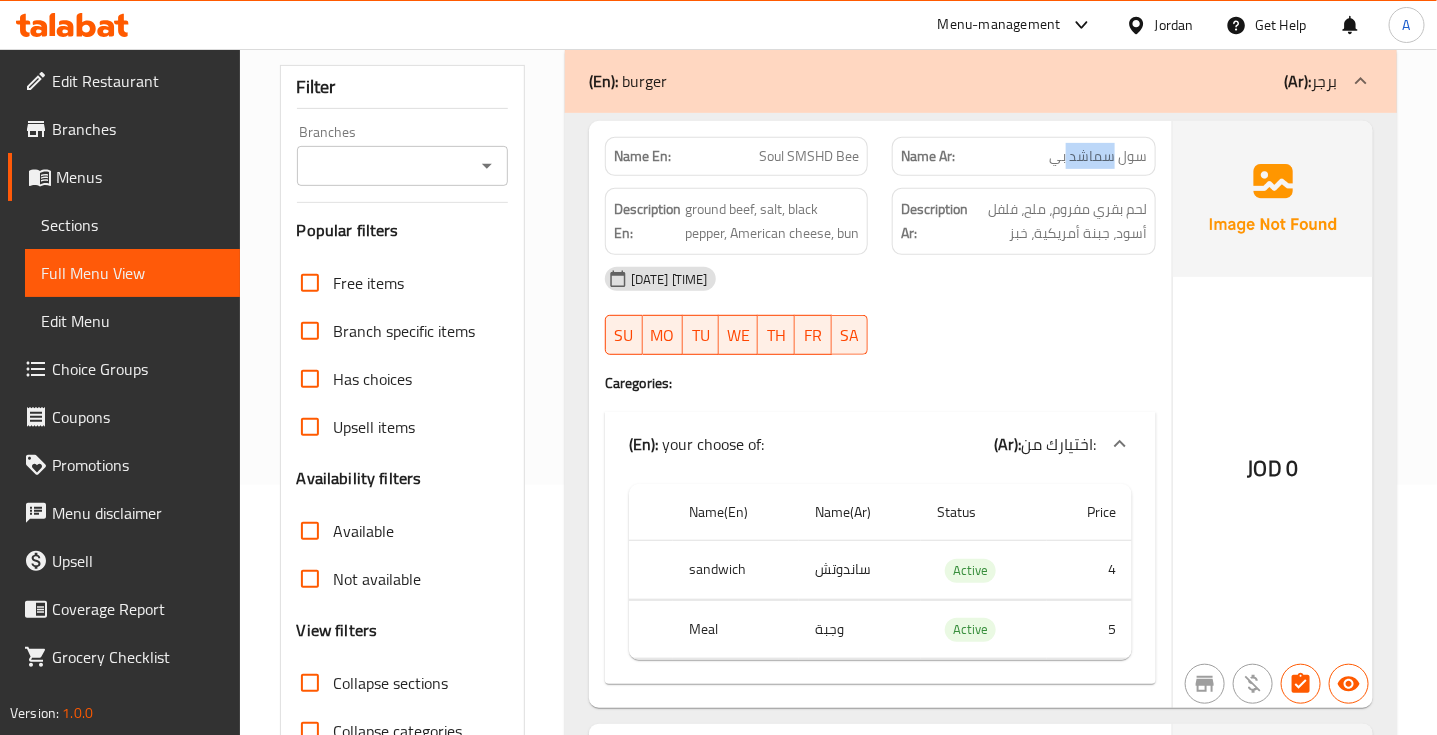 click on "سول سماشد بي" at bounding box center (1098, 156) 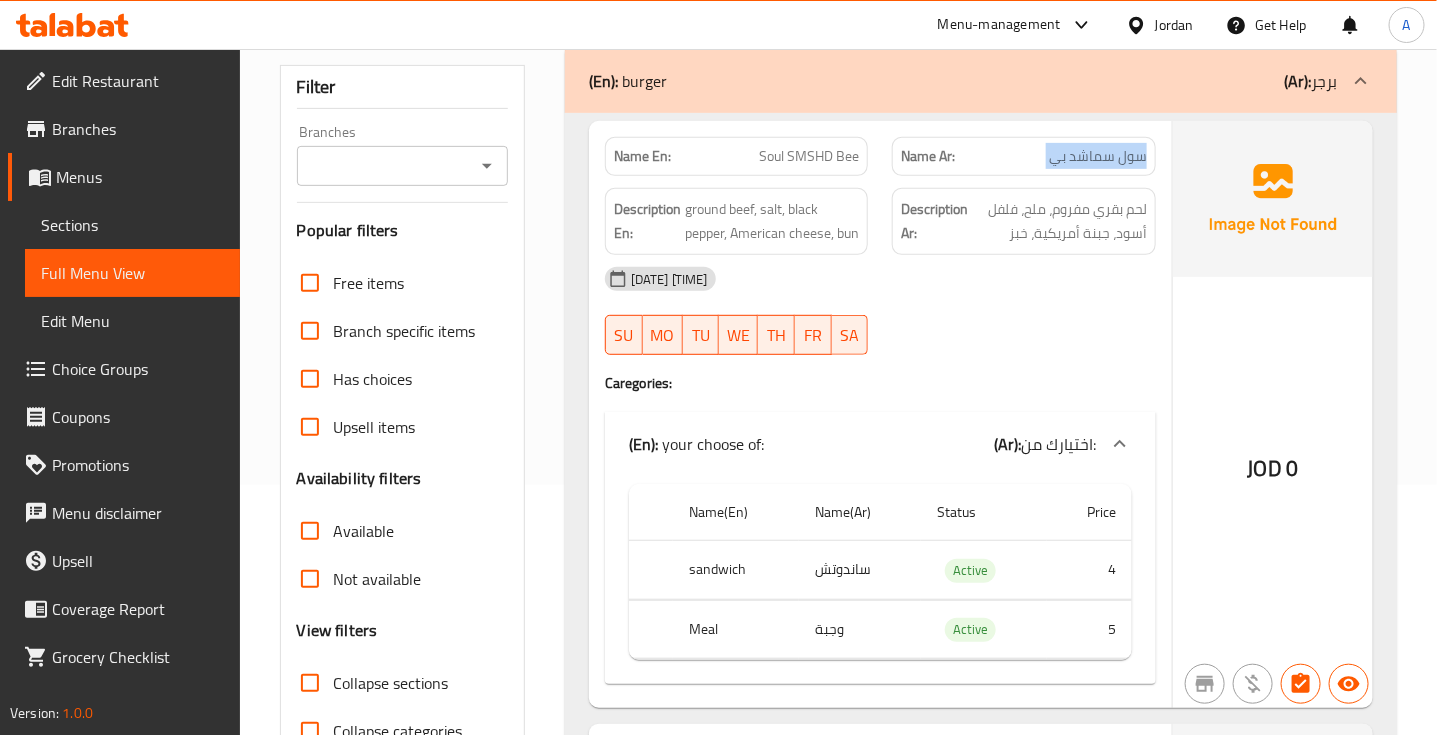 click on "سول سماشد بي" at bounding box center [1098, 156] 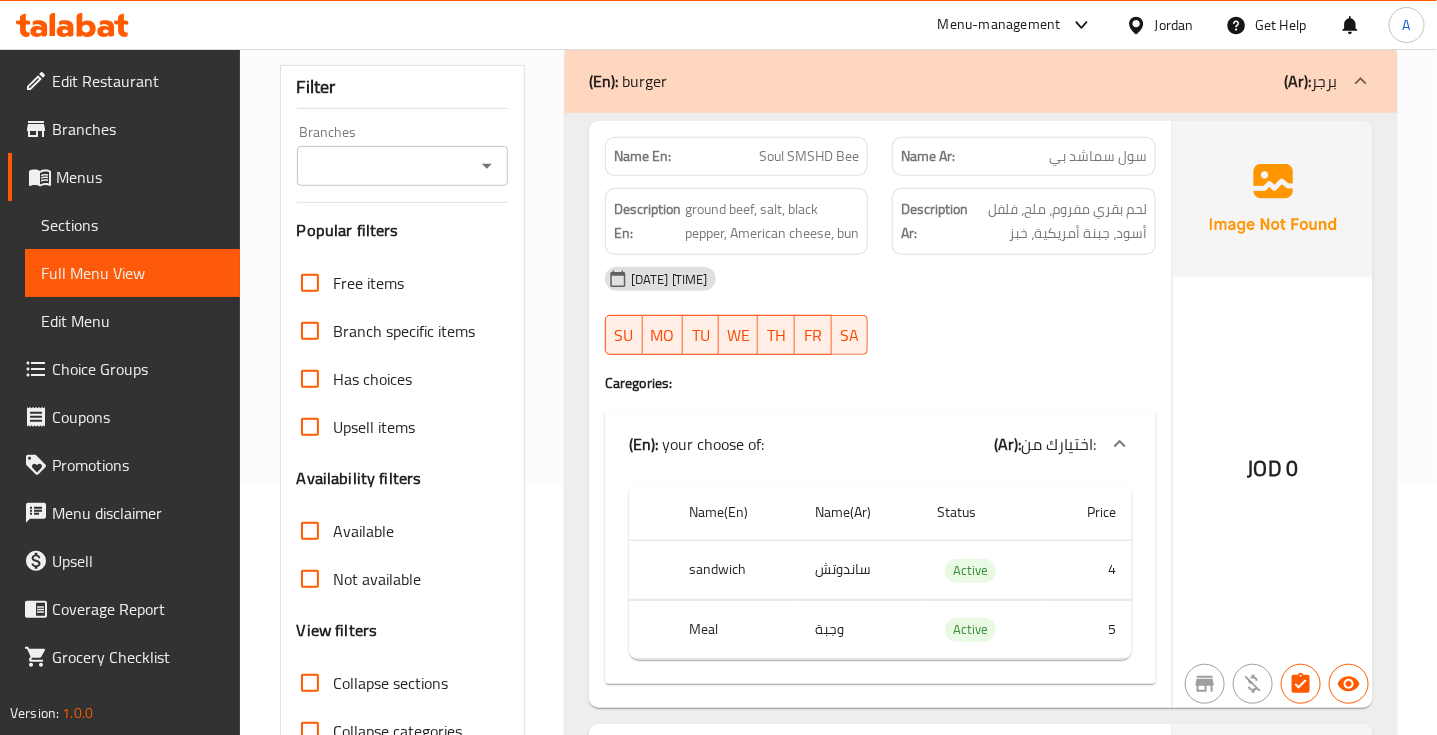 click on "Soul SMSHD Bee" at bounding box center [809, 156] 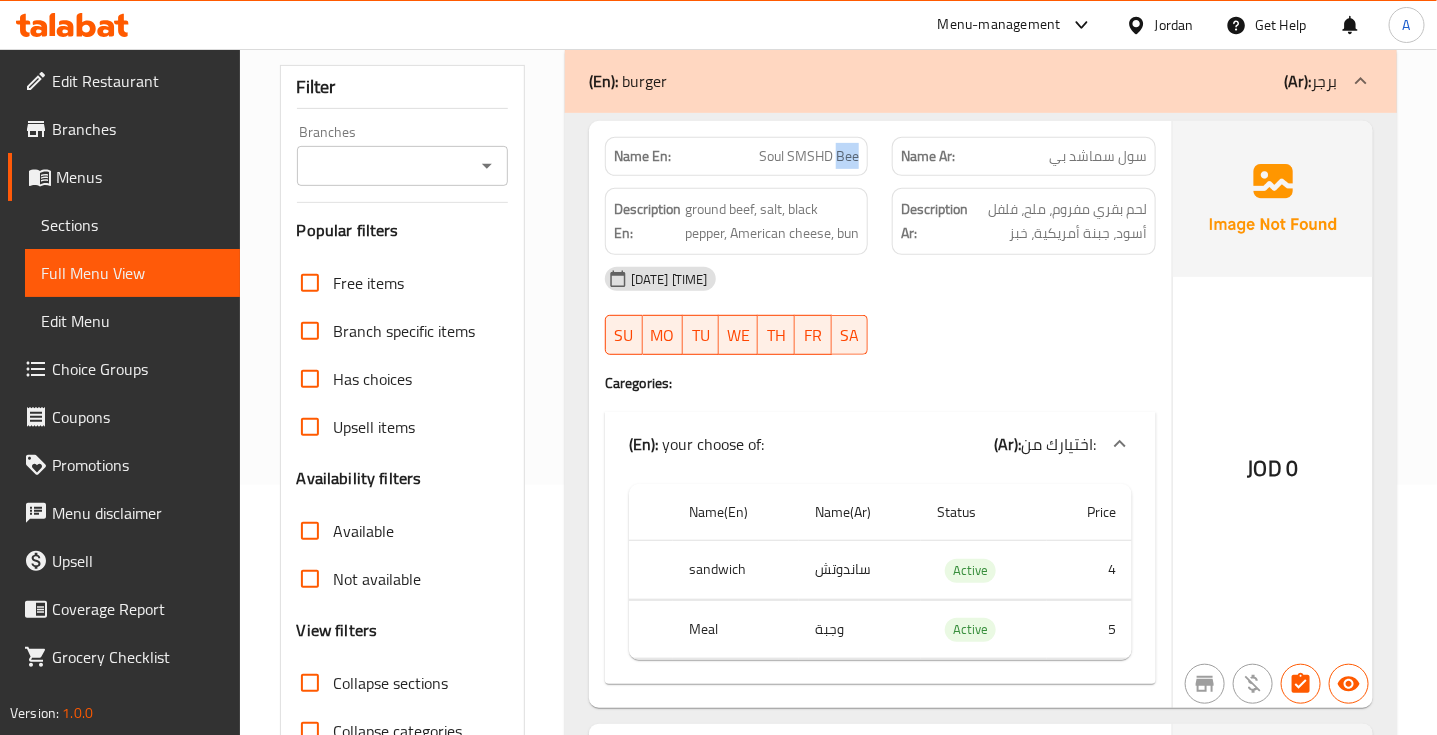 click on "Soul SMSHD Bee" at bounding box center [809, 156] 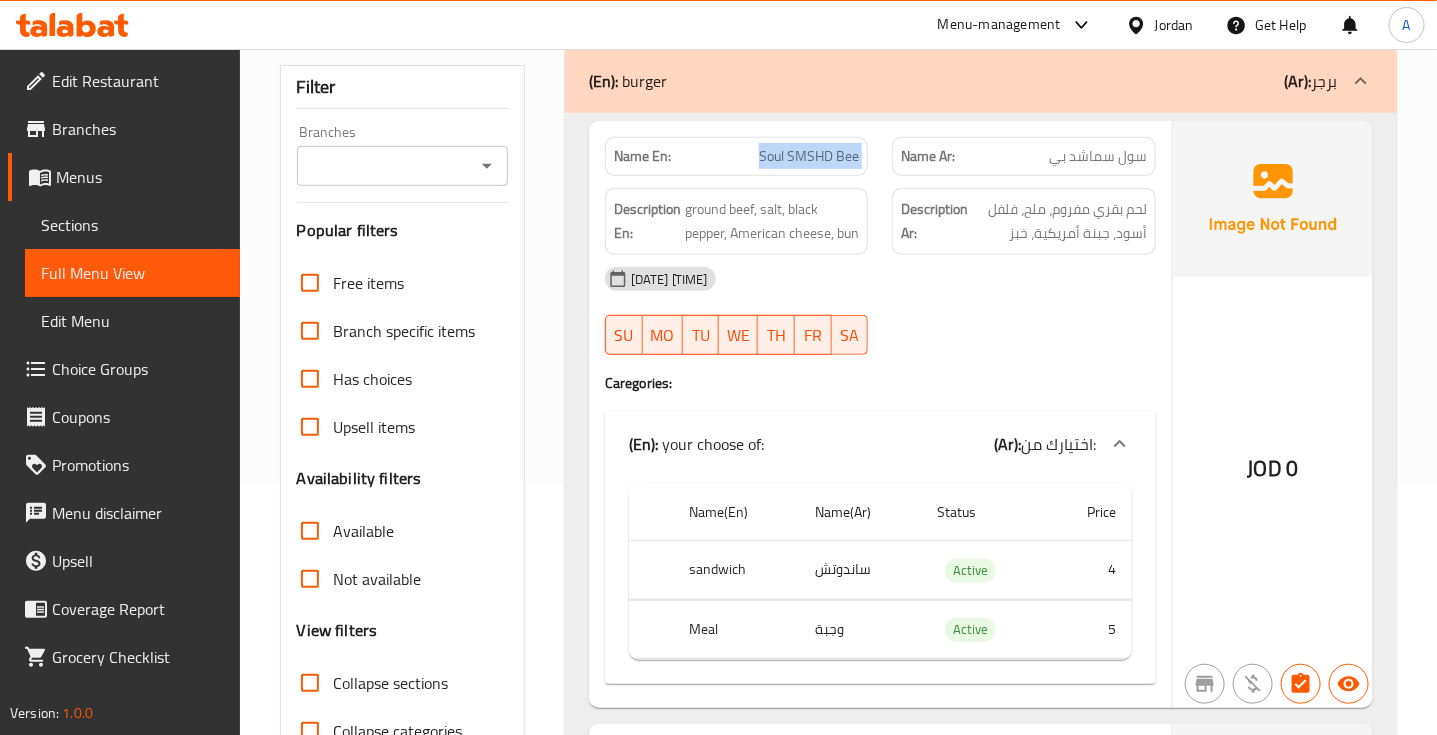 click on "Soul SMSHD Bee" at bounding box center [809, 156] 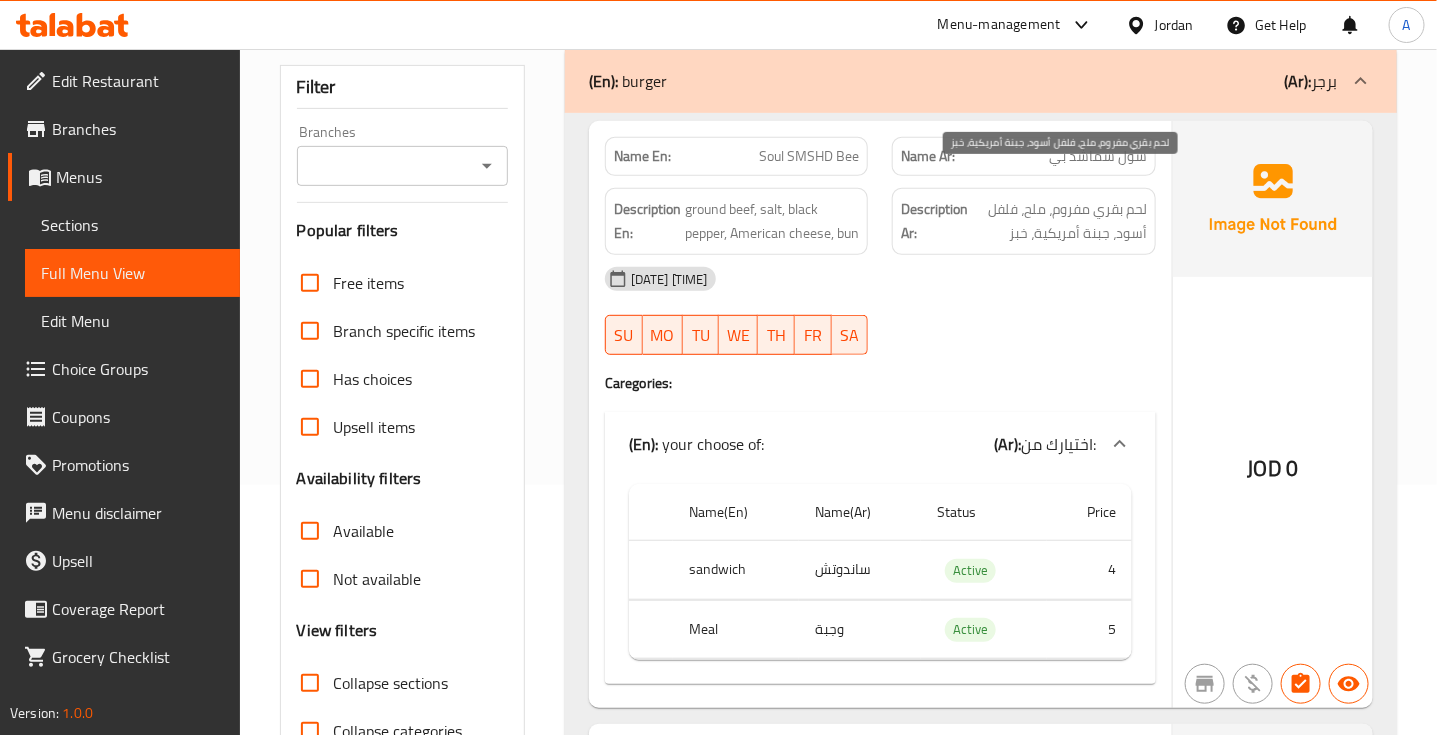 click on "لحم بقري مفروم، ملح، فلفل أسود، جبنة أمريكية، خبز" at bounding box center [1059, 221] 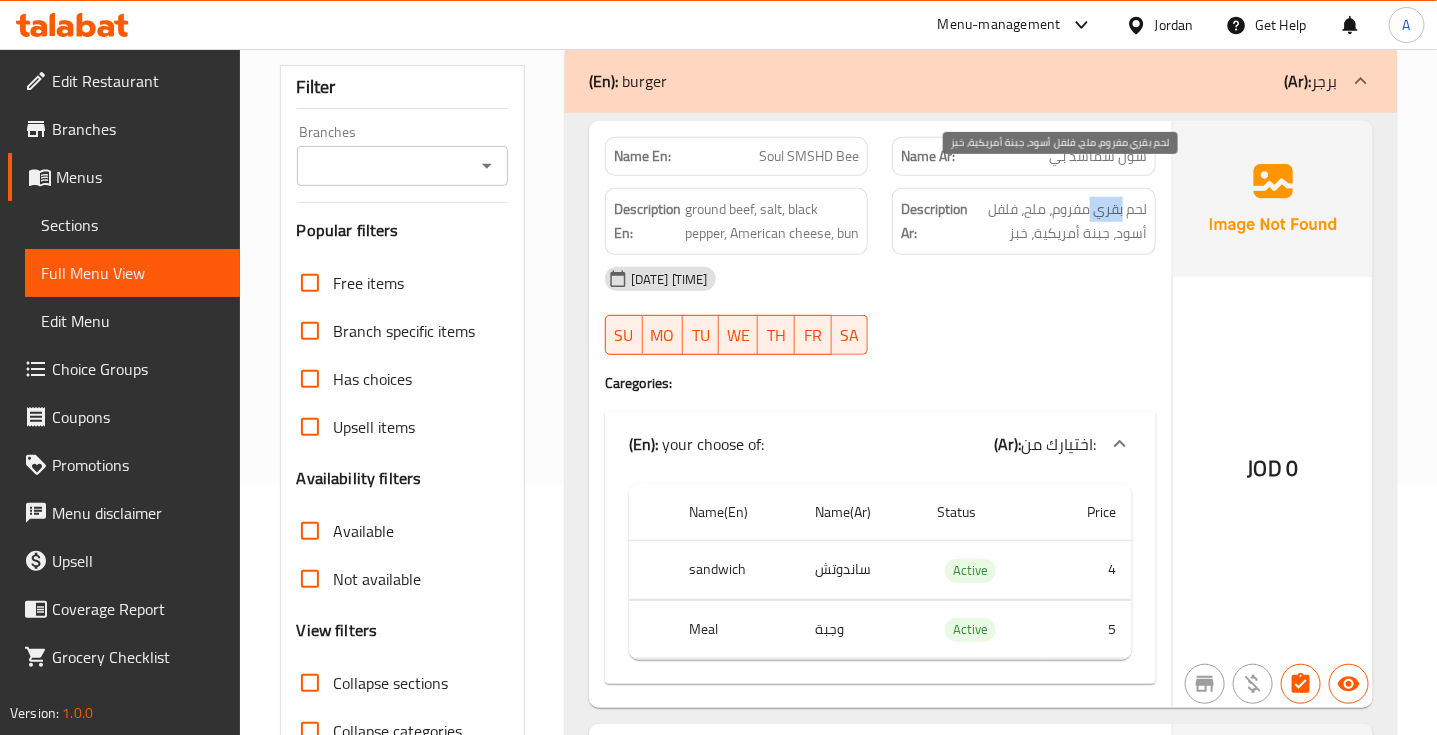 click on "لحم بقري مفروم، ملح، فلفل أسود، جبنة أمريكية، خبز" at bounding box center [1059, 221] 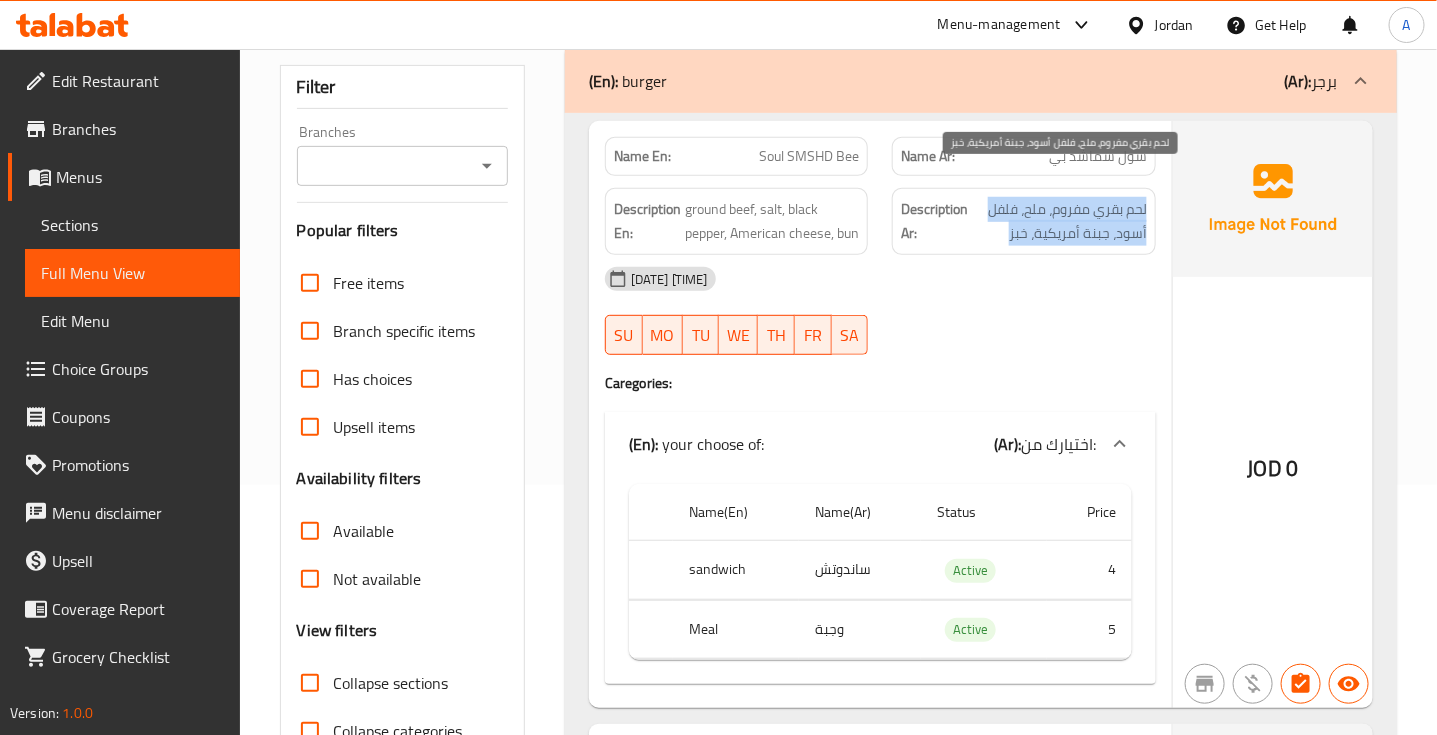 click on "لحم بقري مفروم، ملح، فلفل أسود، جبنة أمريكية، خبز" at bounding box center (1059, 221) 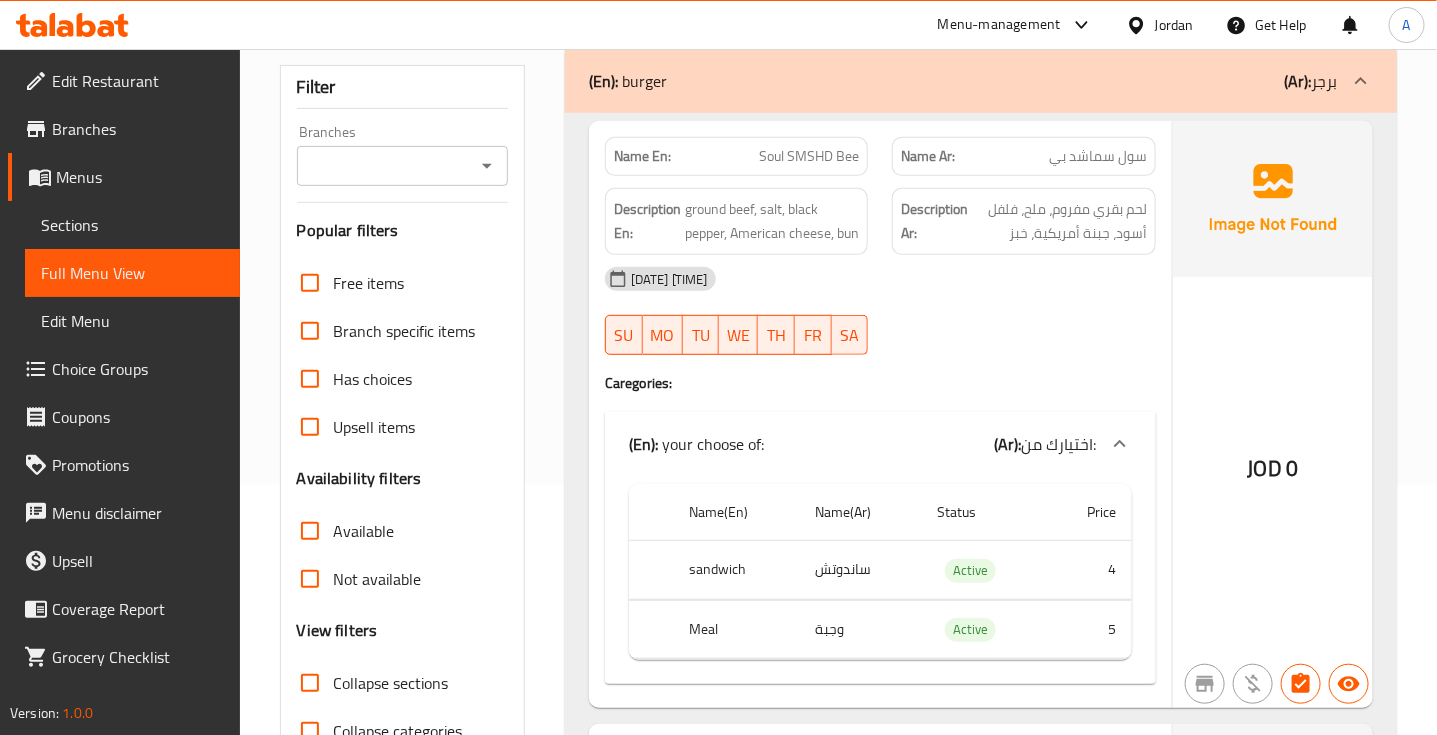 drag, startPoint x: 1051, startPoint y: 301, endPoint x: 1057, endPoint y: 290, distance: 12.529964 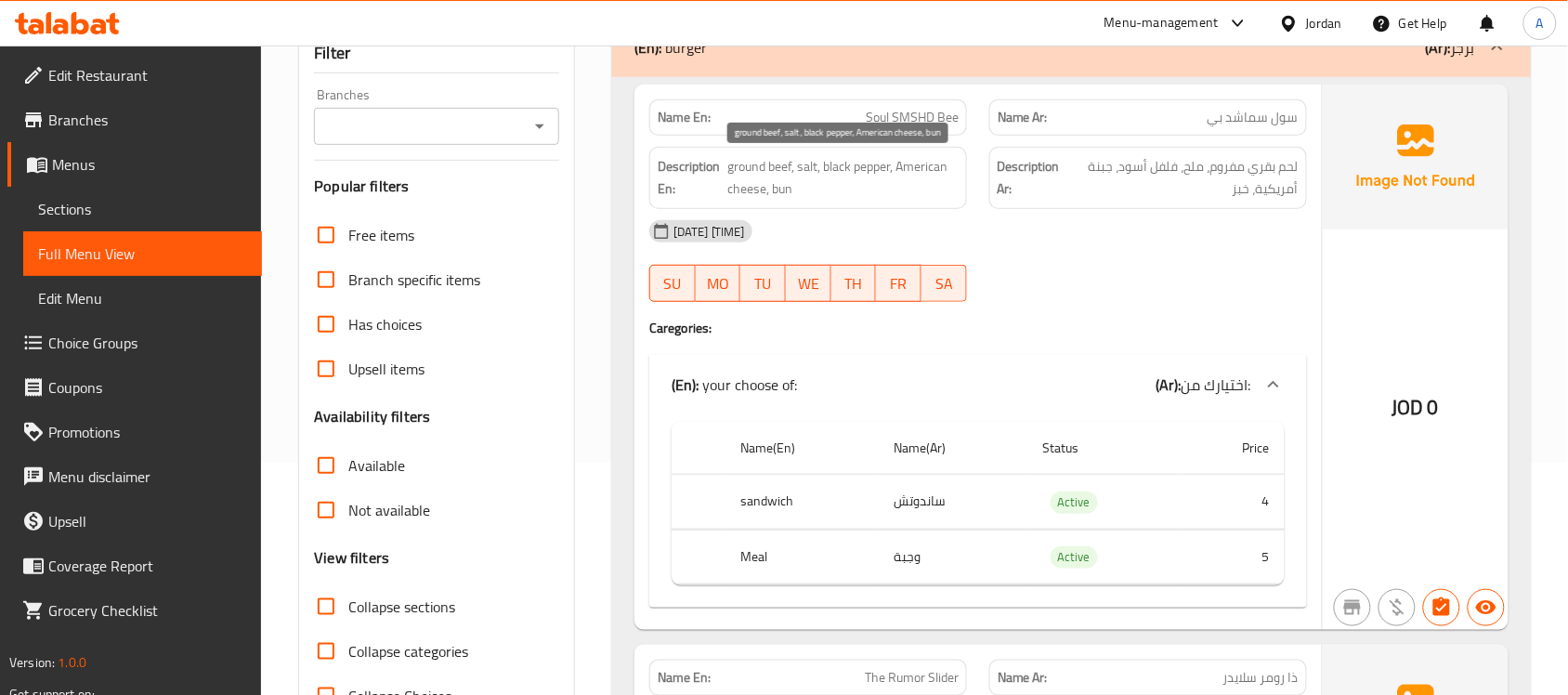click on "ground beef, salt, black pepper, American cheese, bun" at bounding box center (843, 177) 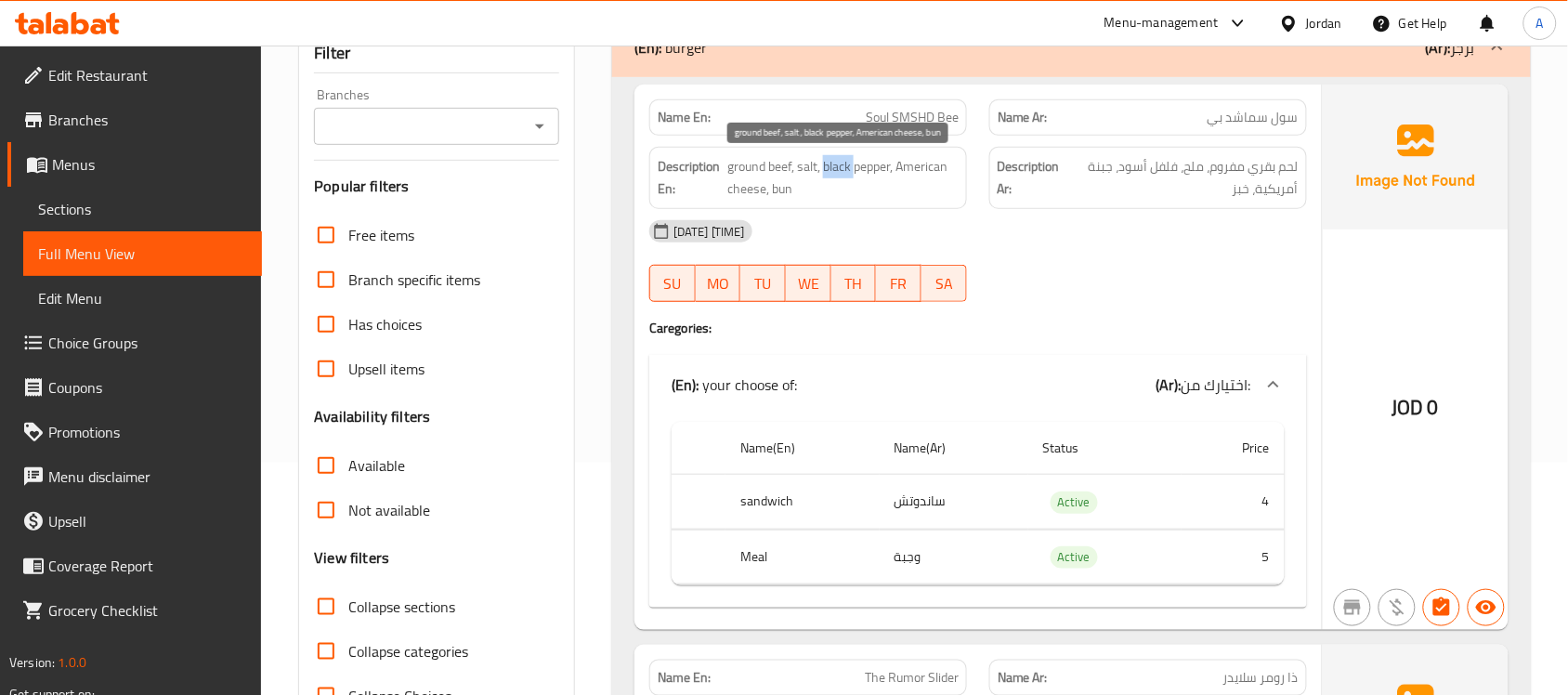 click on "ground beef, salt, black pepper, American cheese, bun" at bounding box center [843, 177] 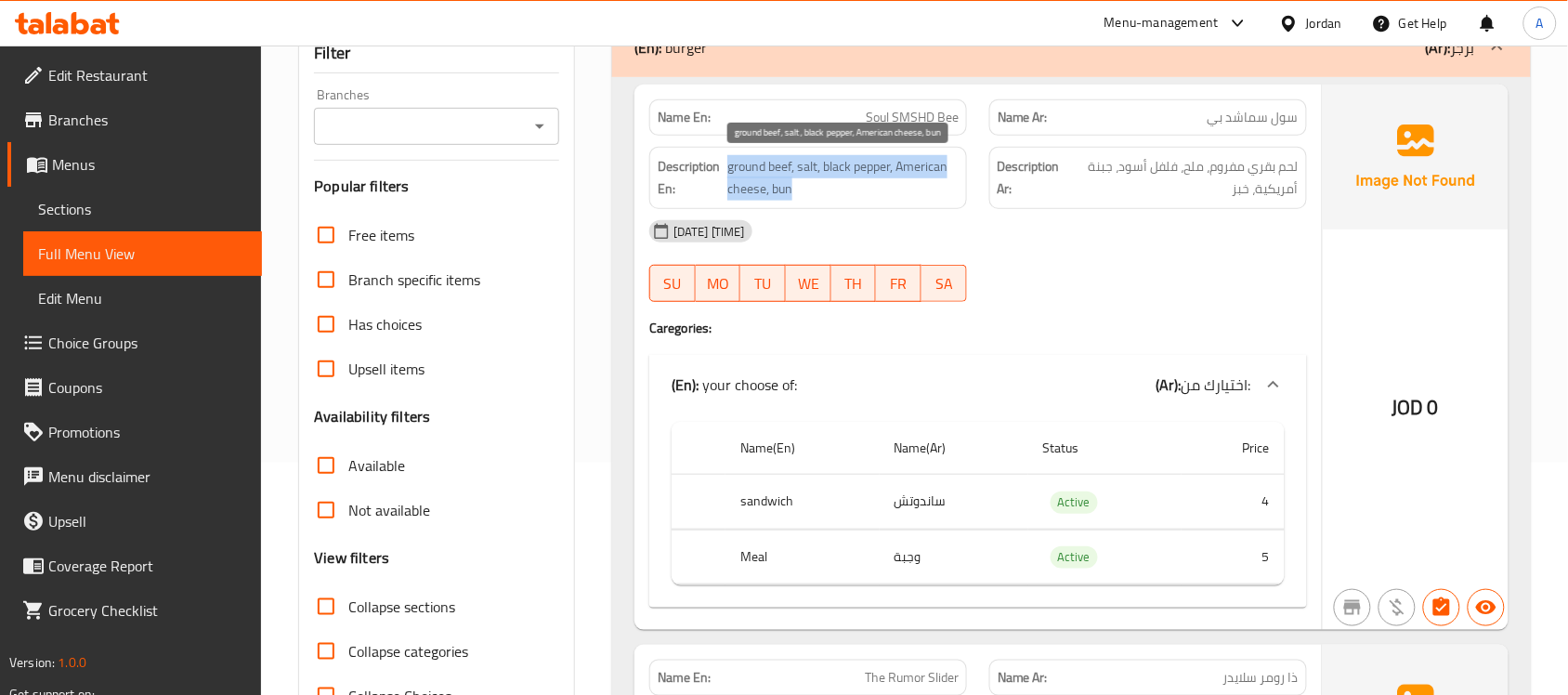 click on "ground beef, salt, black pepper, American cheese, bun" at bounding box center (843, 177) 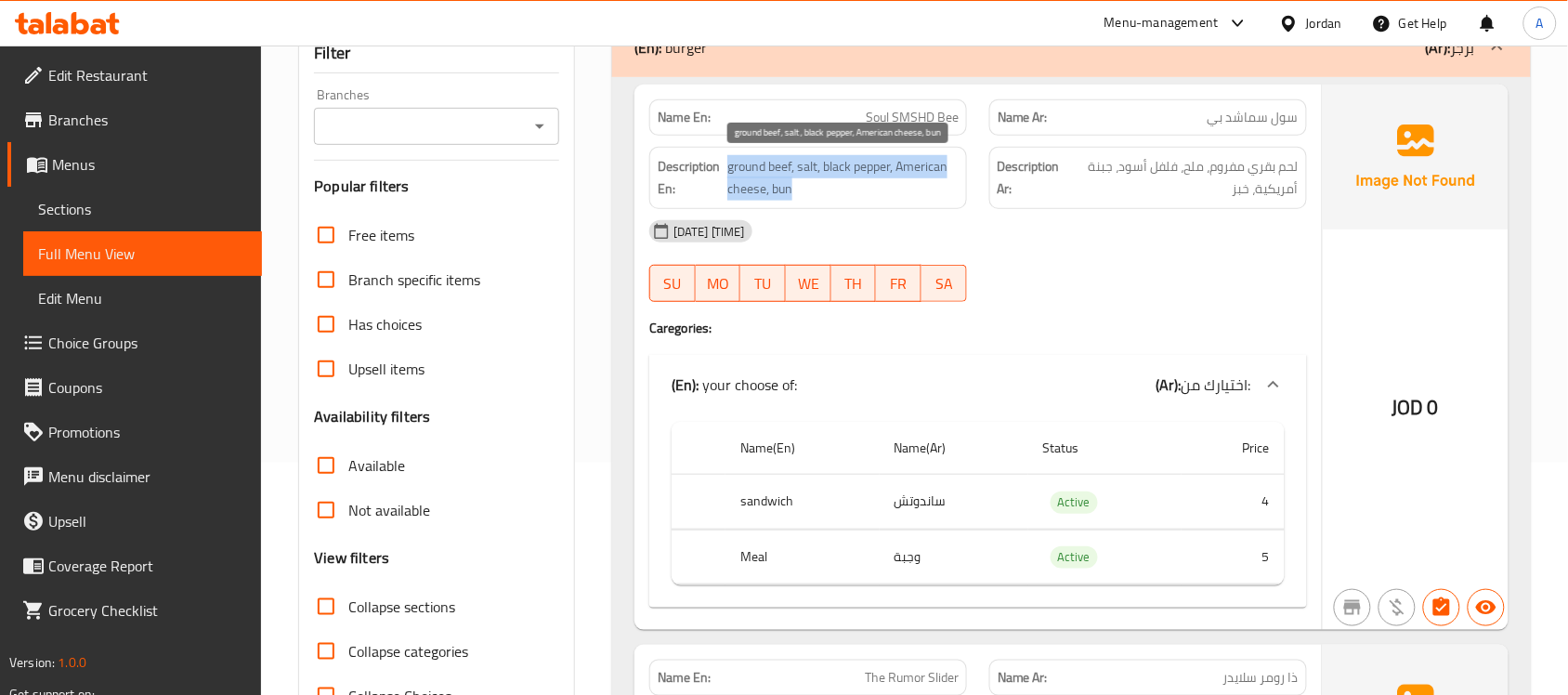 copy on "ground beef, salt, black pepper, American cheese, bun" 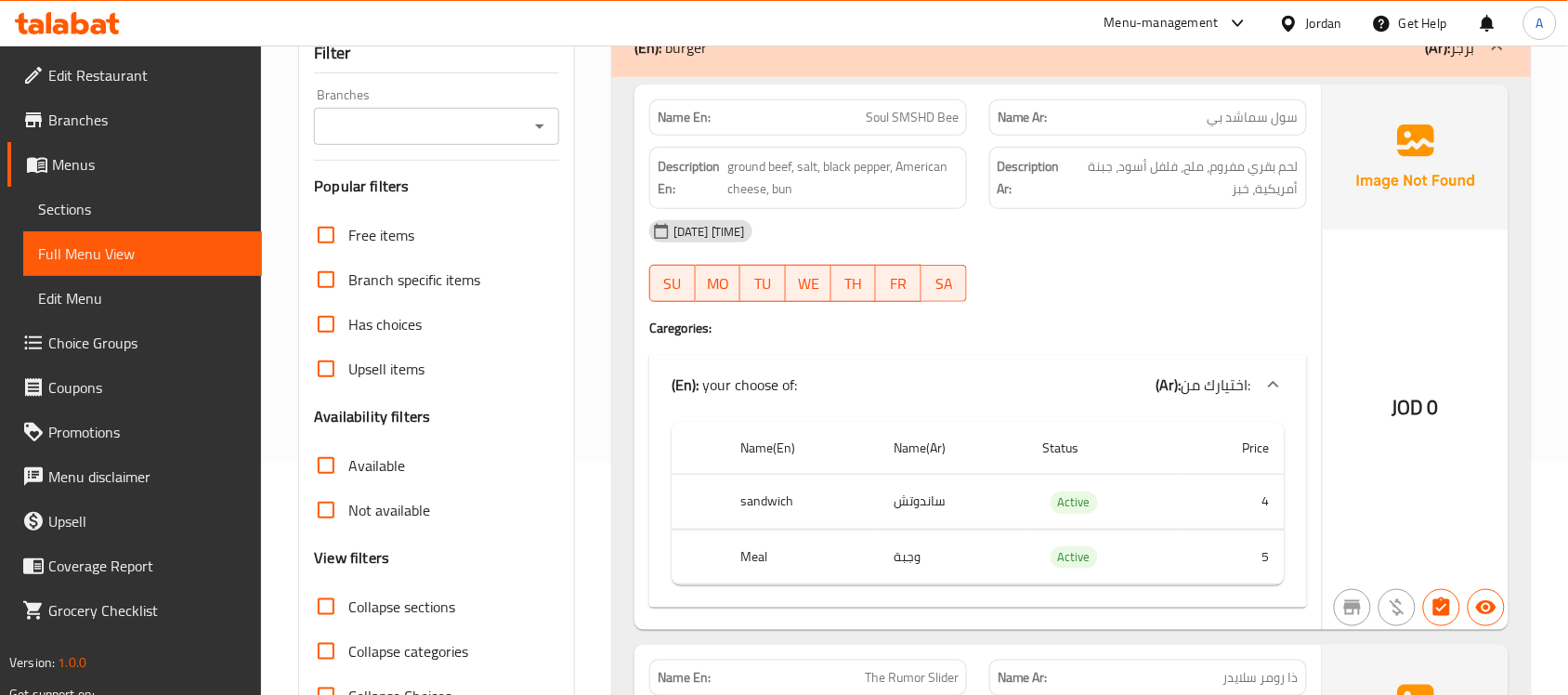 click on "سول سماشد بي" at bounding box center [1253, 117] 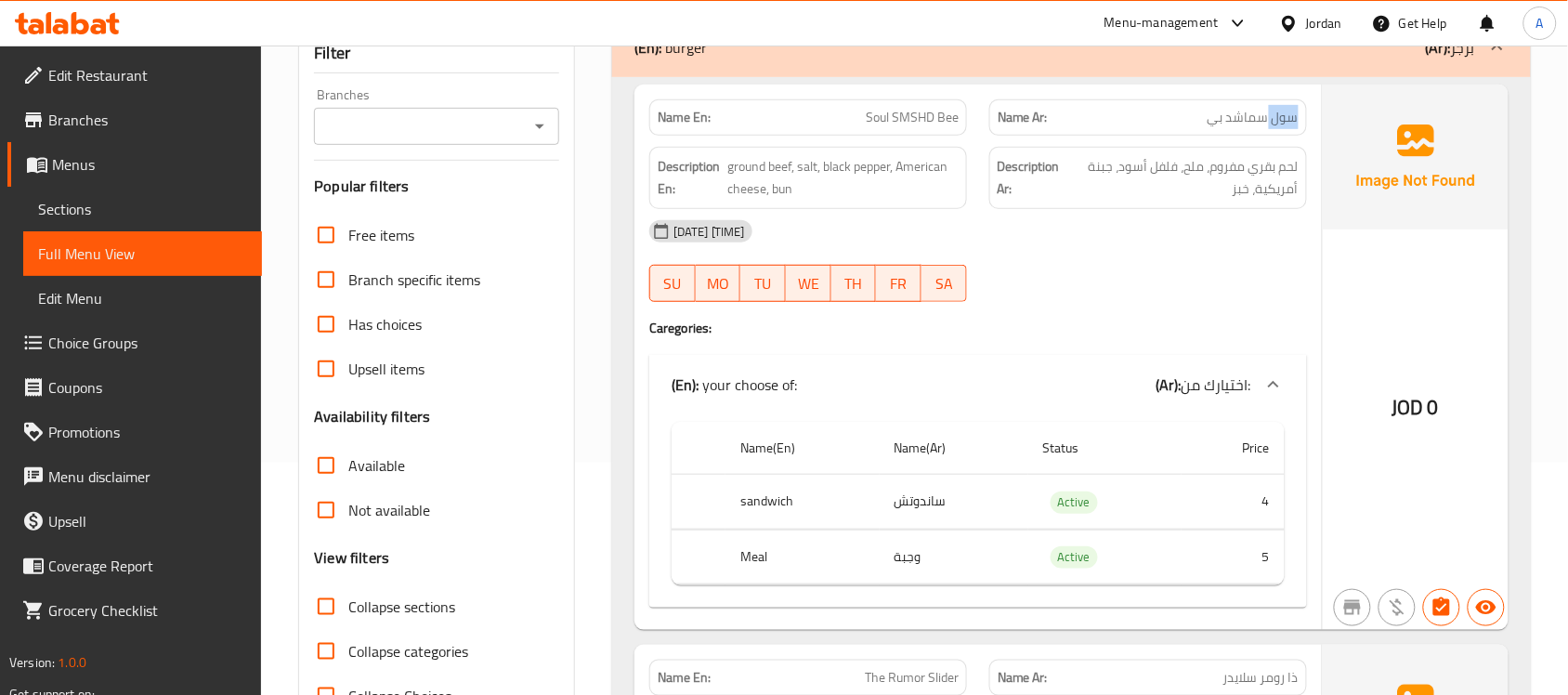 click on "سول سماشد بي" at bounding box center [1253, 117] 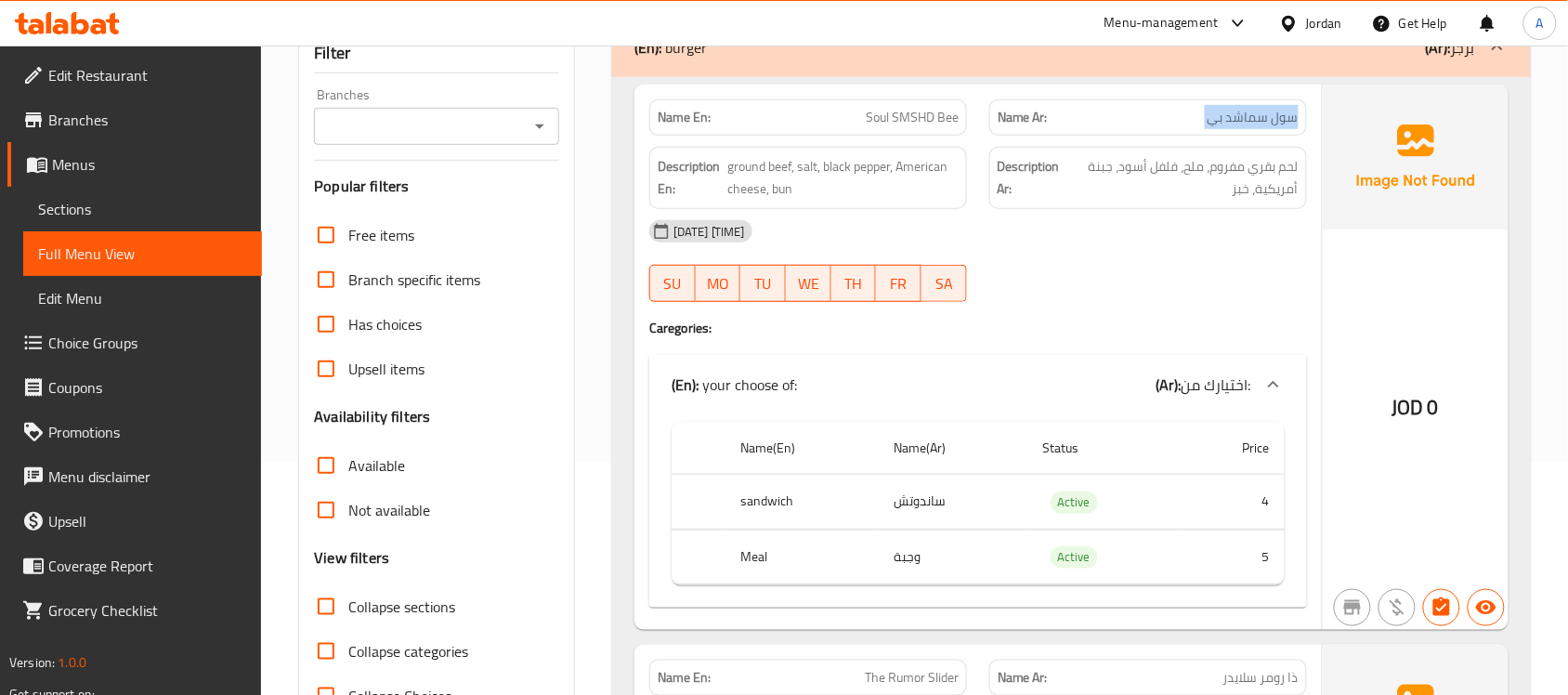 click on "سول سماشد بي" at bounding box center [1253, 117] 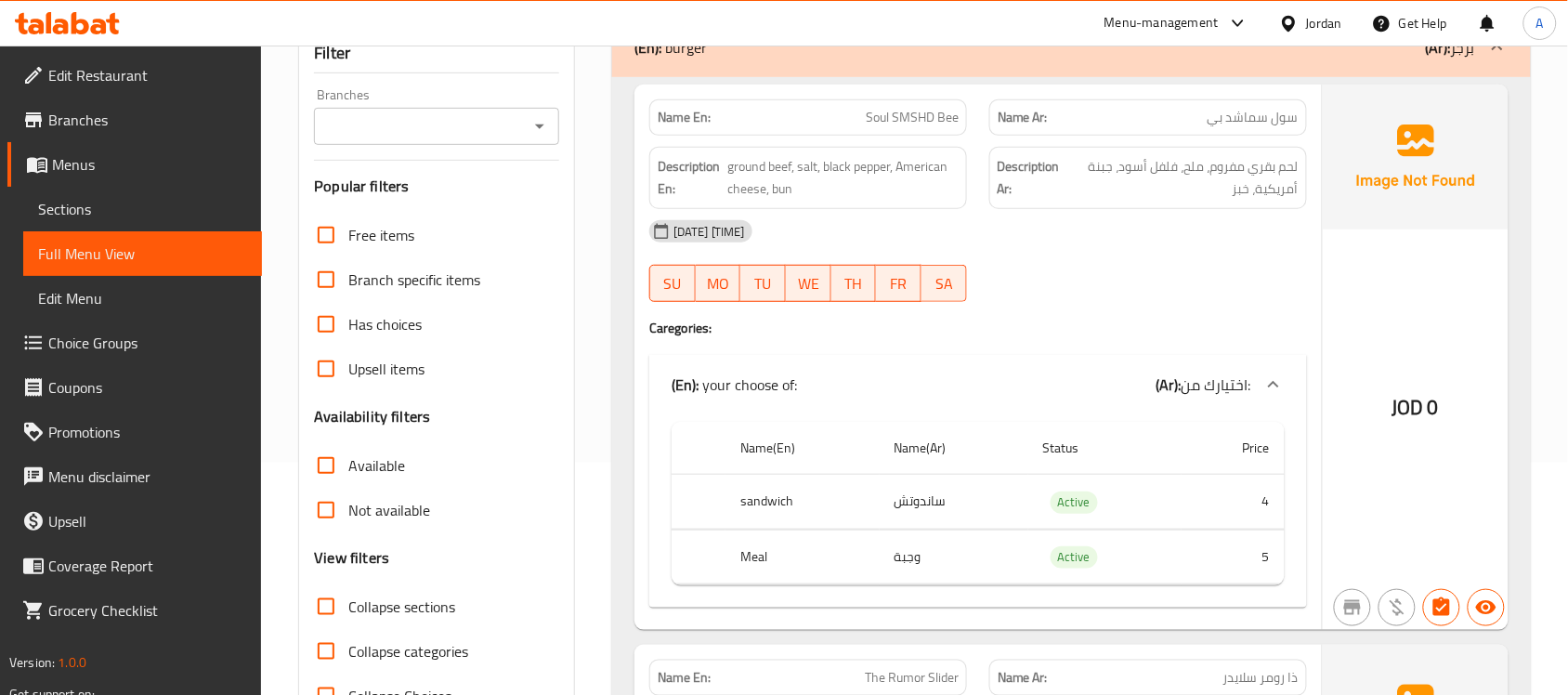 click on "Soul SMSHD Bee" at bounding box center (912, 117) 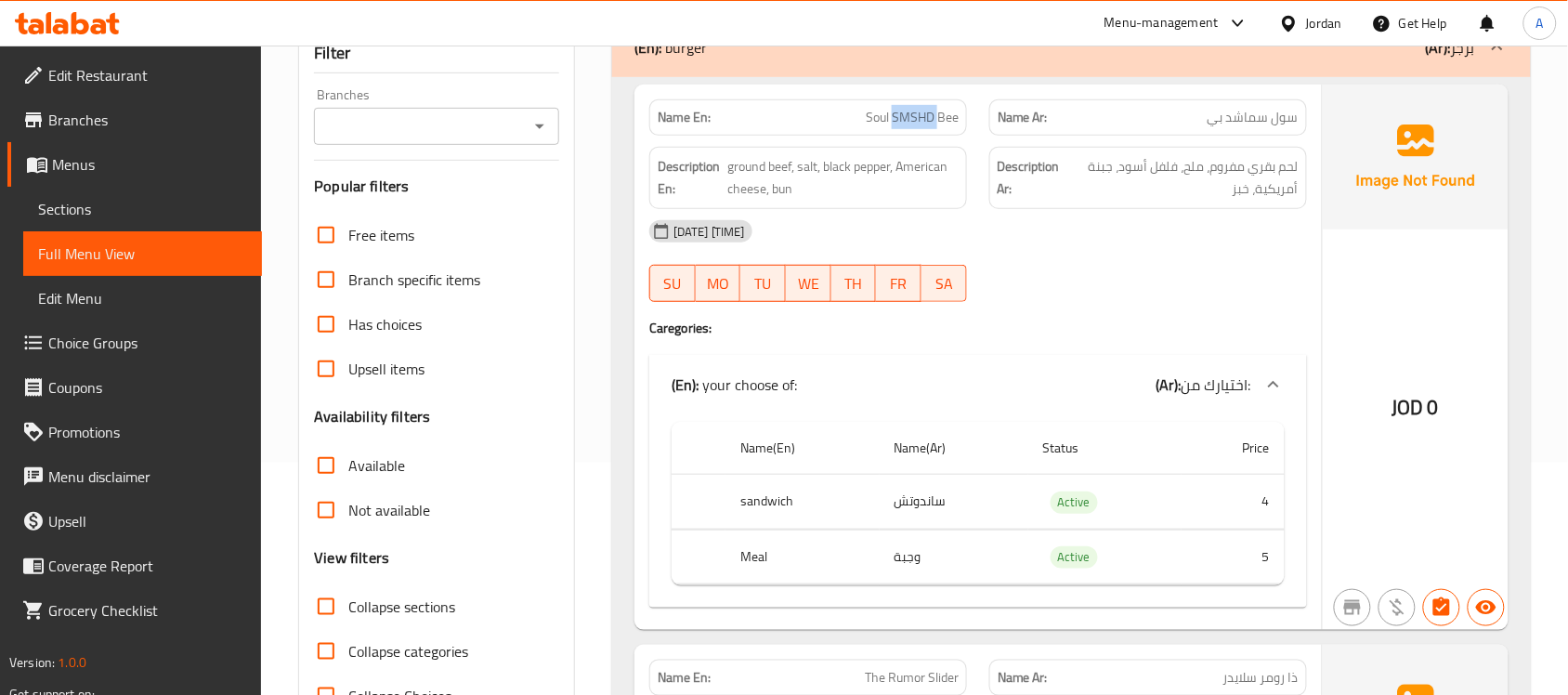 click on "Soul SMSHD Bee" at bounding box center (912, 117) 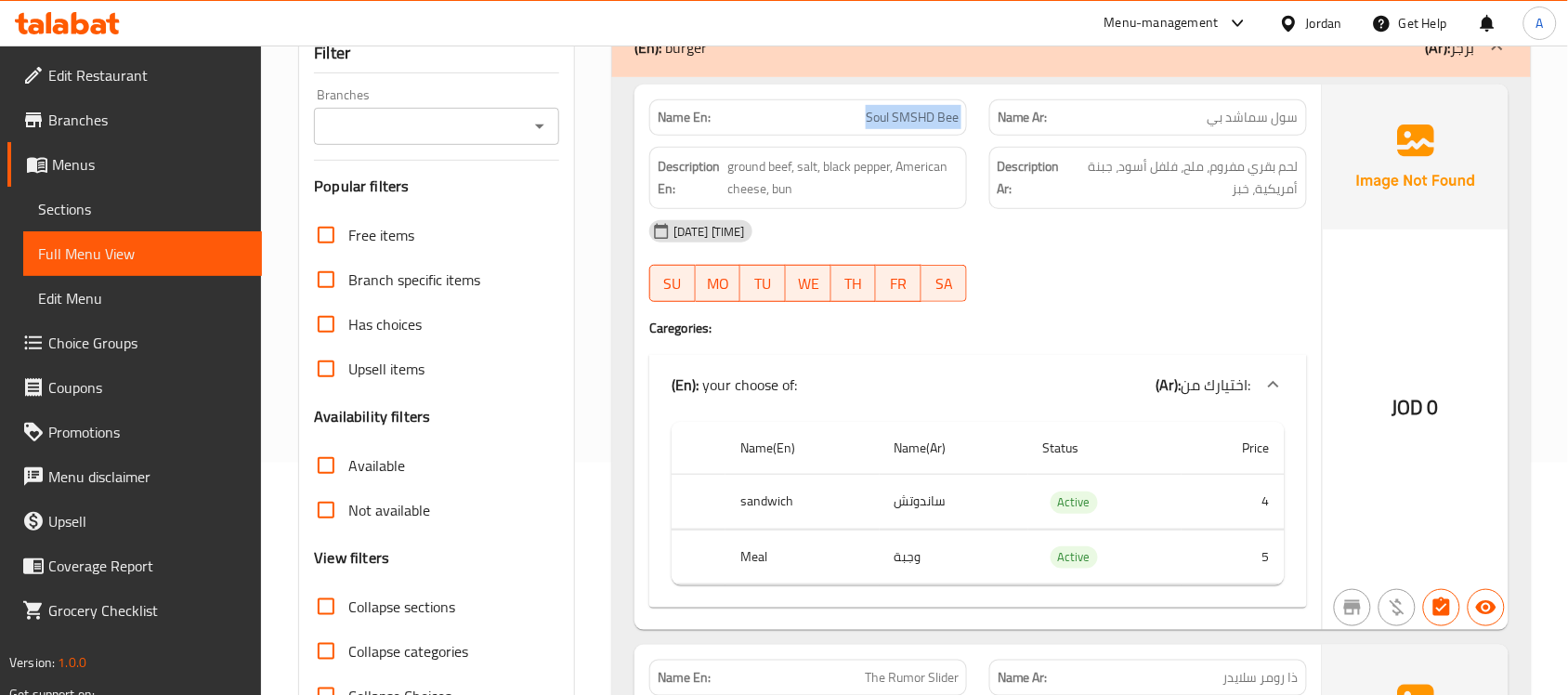 click on "Soul SMSHD Bee" at bounding box center (912, 117) 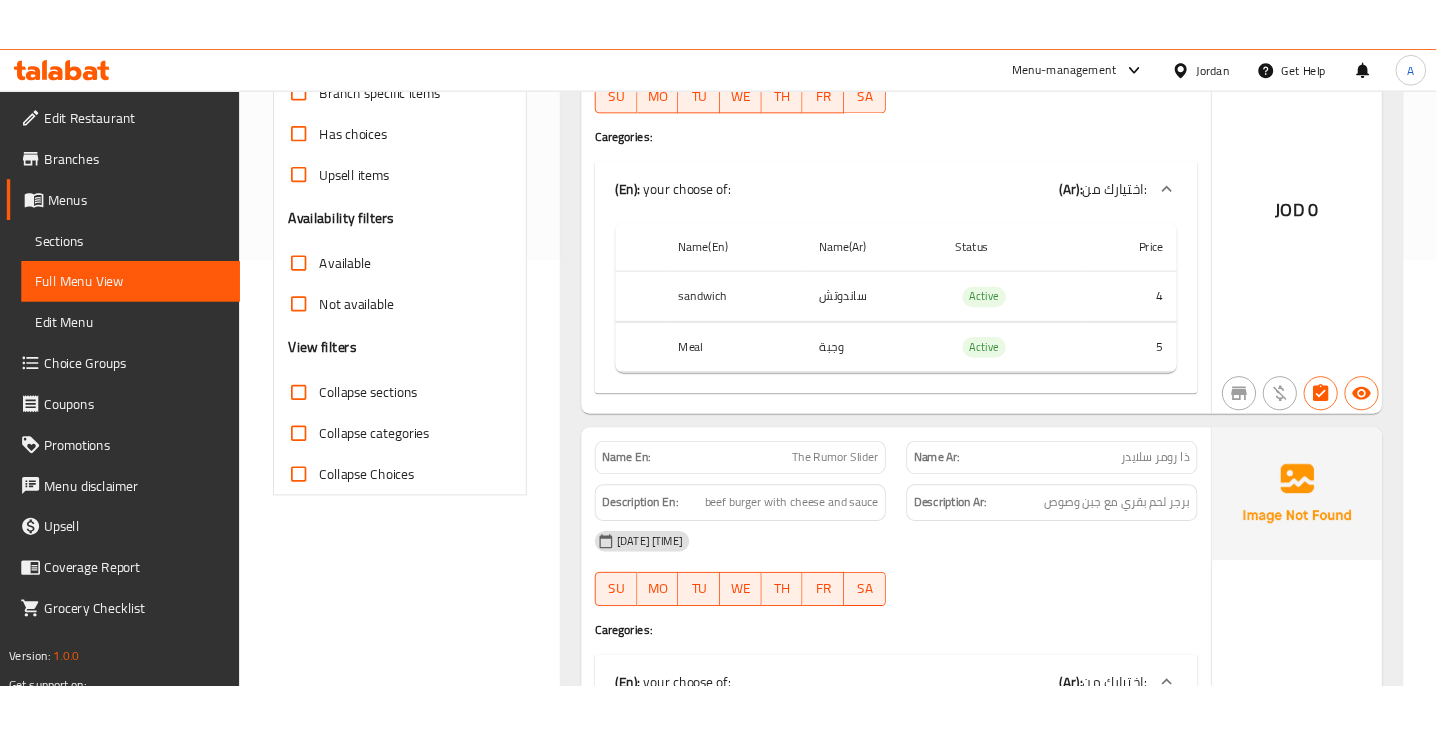 scroll, scrollTop: 625, scrollLeft: 0, axis: vertical 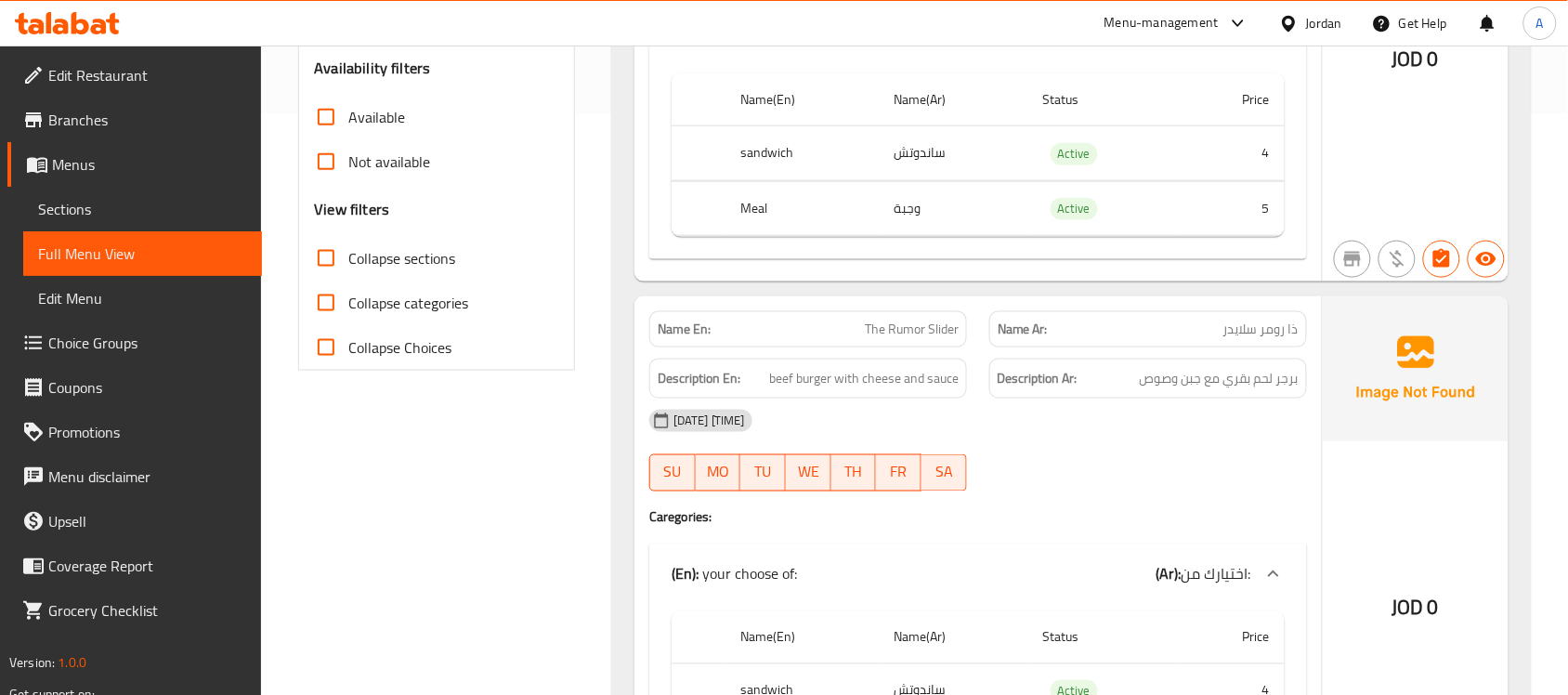 click on "ذا رومر سلايدر" at bounding box center [1261, 329] 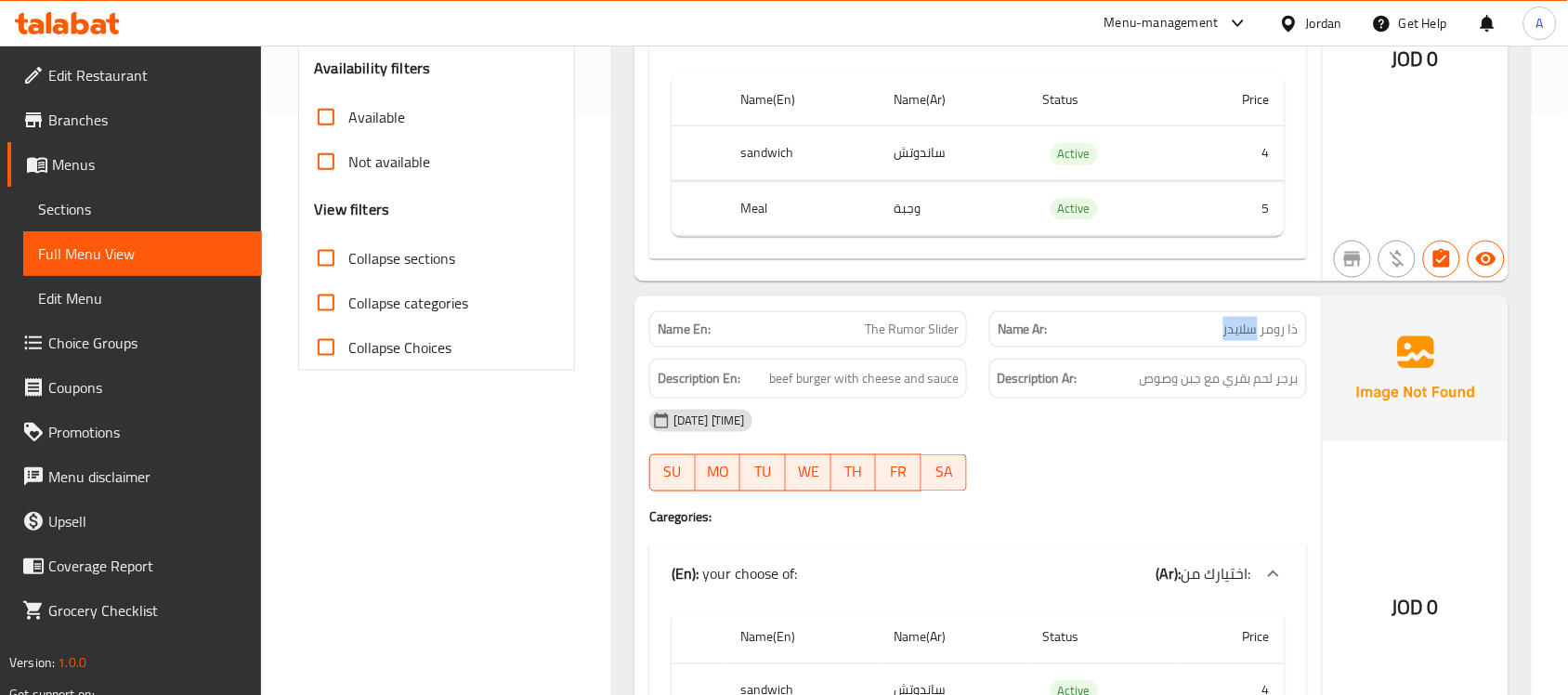 click on "ذا رومر سلايدر" at bounding box center (1261, 329) 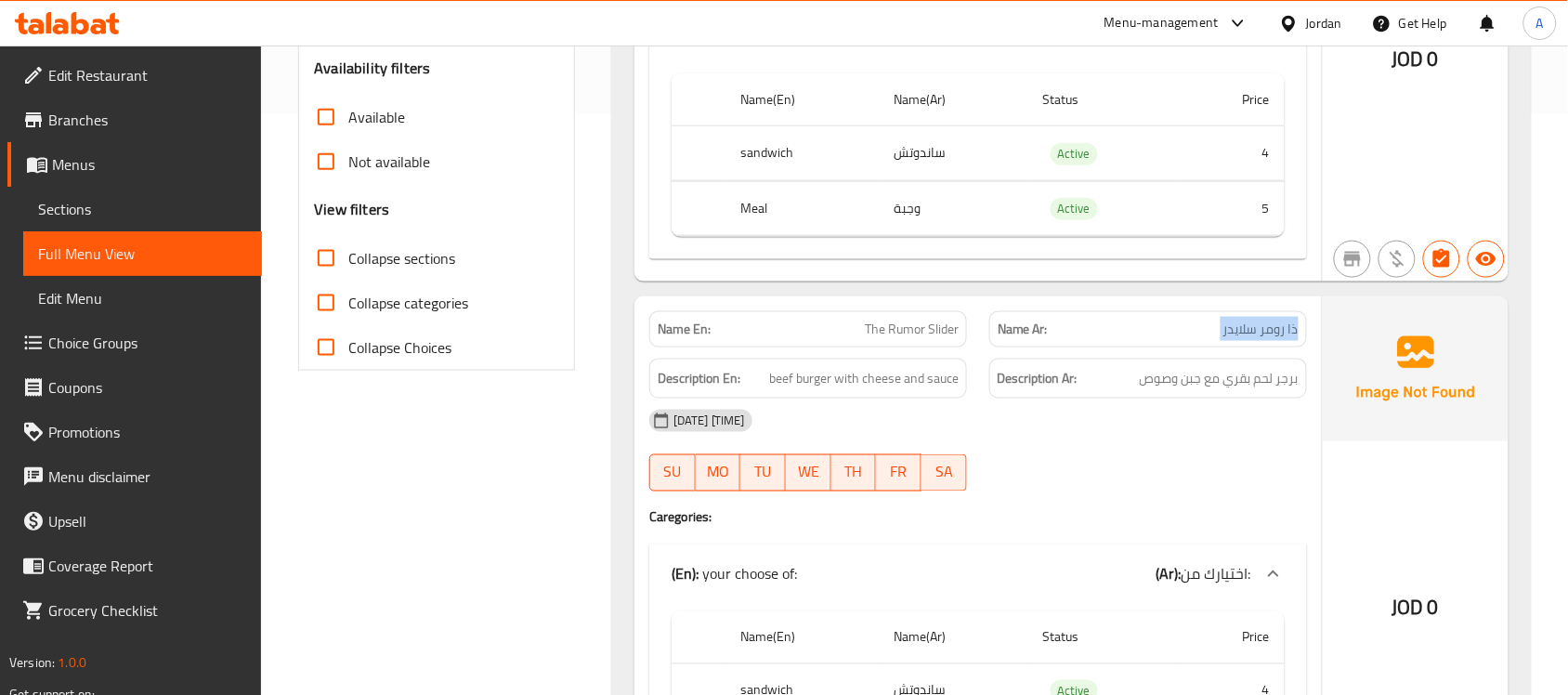click on "ذا رومر سلايدر" at bounding box center [1261, 329] 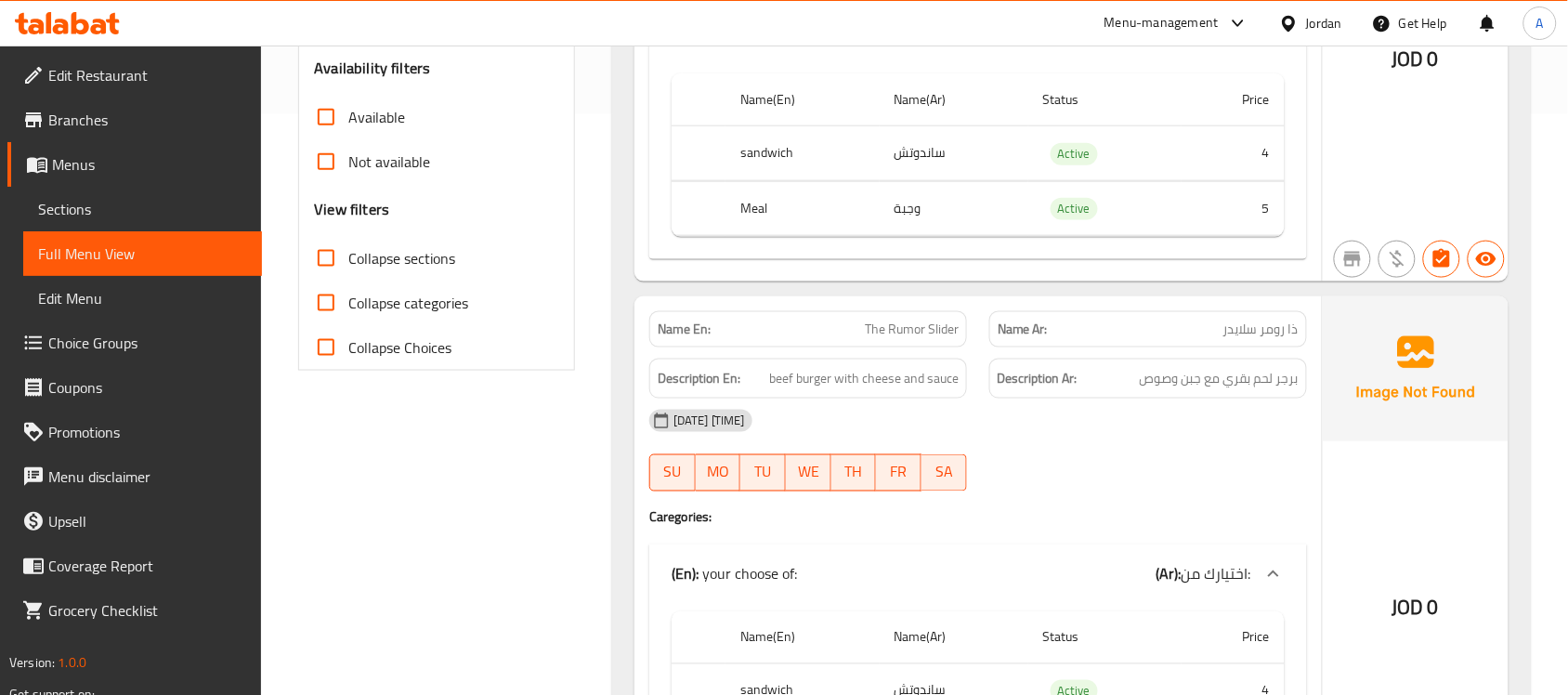 click on "The Rumor Slider" at bounding box center (911, 329) 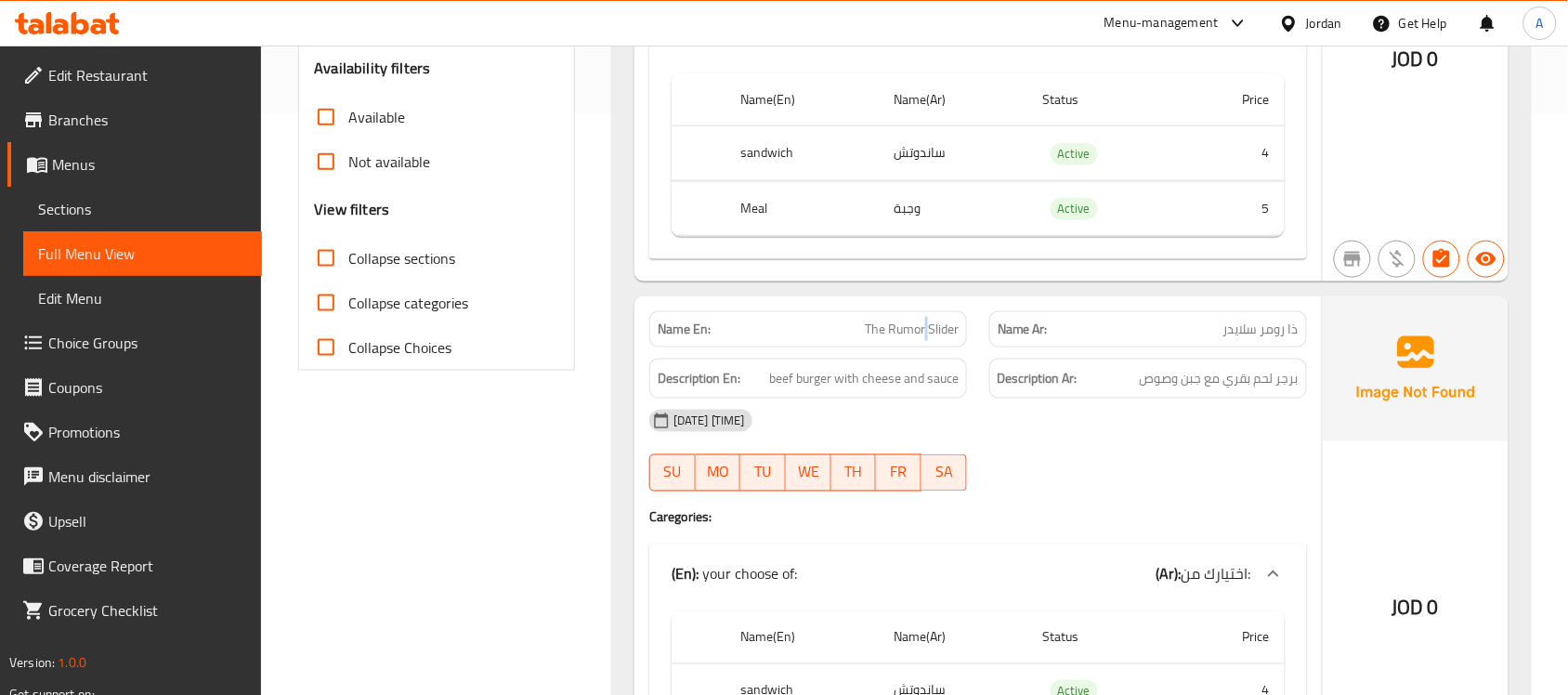 click on "The Rumor Slider" at bounding box center (911, 329) 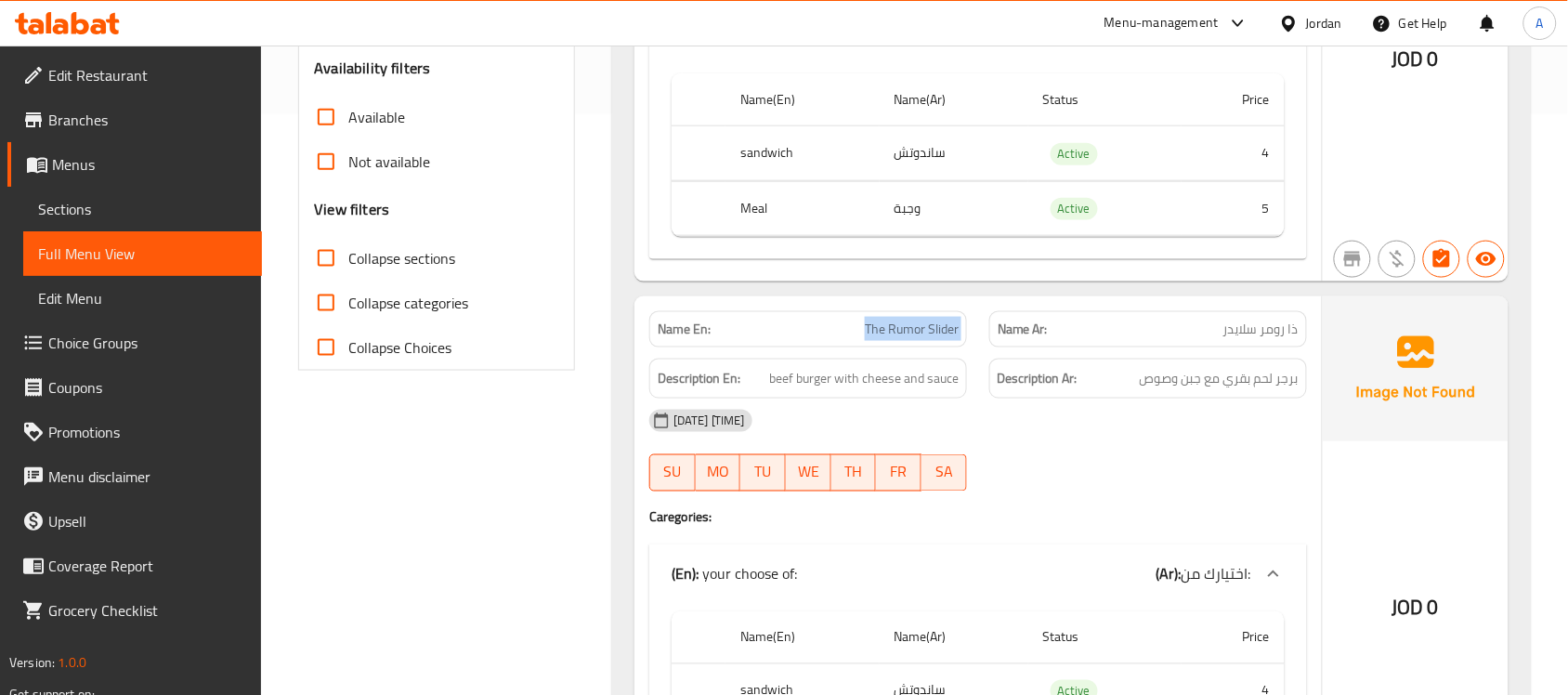 click on "The Rumor Slider" at bounding box center (911, 329) 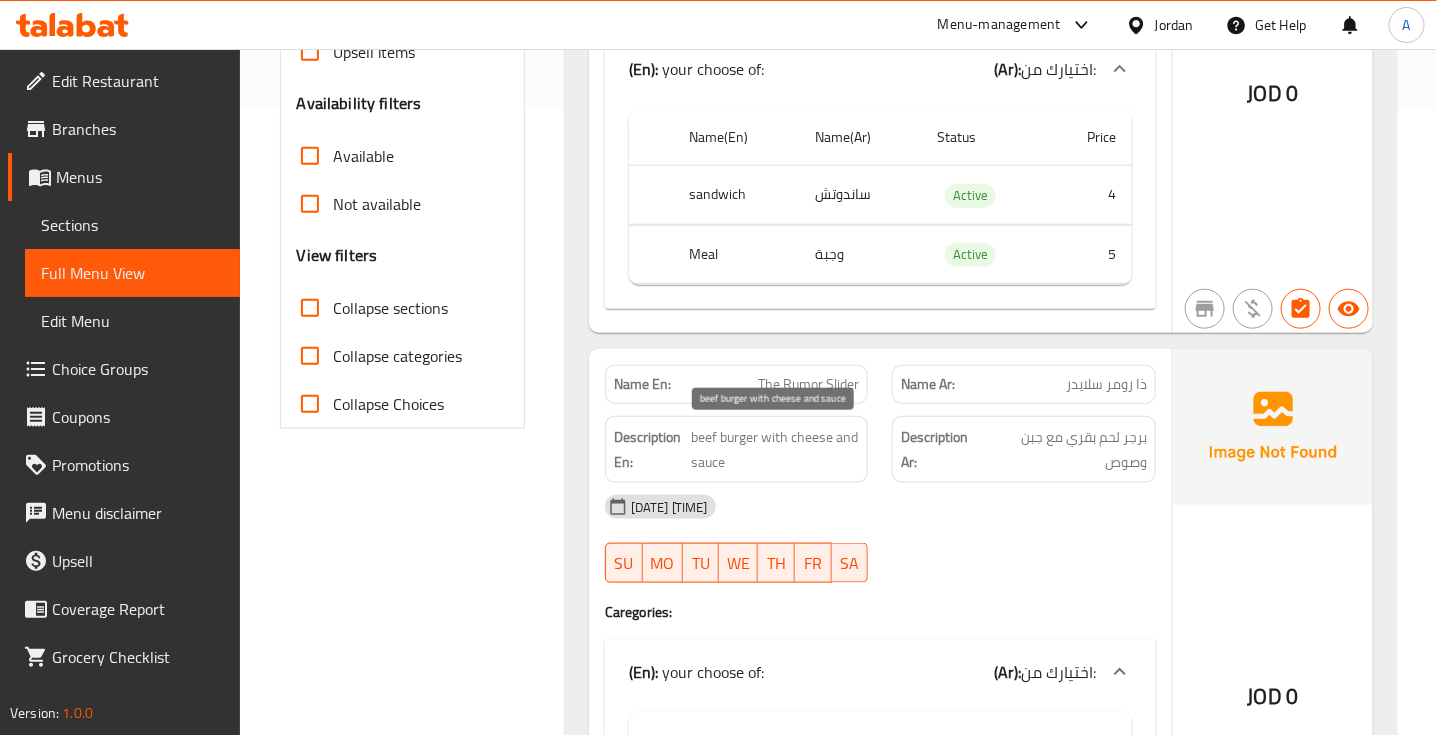 click on "beef burger with cheese and sauce" at bounding box center [775, 449] 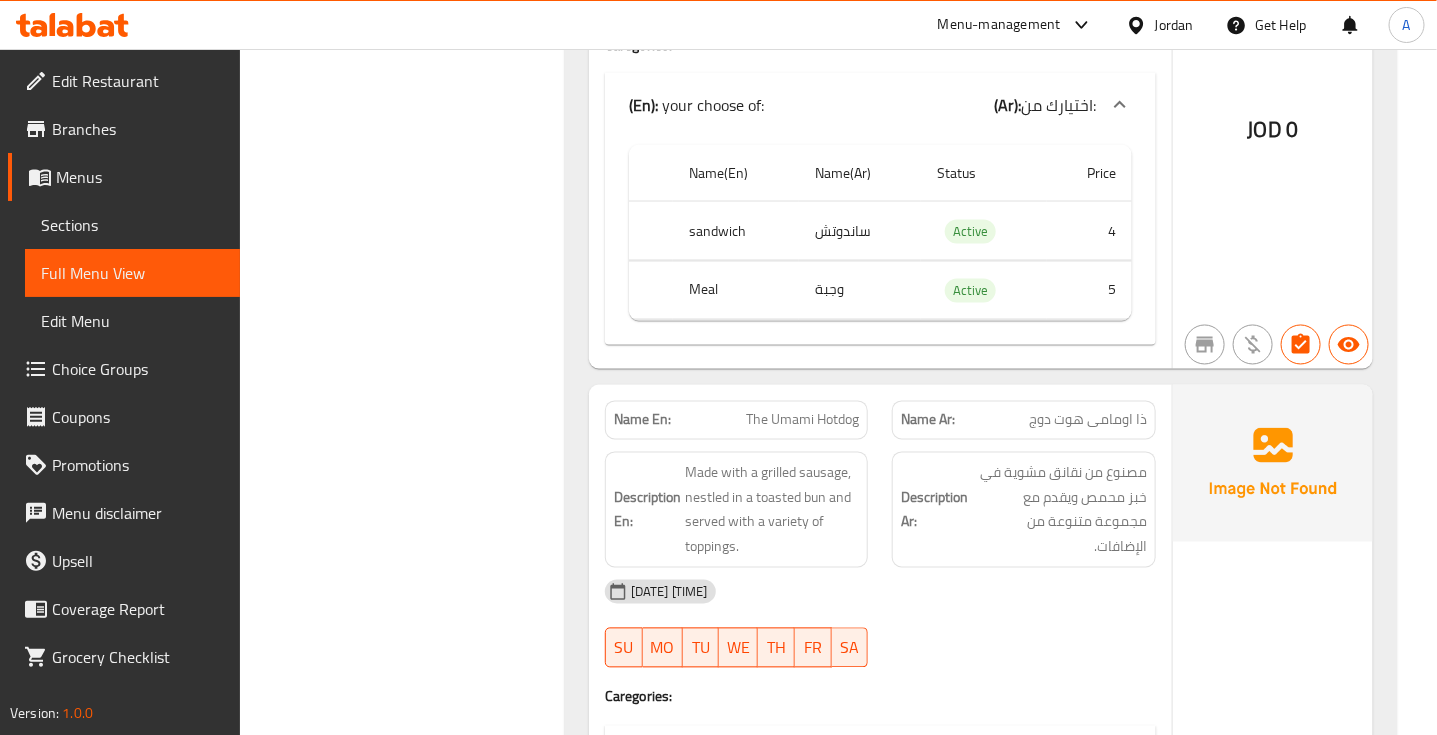 scroll, scrollTop: 1250, scrollLeft: 0, axis: vertical 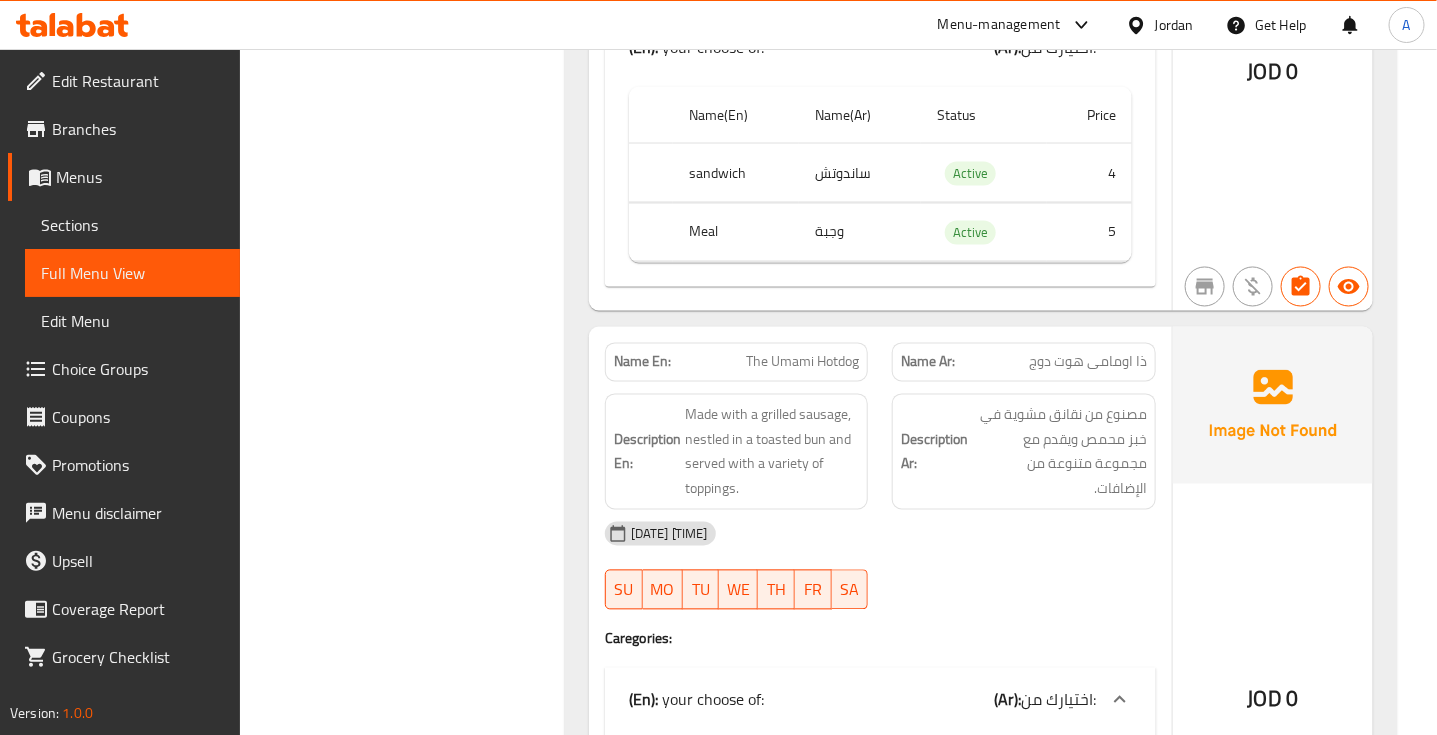 click on "ذا اومامى هوت دوج" at bounding box center (1088, 362) 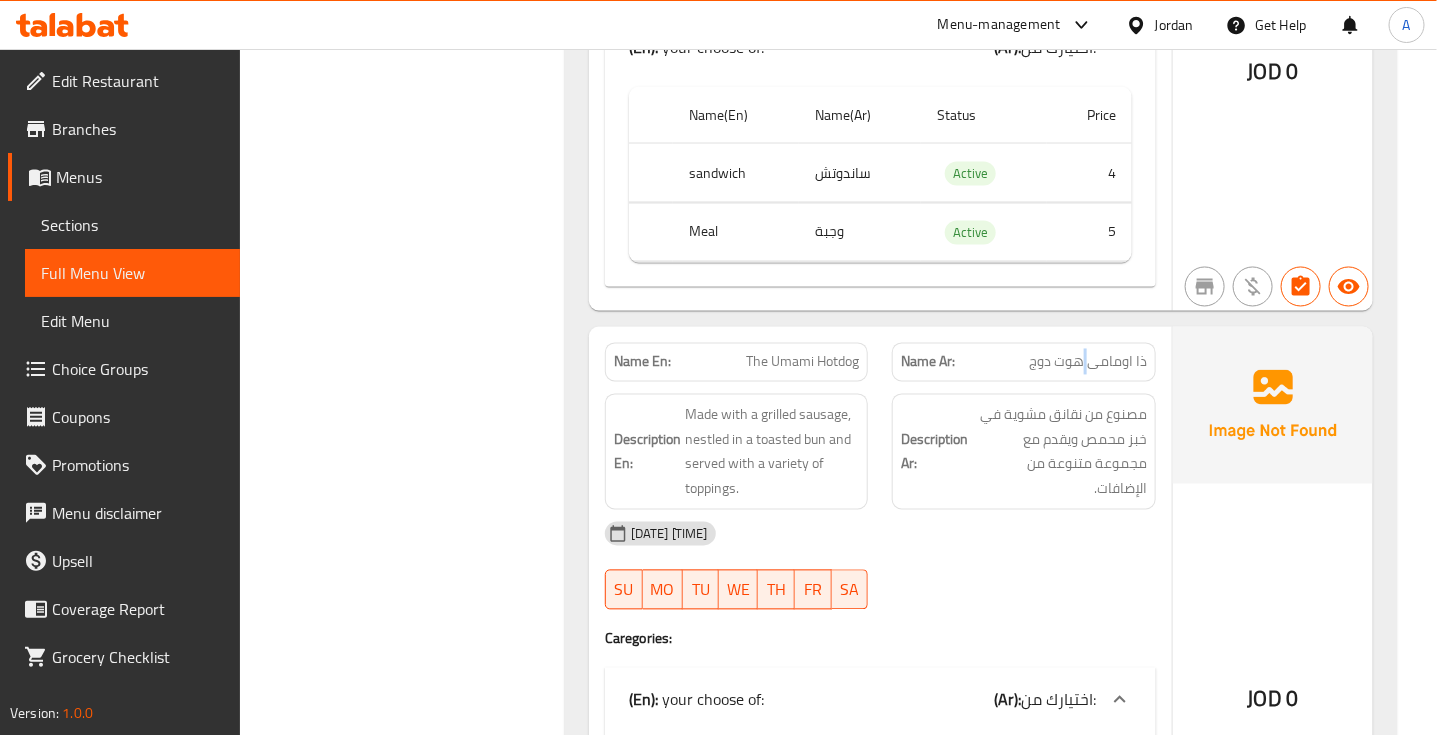 click on "ذا اومامى هوت دوج" at bounding box center (1088, 362) 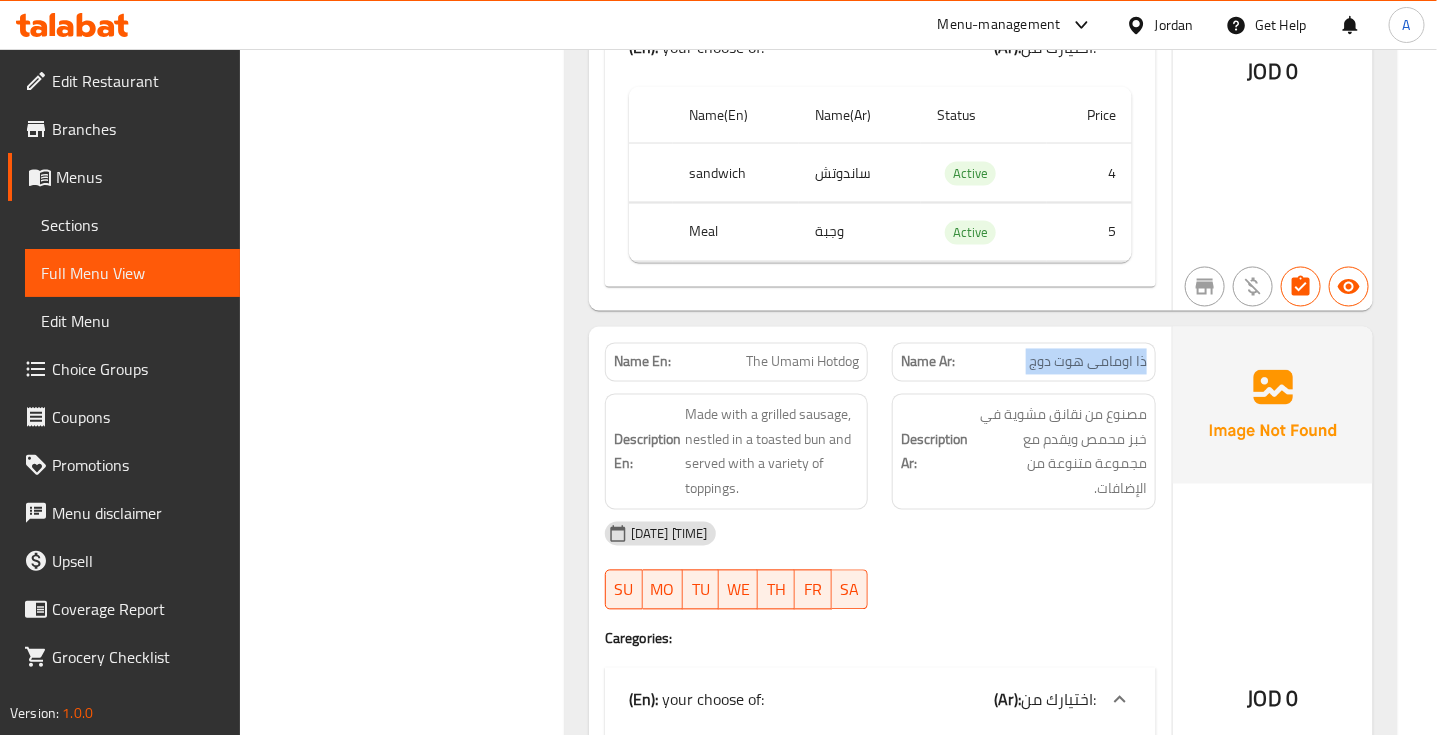 click on "ذا اومامى هوت دوج" at bounding box center [1088, 362] 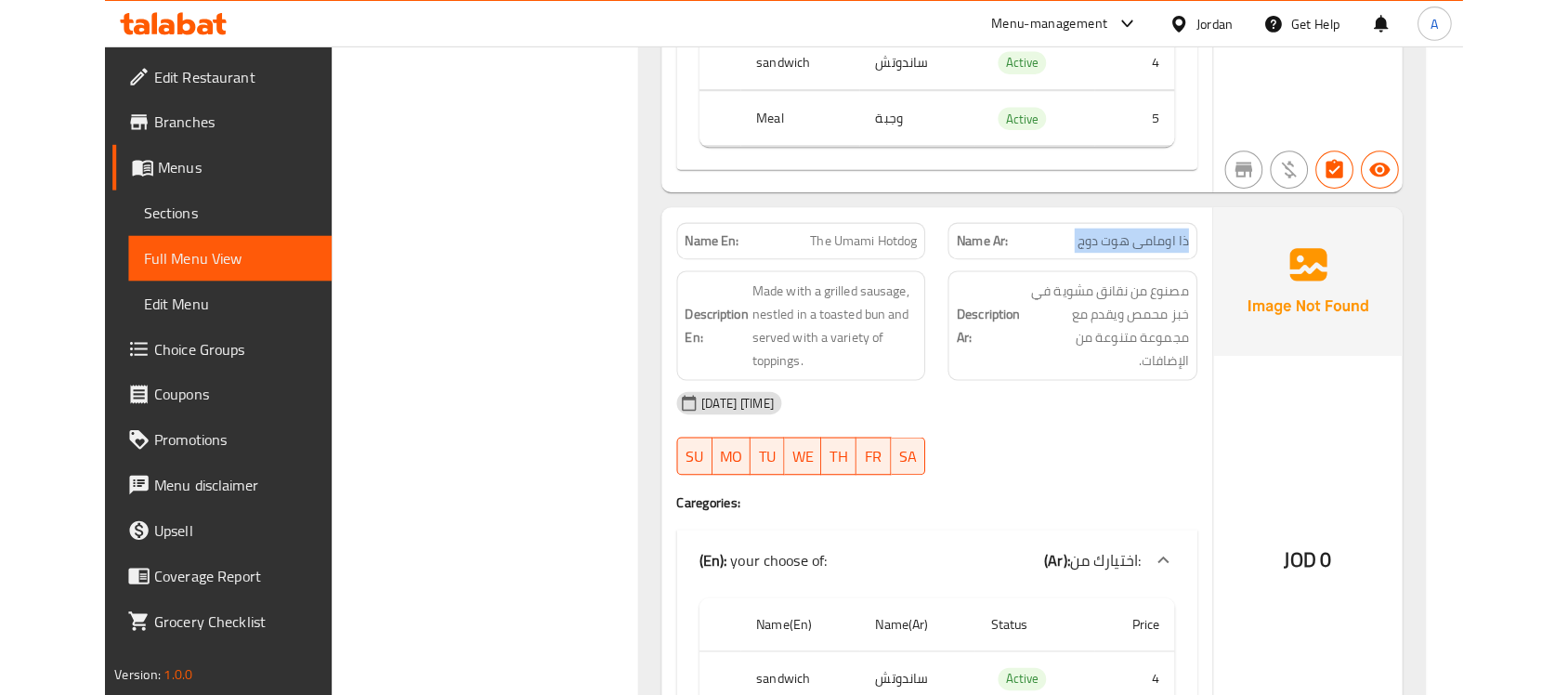 scroll, scrollTop: 1394, scrollLeft: 0, axis: vertical 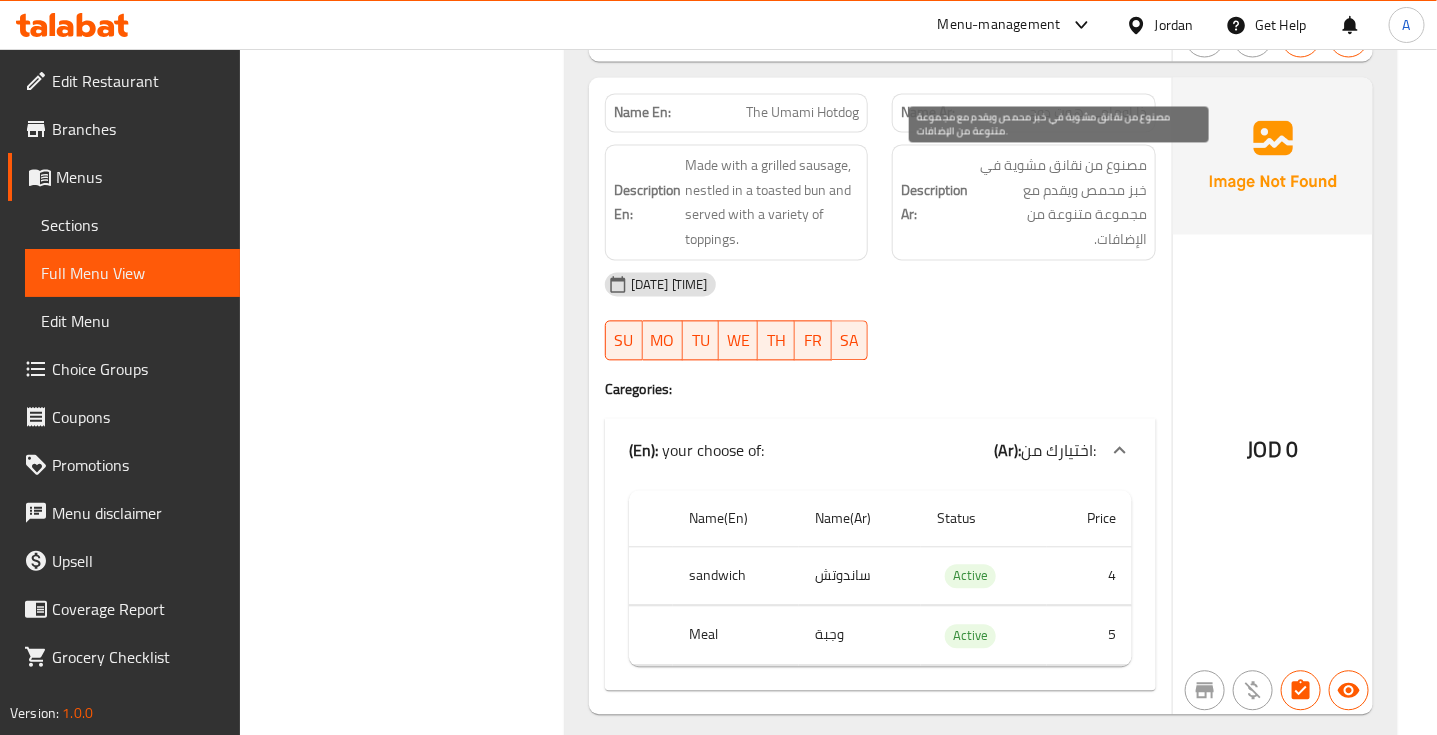 click on "مصنوع من نقانق مشوية في خبز محمص ويقدم مع مجموعة متنوعة من الإضافات." at bounding box center [1059, 202] 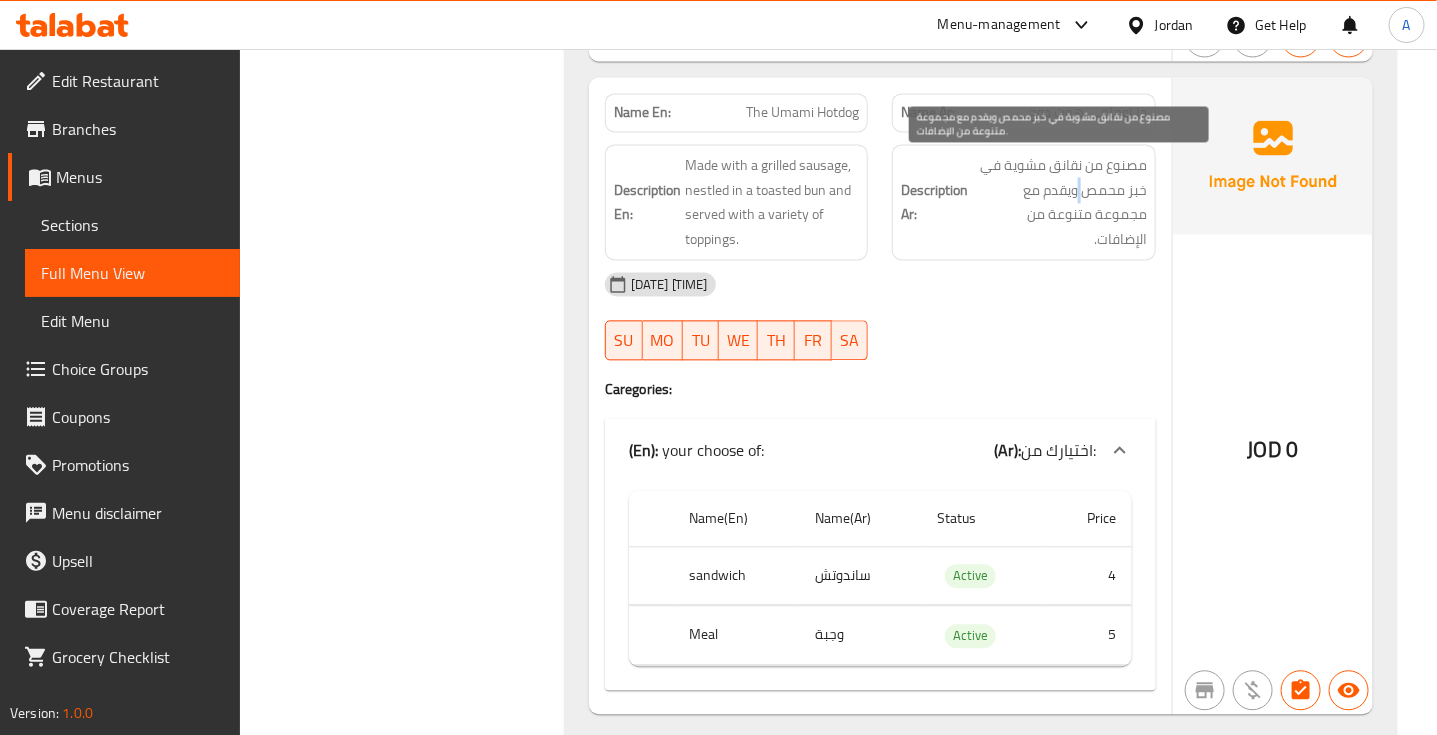 click on "مصنوع من نقانق مشوية في خبز محمص ويقدم مع مجموعة متنوعة من الإضافات." at bounding box center [1059, 202] 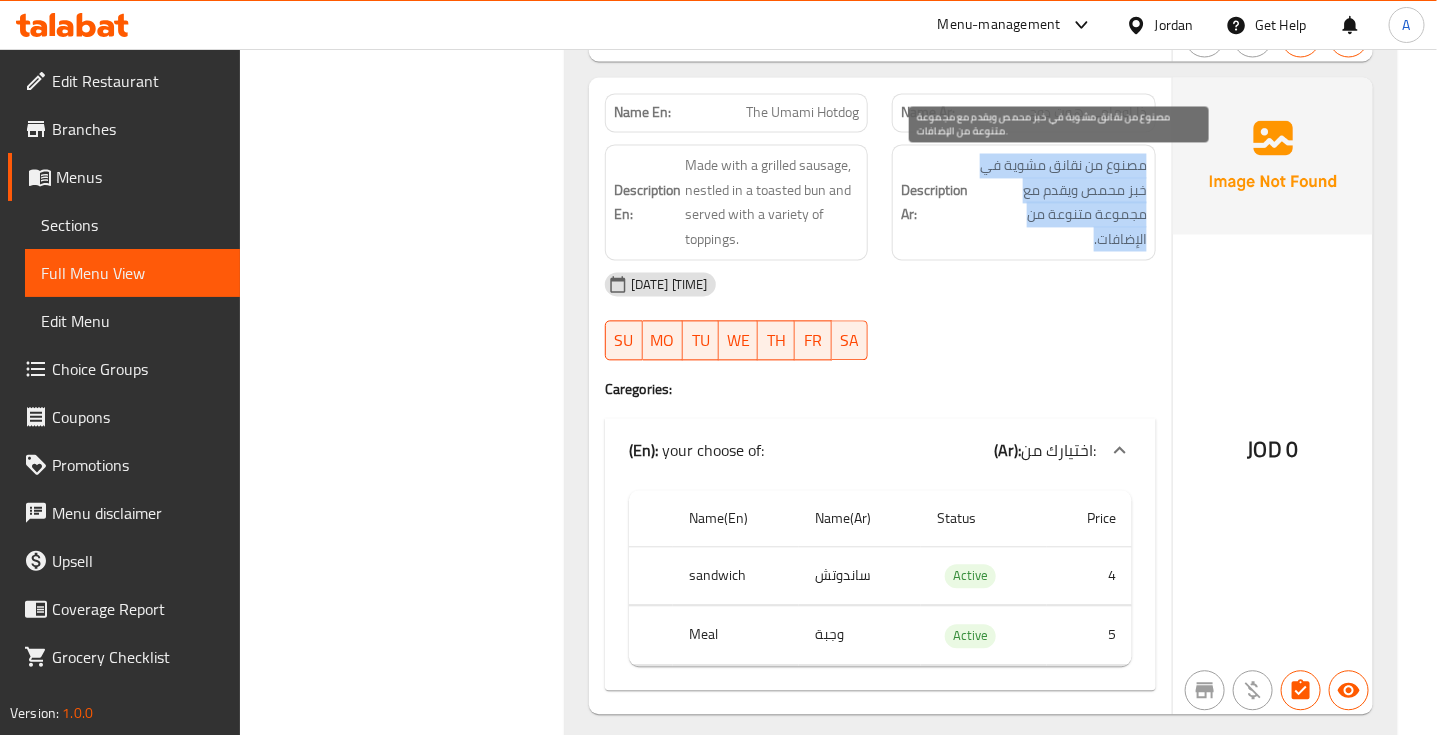drag, startPoint x: 1086, startPoint y: 193, endPoint x: 853, endPoint y: 210, distance: 233.61935 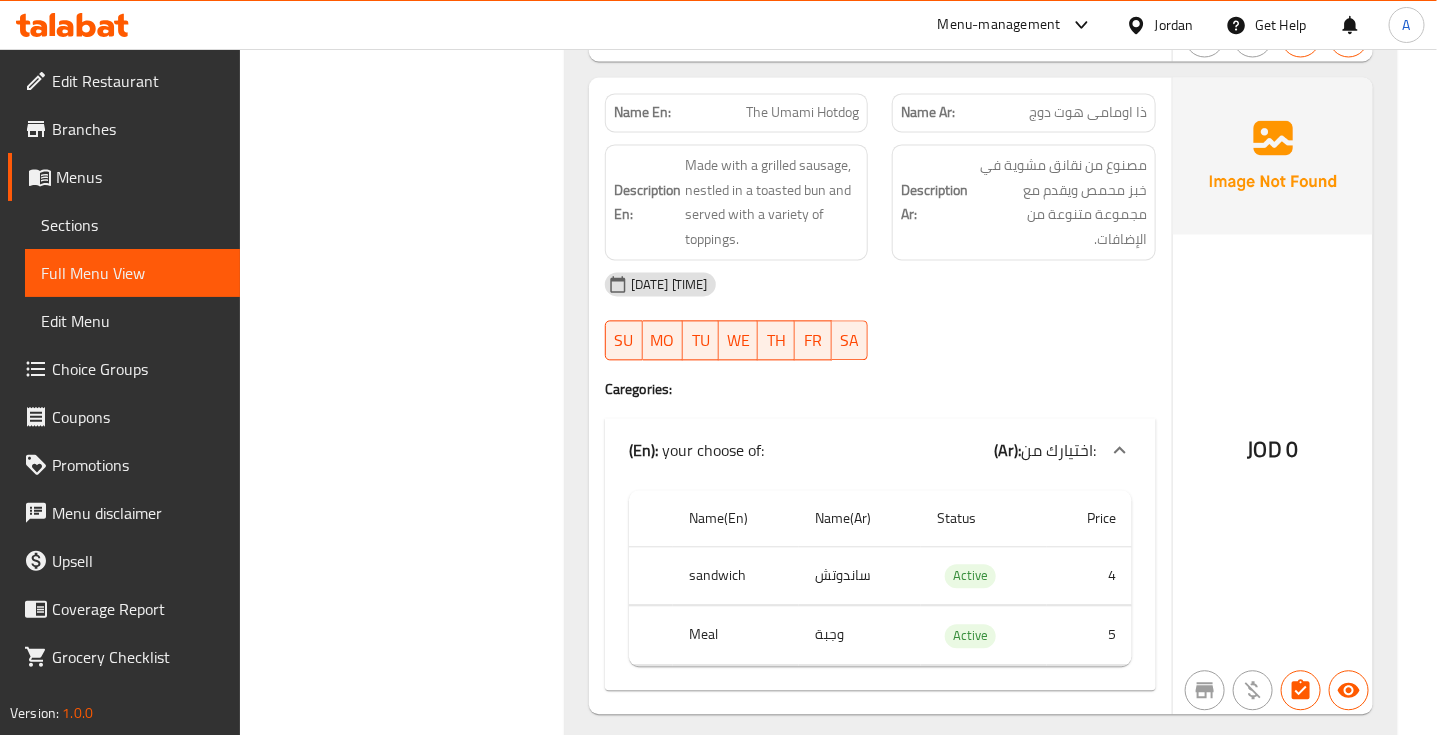 click on "The Umami Hotdog" at bounding box center [802, 112] 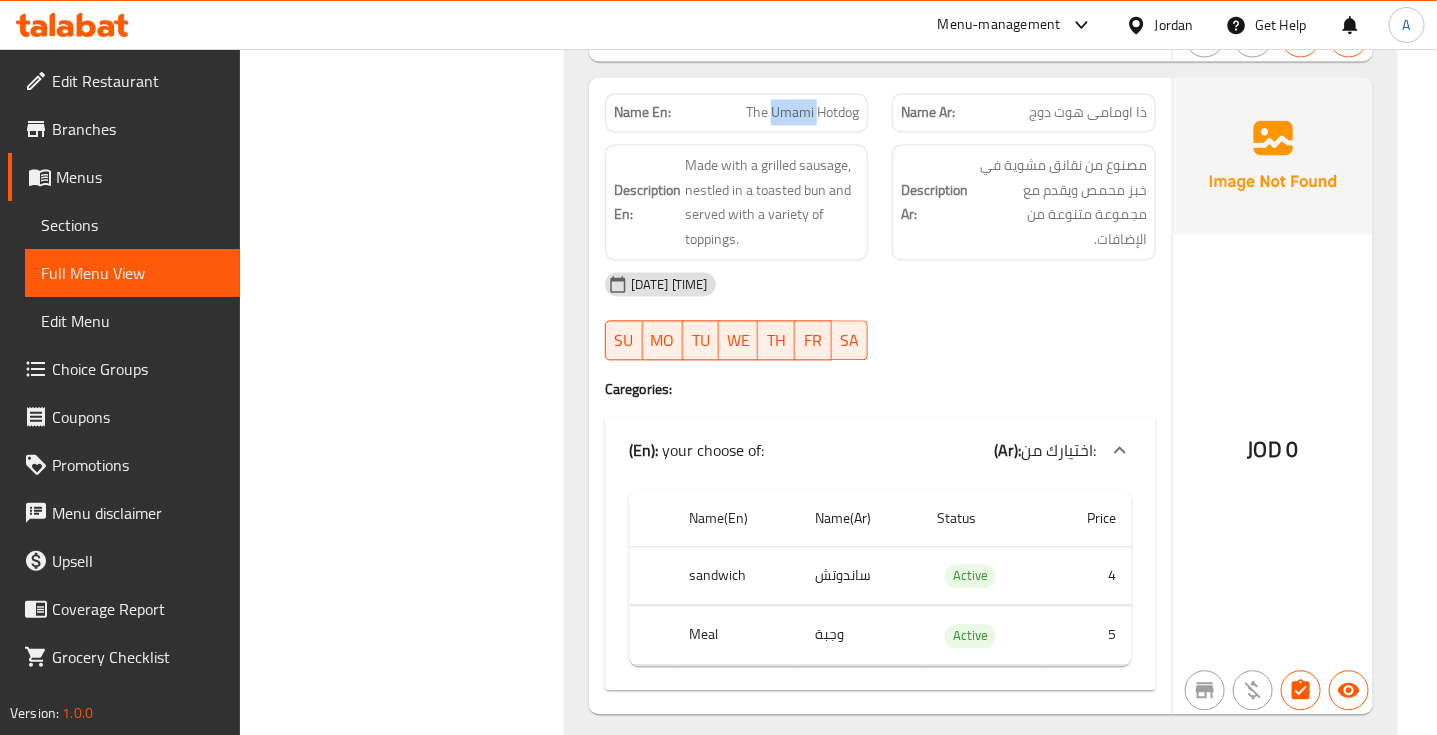 click on "The Umami Hotdog" at bounding box center (802, 112) 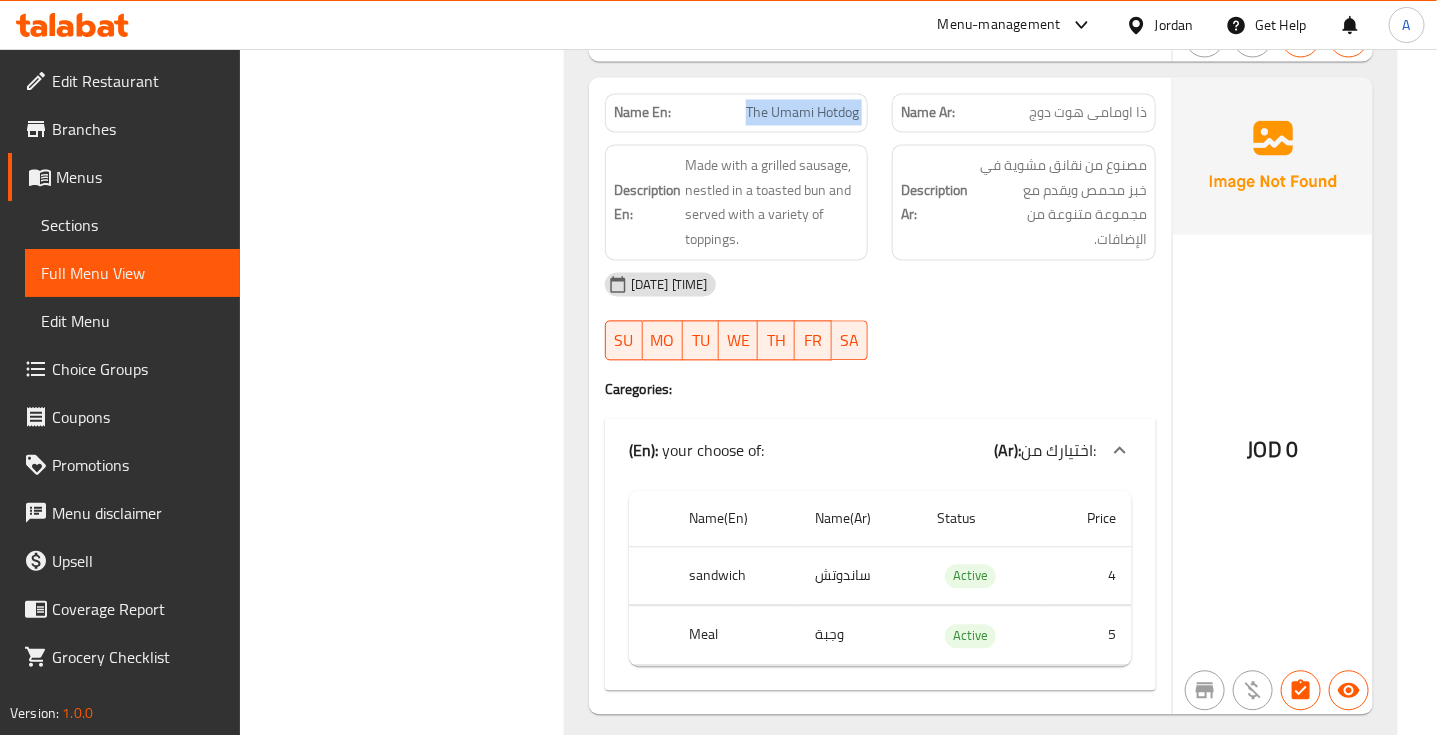 click on "The Umami Hotdog" at bounding box center (802, 112) 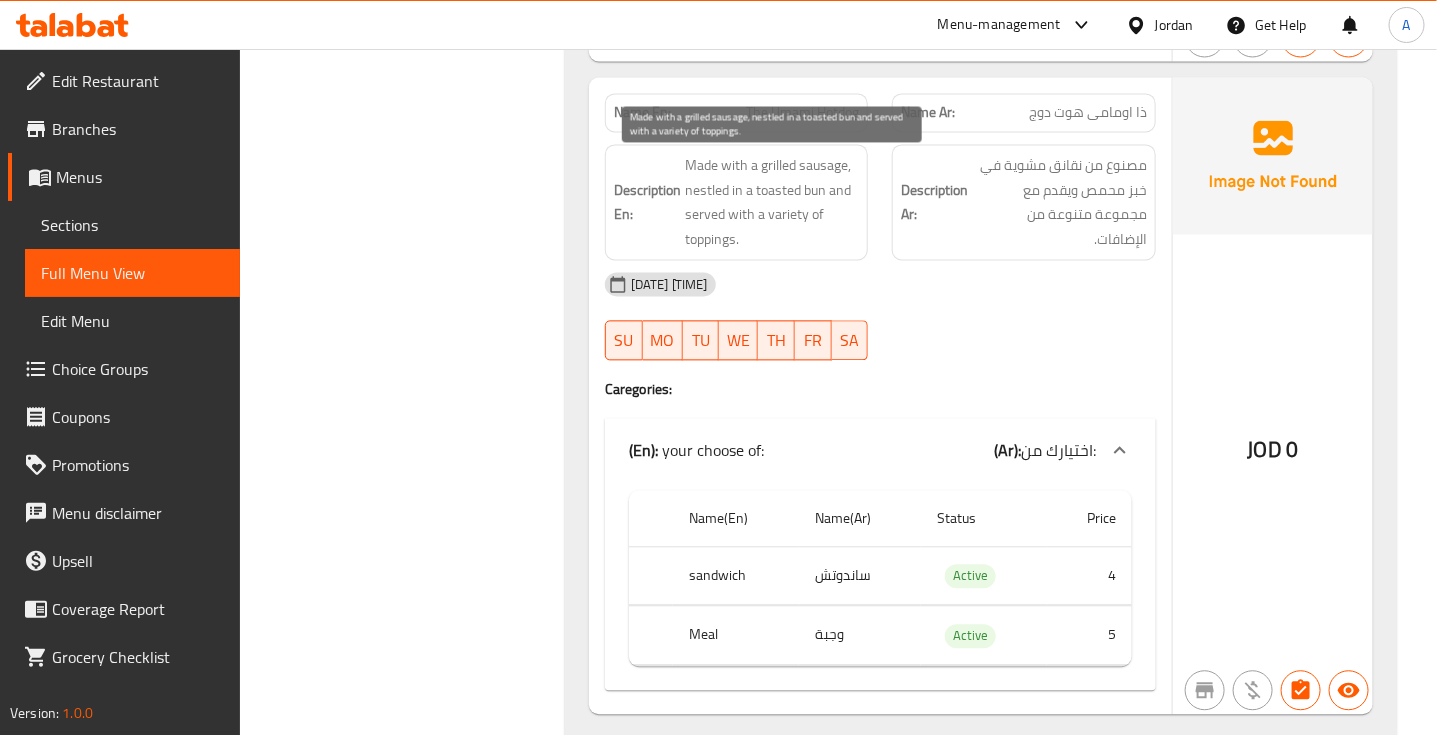 click on "Made with a grilled sausage, nestled in a toasted bun and served with a variety of toppings." at bounding box center (772, 202) 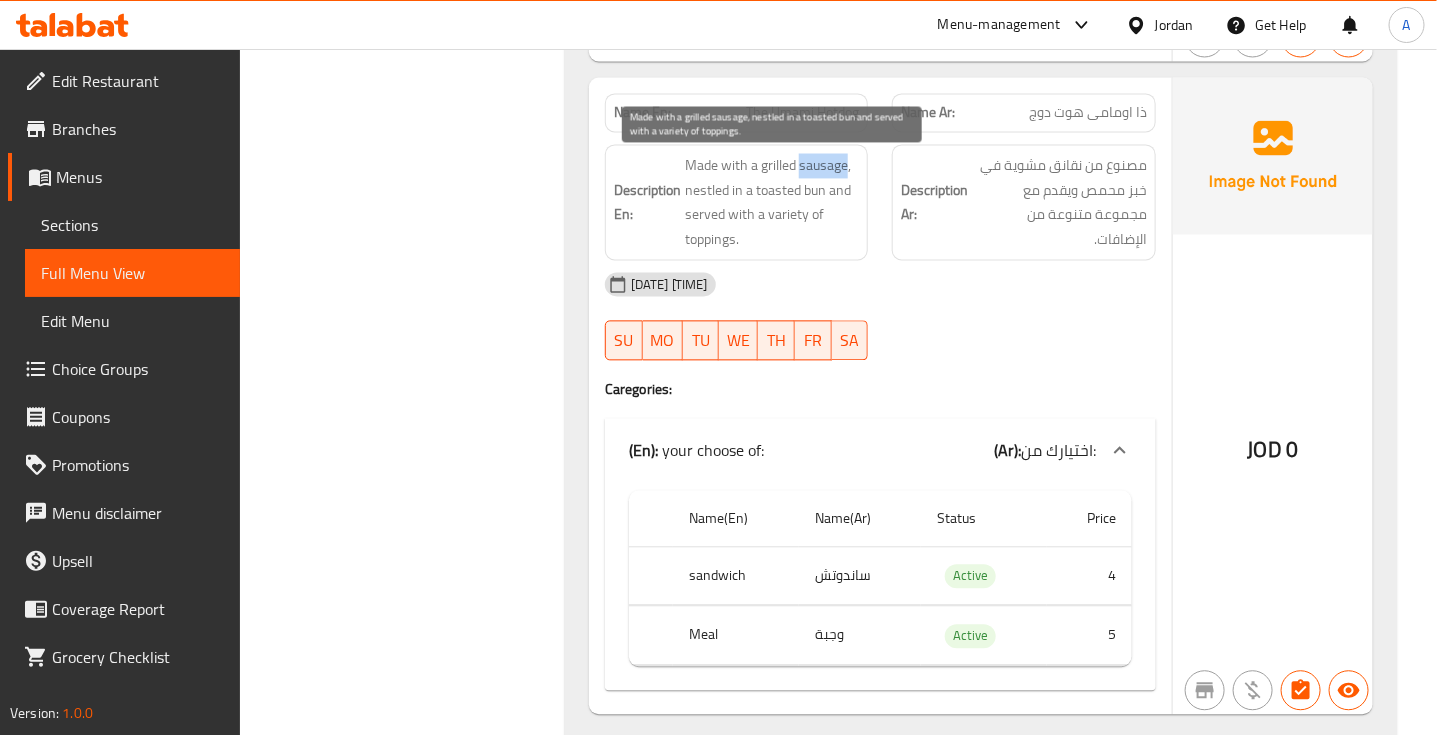 click on "Made with a grilled sausage, nestled in a toasted bun and served with a variety of toppings." at bounding box center (772, 202) 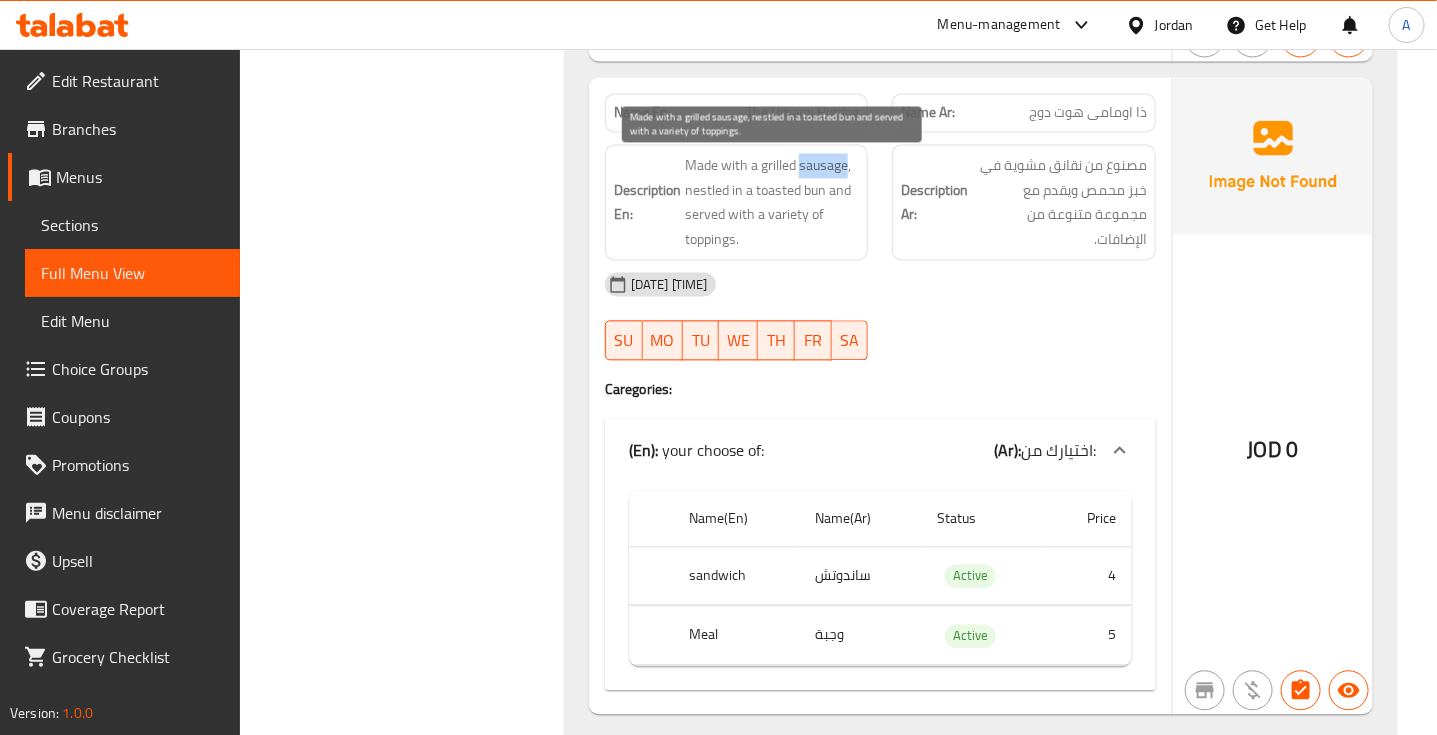 copy on "sausage" 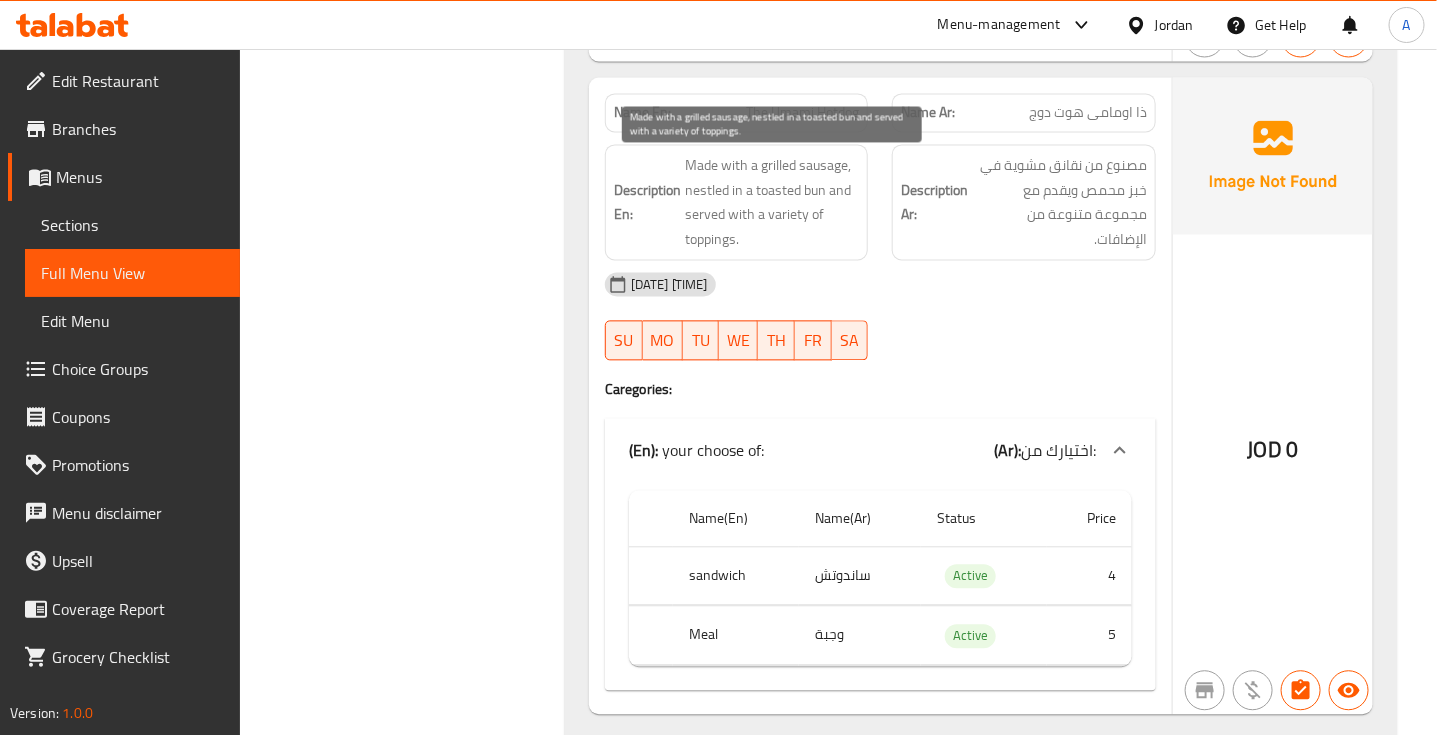 click on "Made with a grilled sausage, nestled in a toasted bun and served with a variety of toppings." at bounding box center [772, 202] 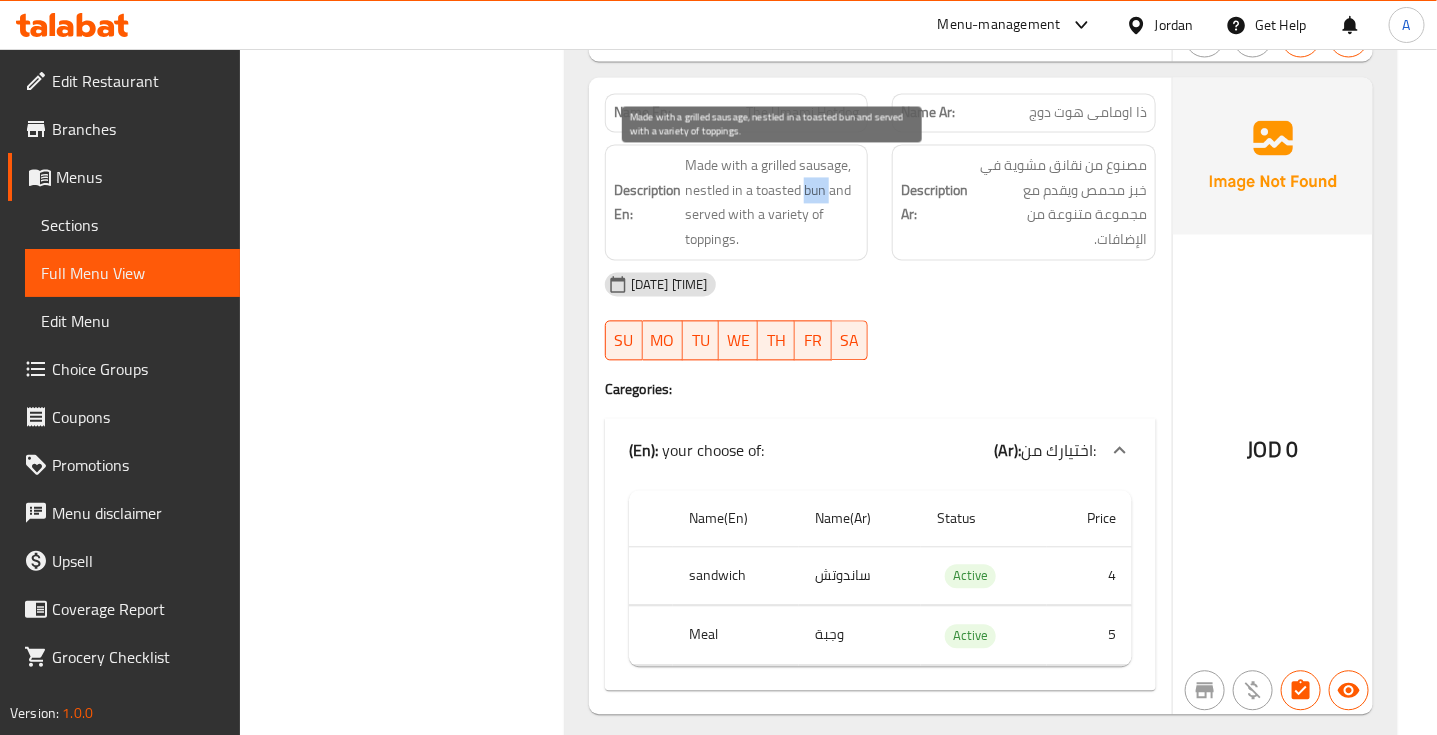 click on "Made with a grilled sausage, nestled in a toasted bun and served with a variety of toppings." at bounding box center (772, 202) 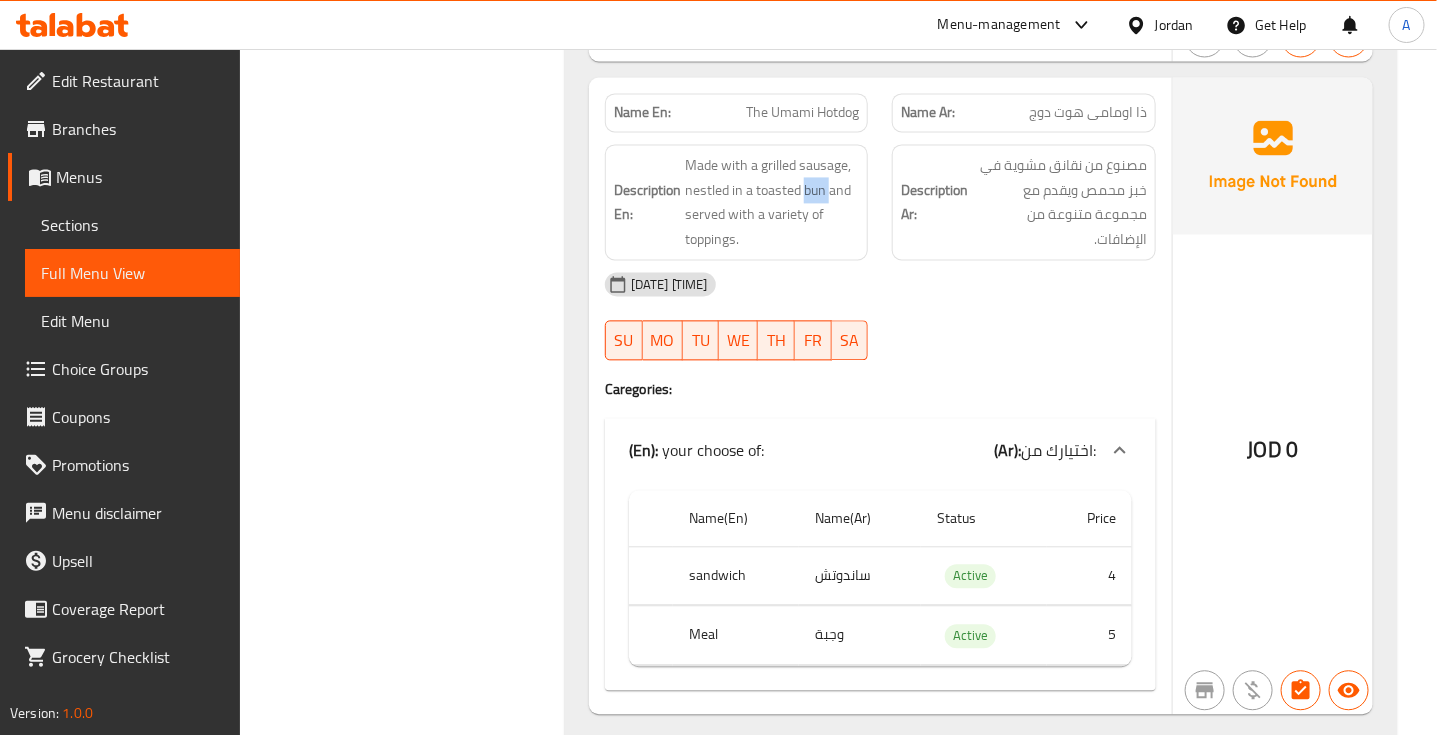 copy on "bun" 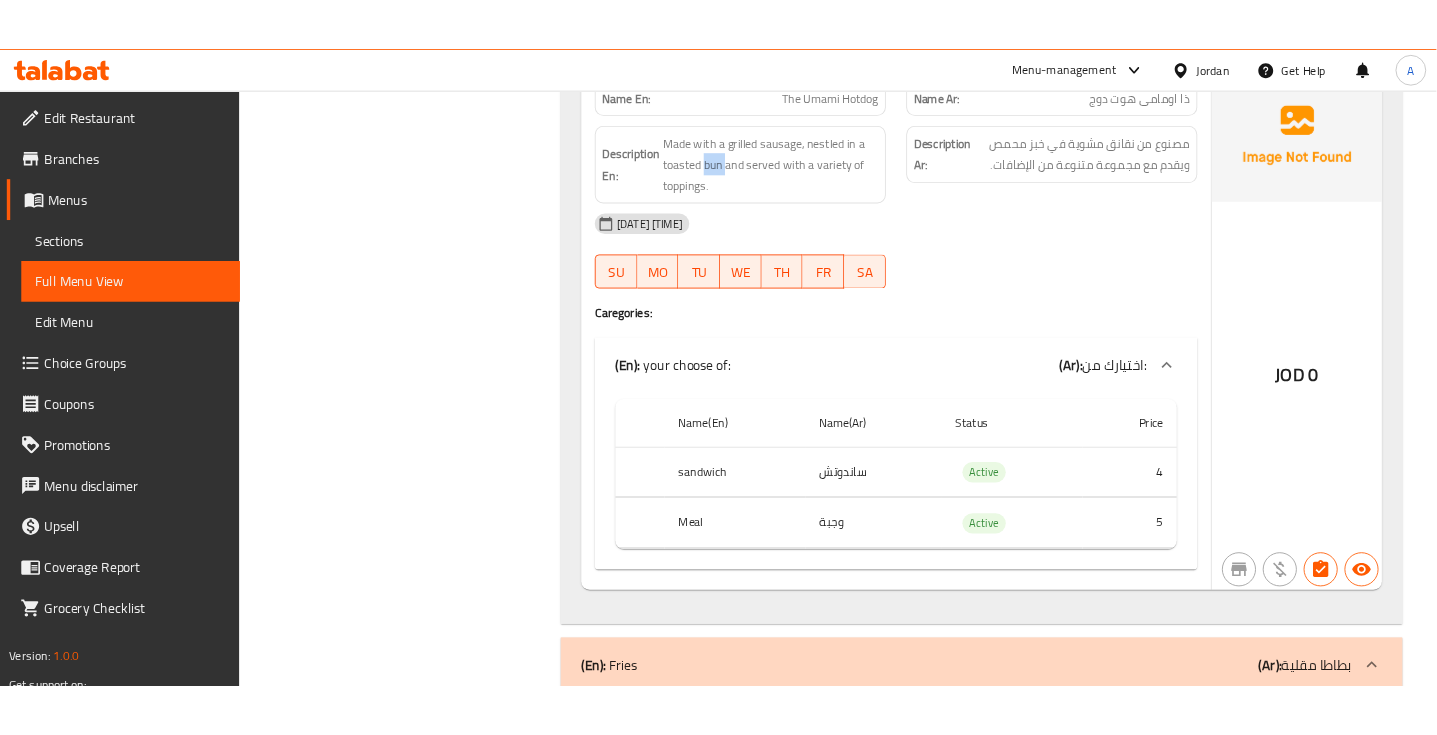 scroll, scrollTop: 1862, scrollLeft: 0, axis: vertical 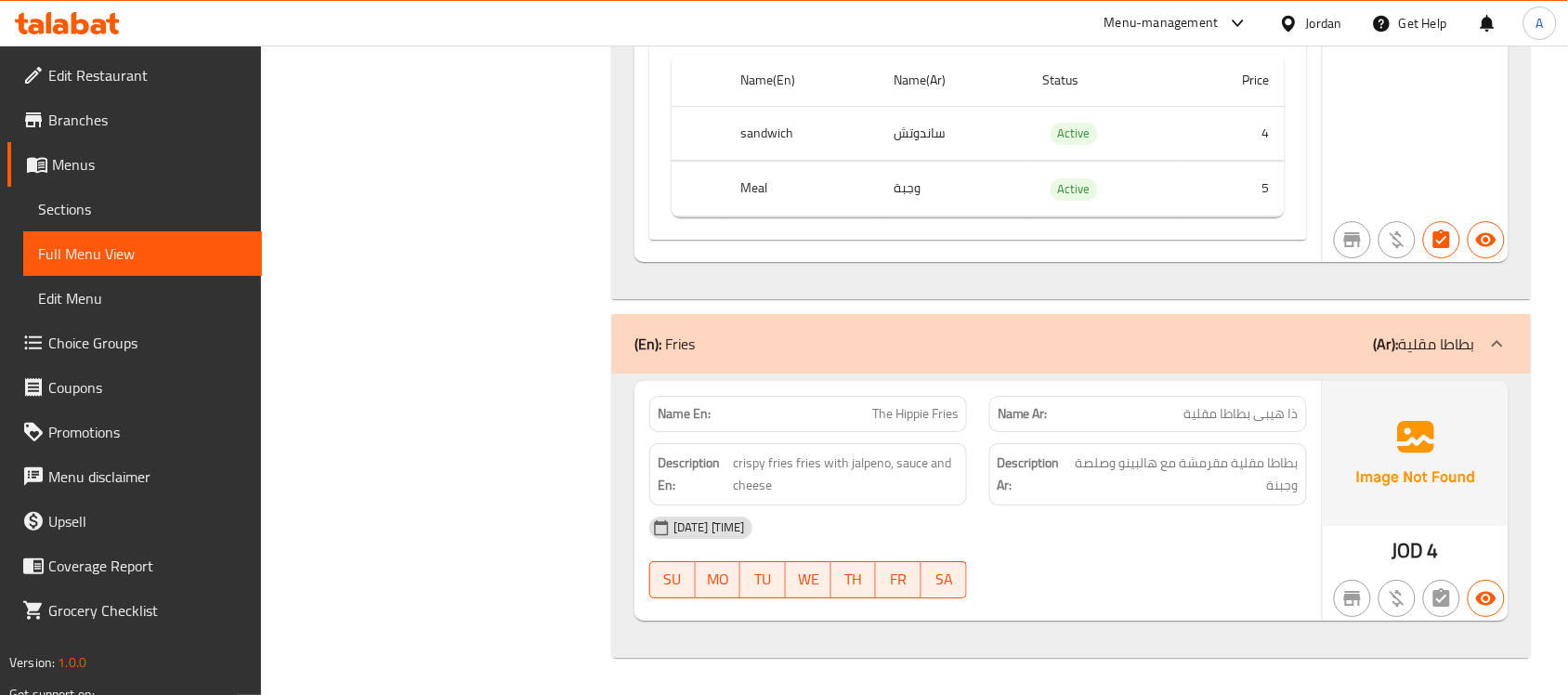 click on "ذا هيبى بطاطا مقلية" at bounding box center [1253, -1372] 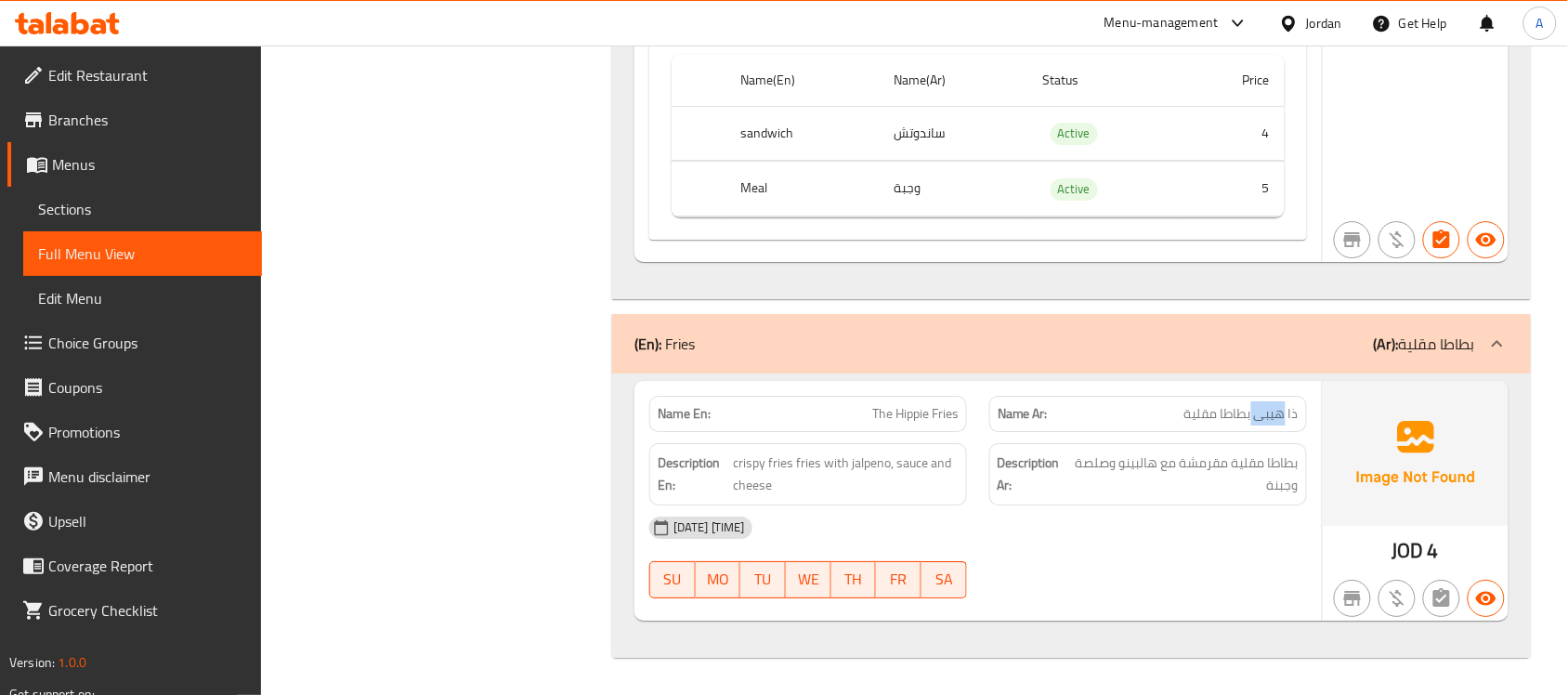 click on "ذا هيبى بطاطا مقلية" at bounding box center (1253, -1372) 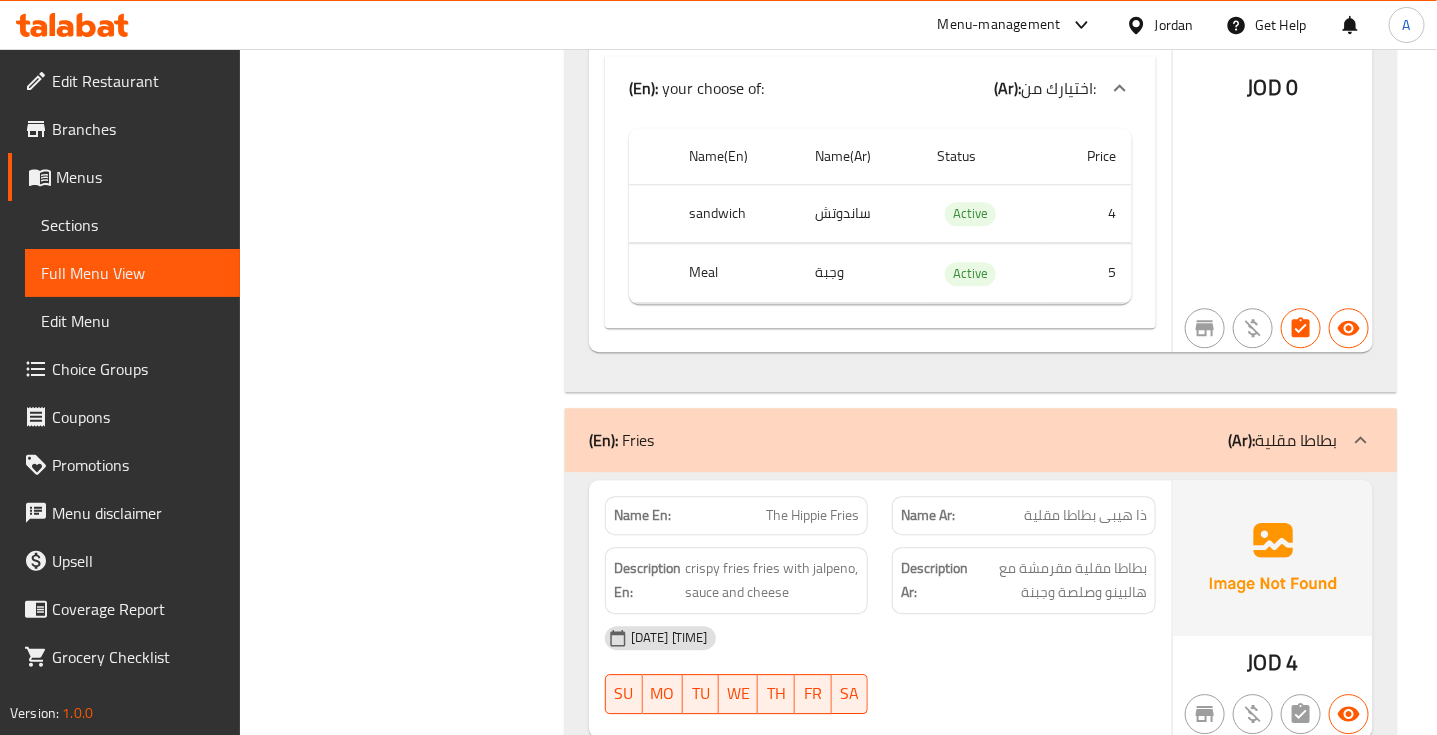 click on "[DATE] [TIME]" at bounding box center (880, -1333) 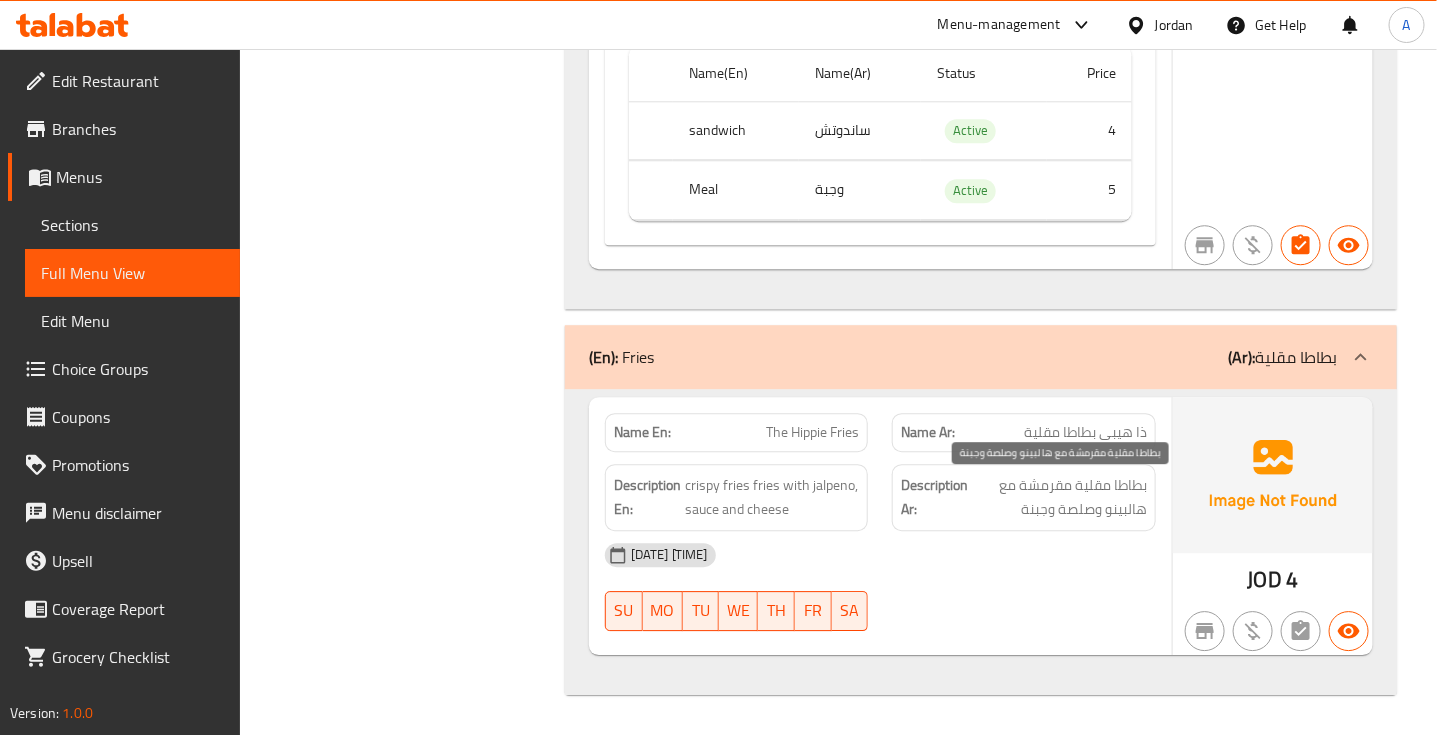 click on "بطاطا مقلية مقرمشة مع هالبينو وصلصة وجبنة" at bounding box center (1059, 497) 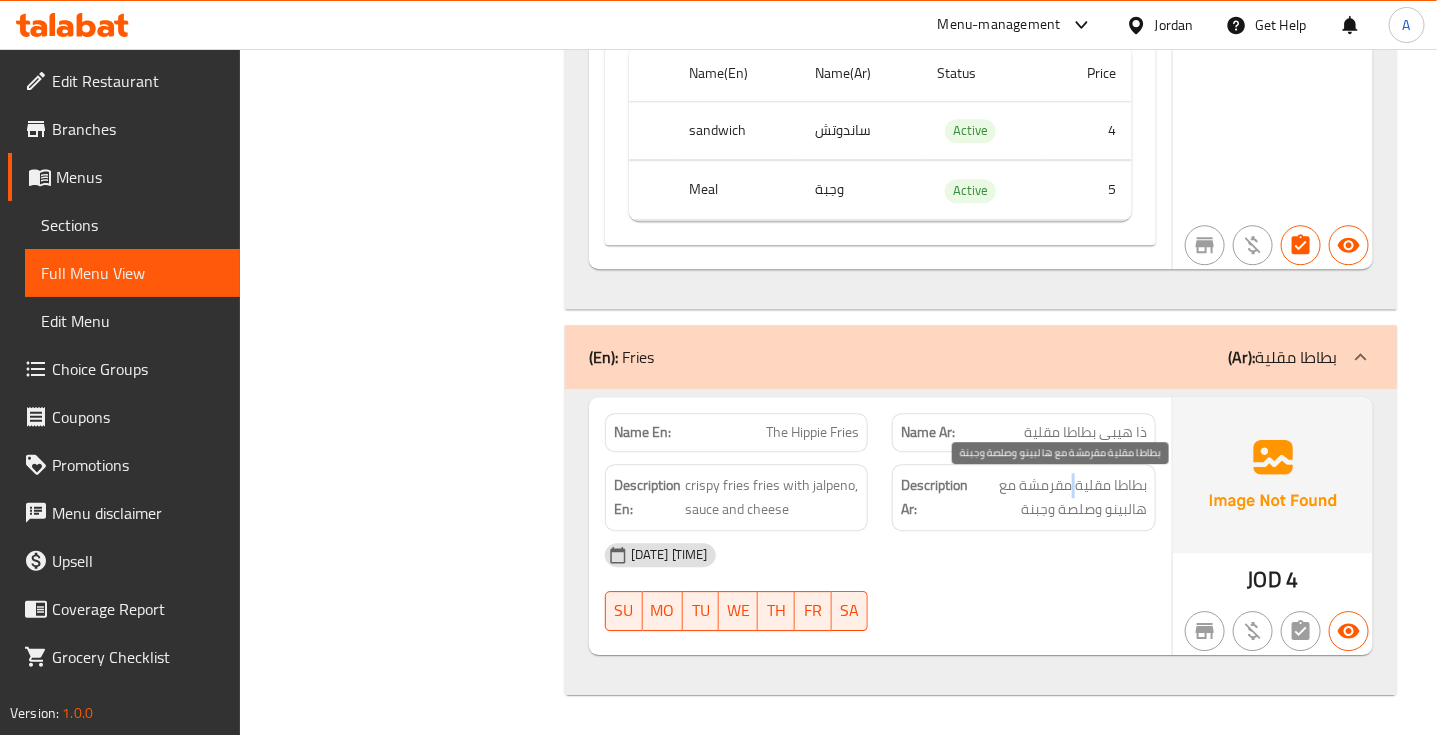 click on "بطاطا مقلية مقرمشة مع هالبينو وصلصة وجبنة" at bounding box center [1059, 497] 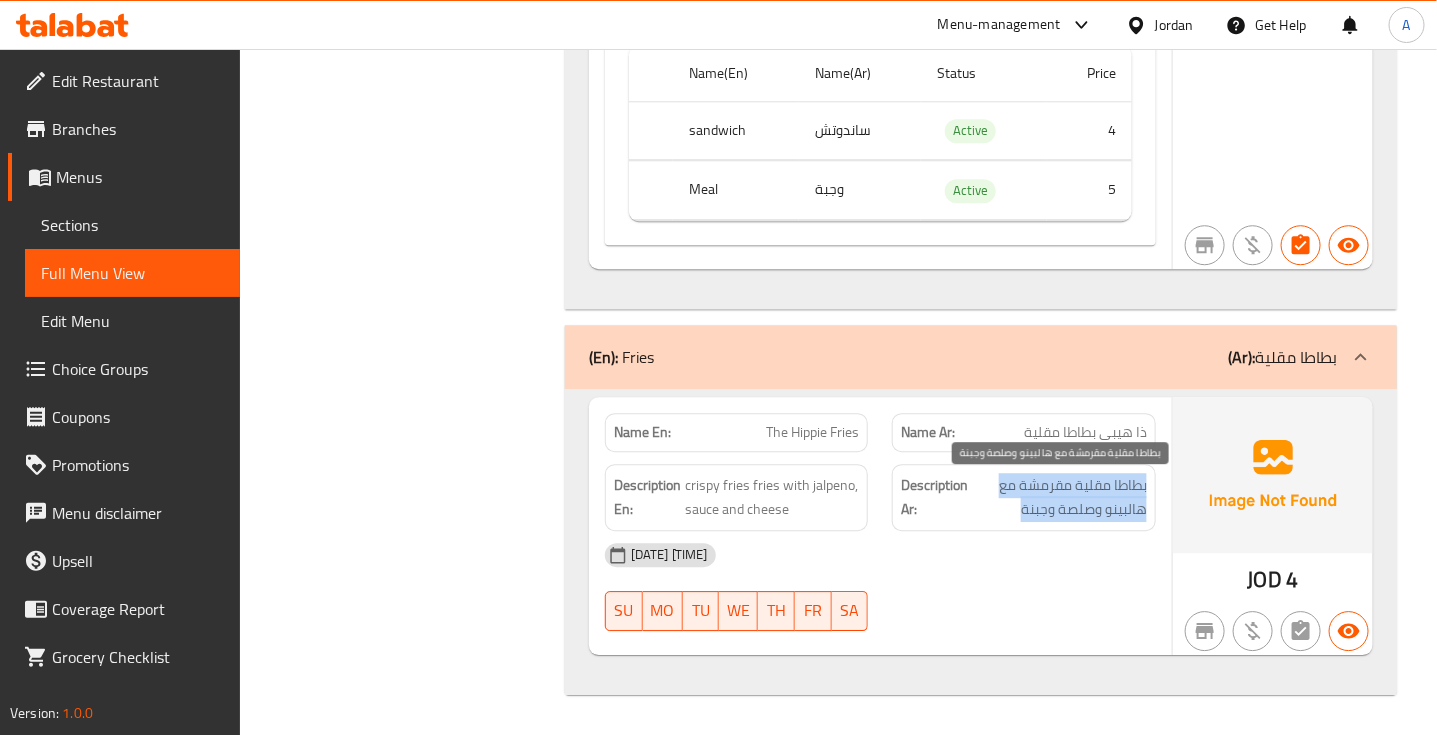 click on "بطاطا مقلية مقرمشة مع هالبينو وصلصة وجبنة" at bounding box center (1059, 497) 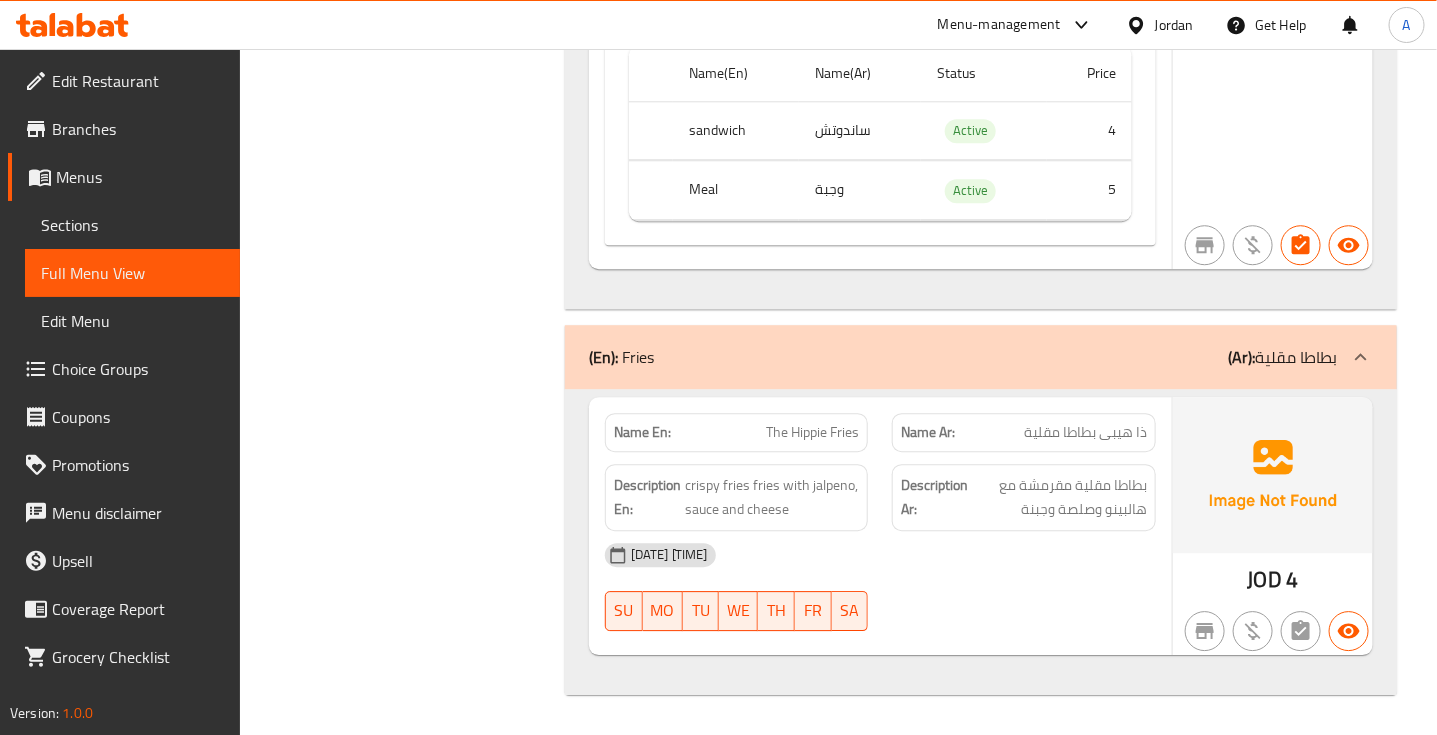 click on "Name En: The Hippie Fries Name Ar: ذا هيبى بطاطا مقلية Description En: crispy fries fries with jalpeno, sauce and cheese Description Ar: بطاطا مقلية مقرمشة مع هالبينو وصلصة وجبنة 06-08-2025 01:31 PM SU MO TU WE TH FR SA JOD 4" at bounding box center (981, -637) 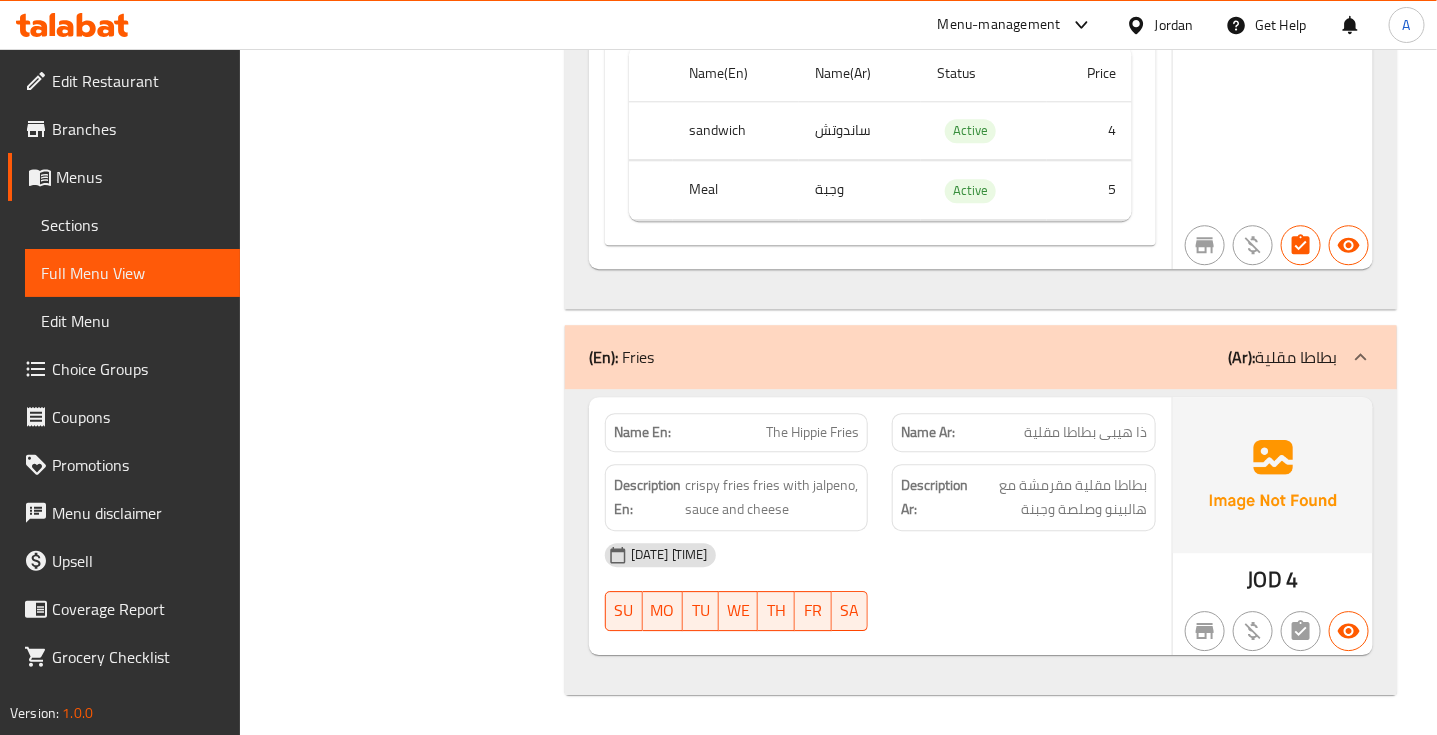 click on "Description En: crispy fries fries with jalpeno, sauce and cheese" at bounding box center [737, -1474] 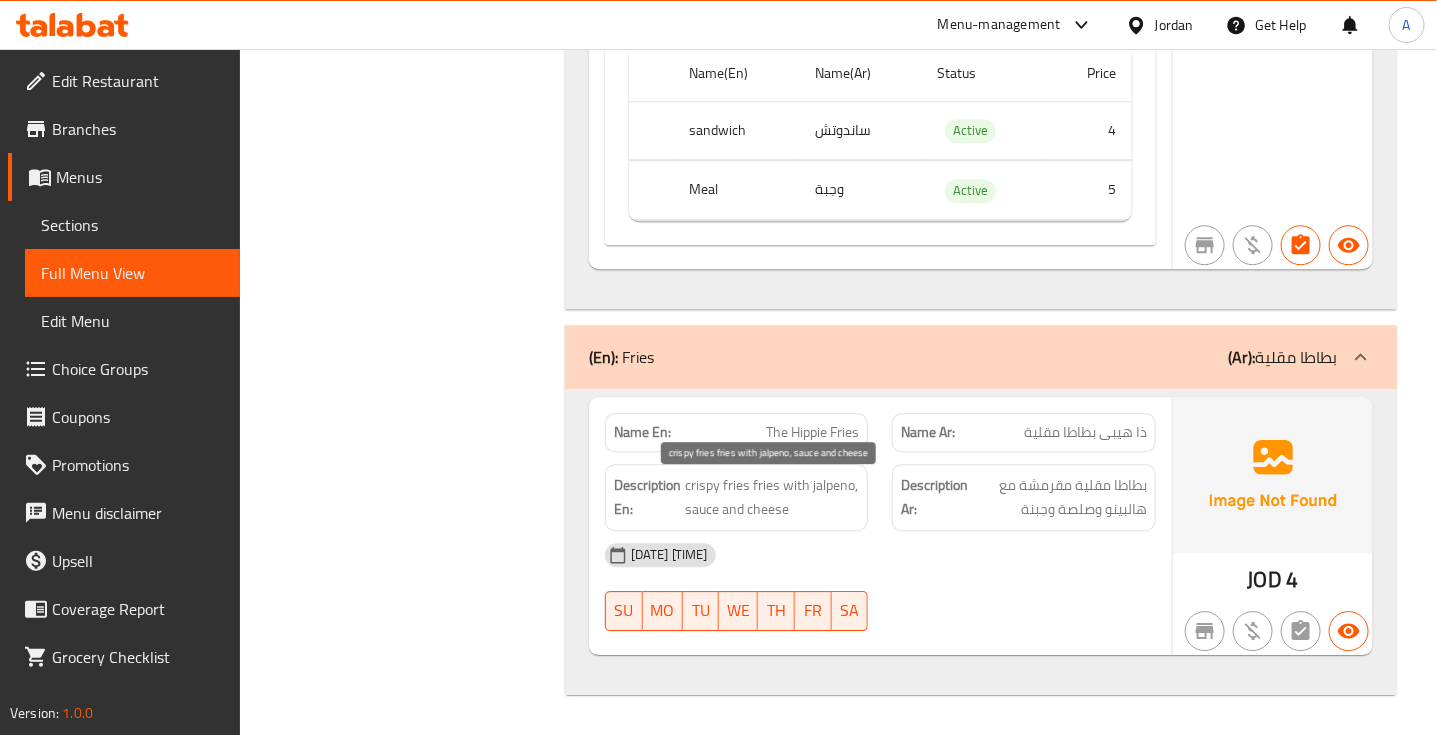 drag, startPoint x: 743, startPoint y: 513, endPoint x: 756, endPoint y: 503, distance: 16.40122 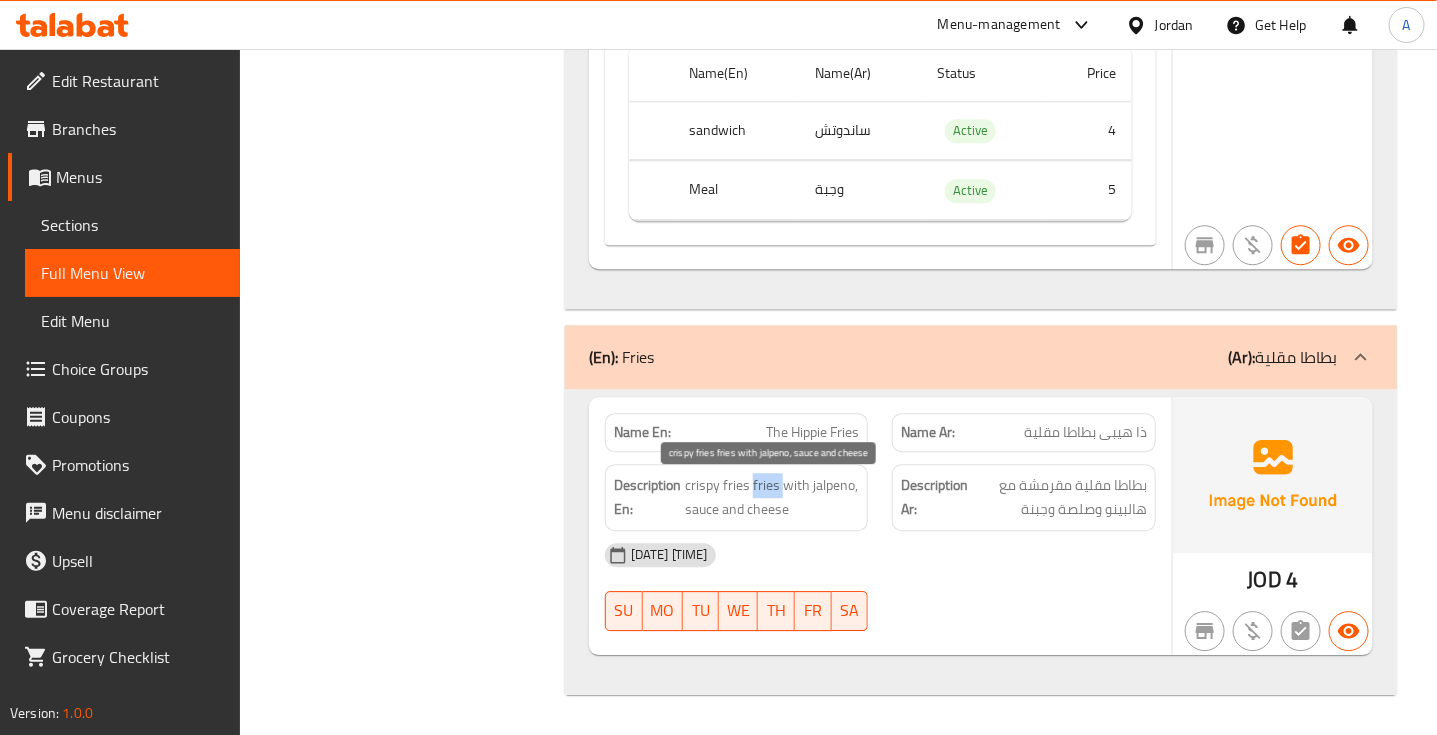 click on "crispy fries fries with jalpeno, sauce and cheese" at bounding box center [772, 497] 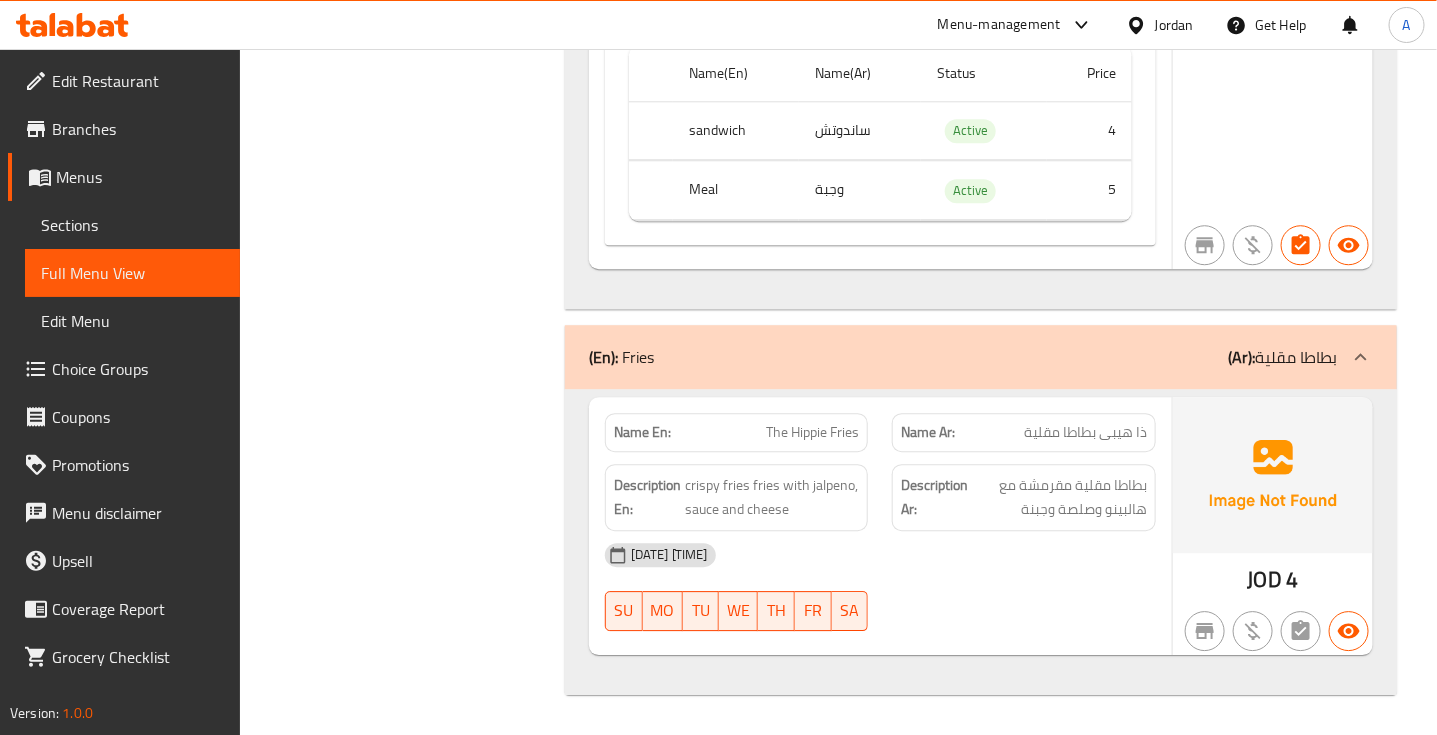 click on "The Hippie Fries" at bounding box center [809, -1539] 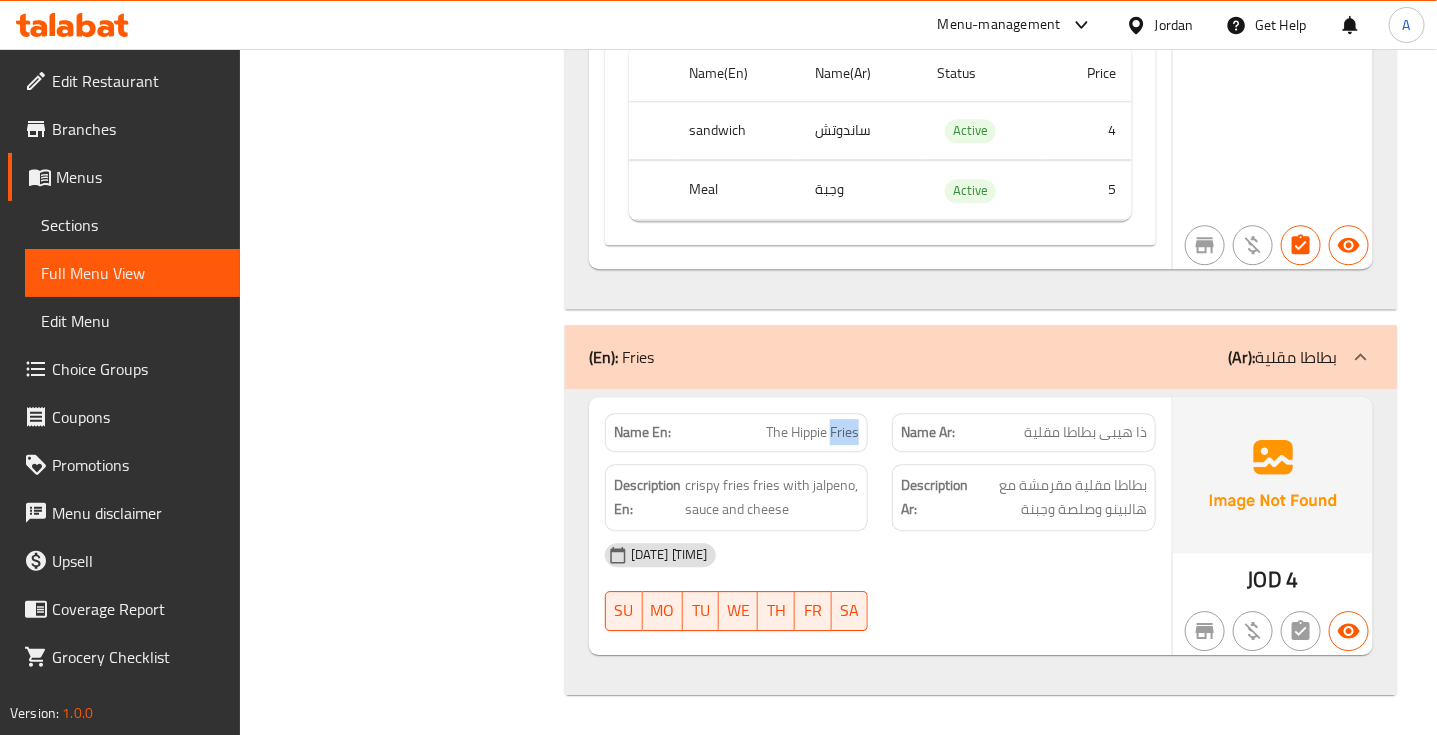 click on "The Hippie Fries" at bounding box center [809, -1539] 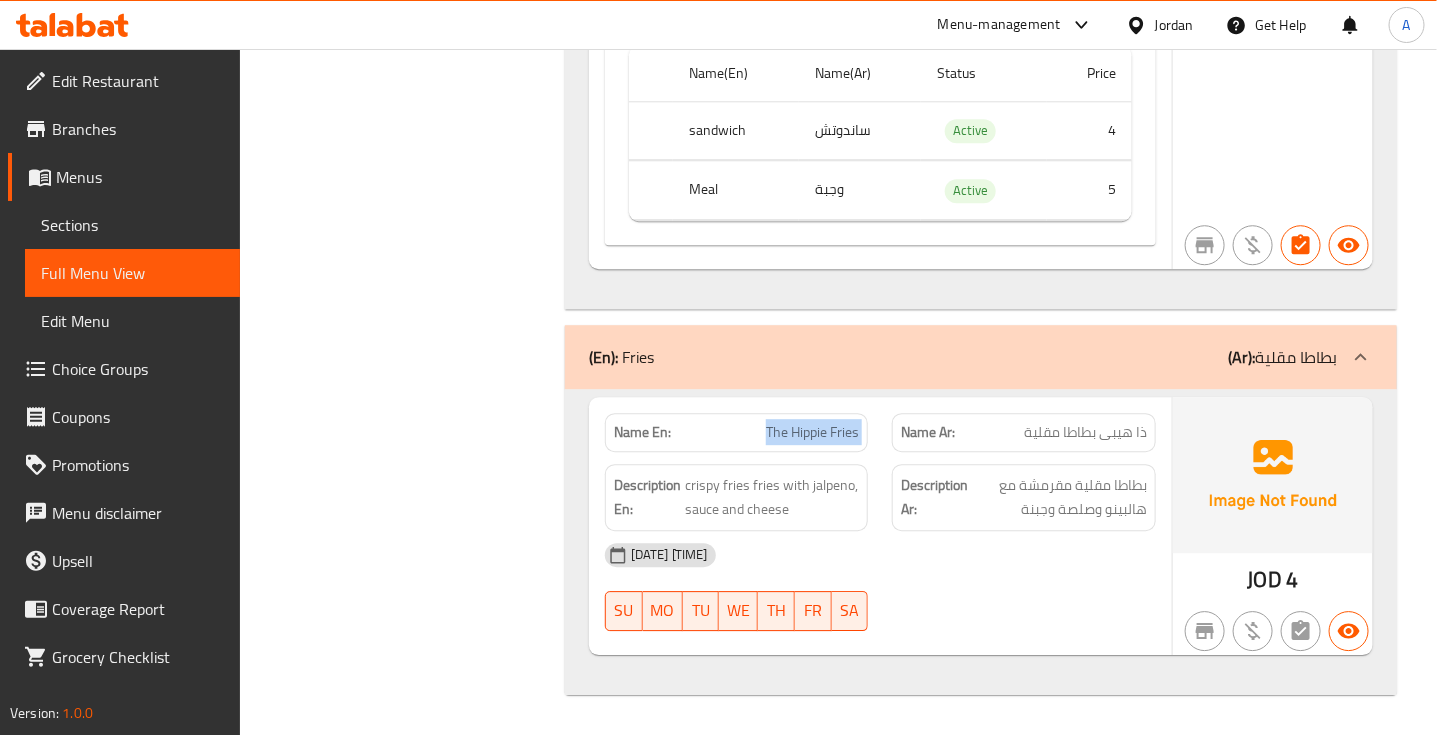 click on "The Hippie Fries" at bounding box center [809, -1539] 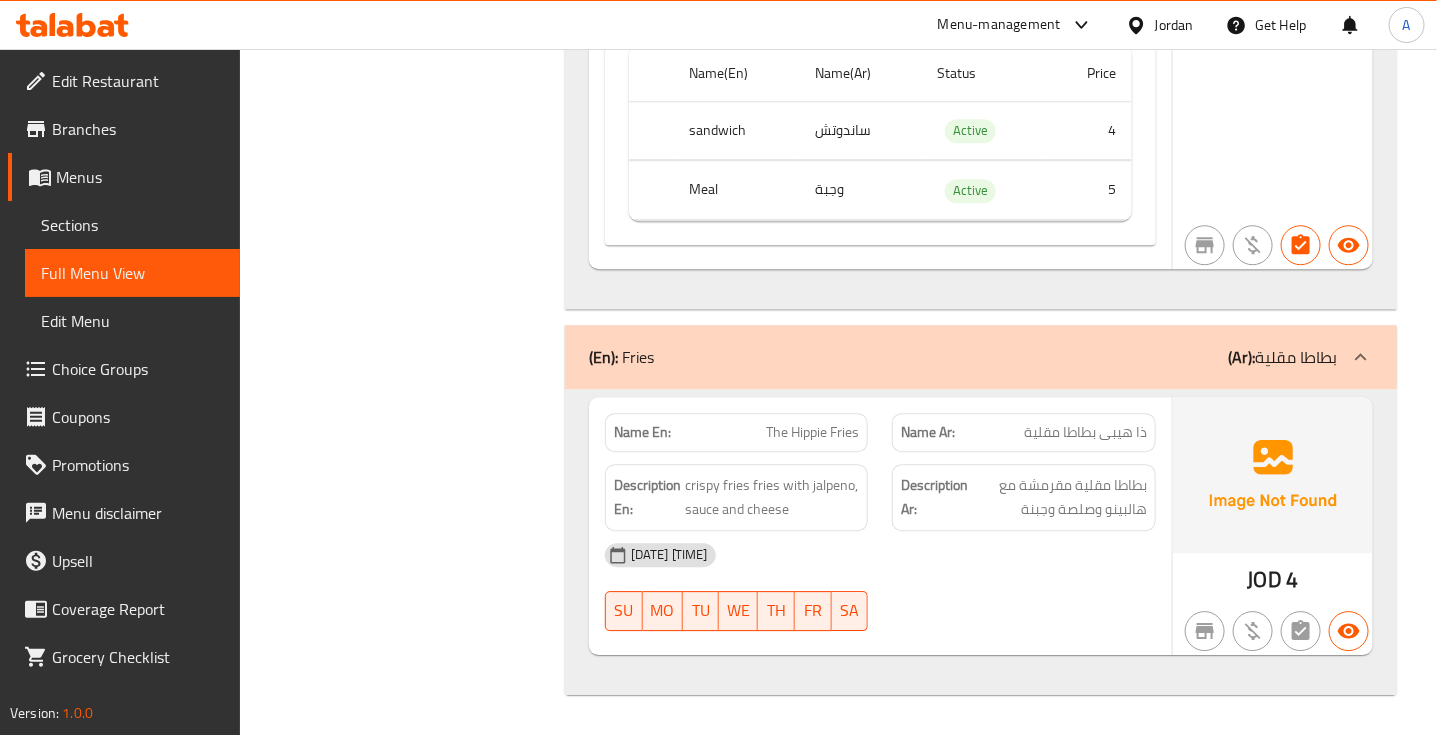 click at bounding box center [1024, -1340] 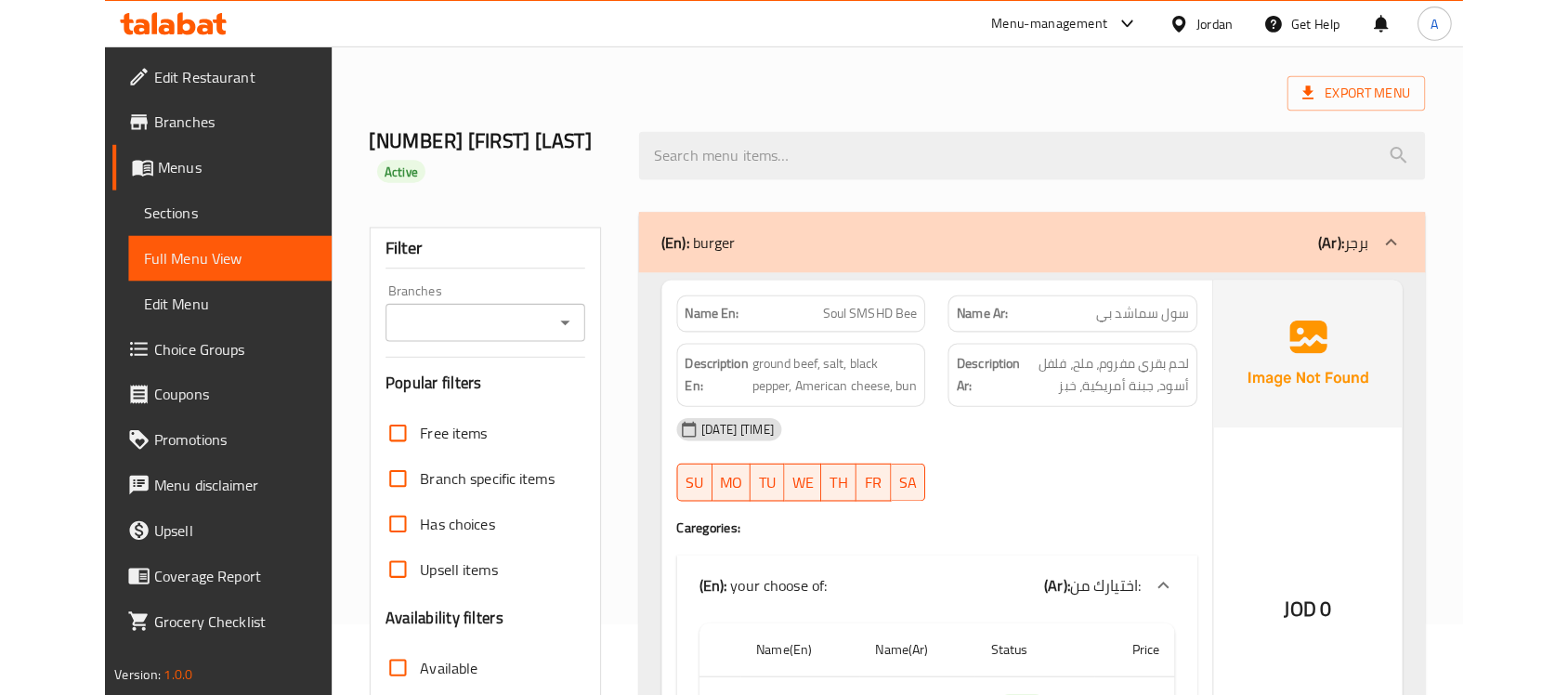 scroll, scrollTop: 0, scrollLeft: 0, axis: both 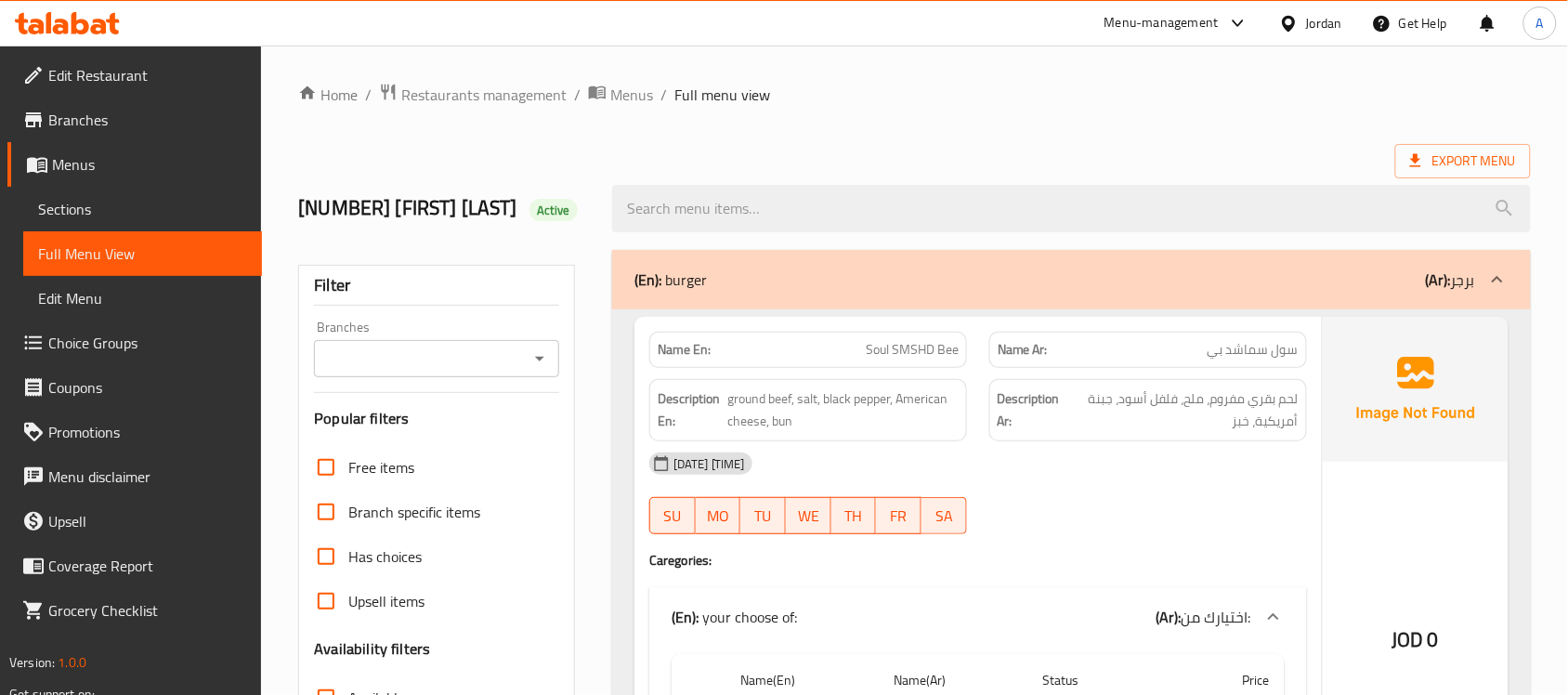 click on "Soul SMSHD Bee" at bounding box center [912, 349] 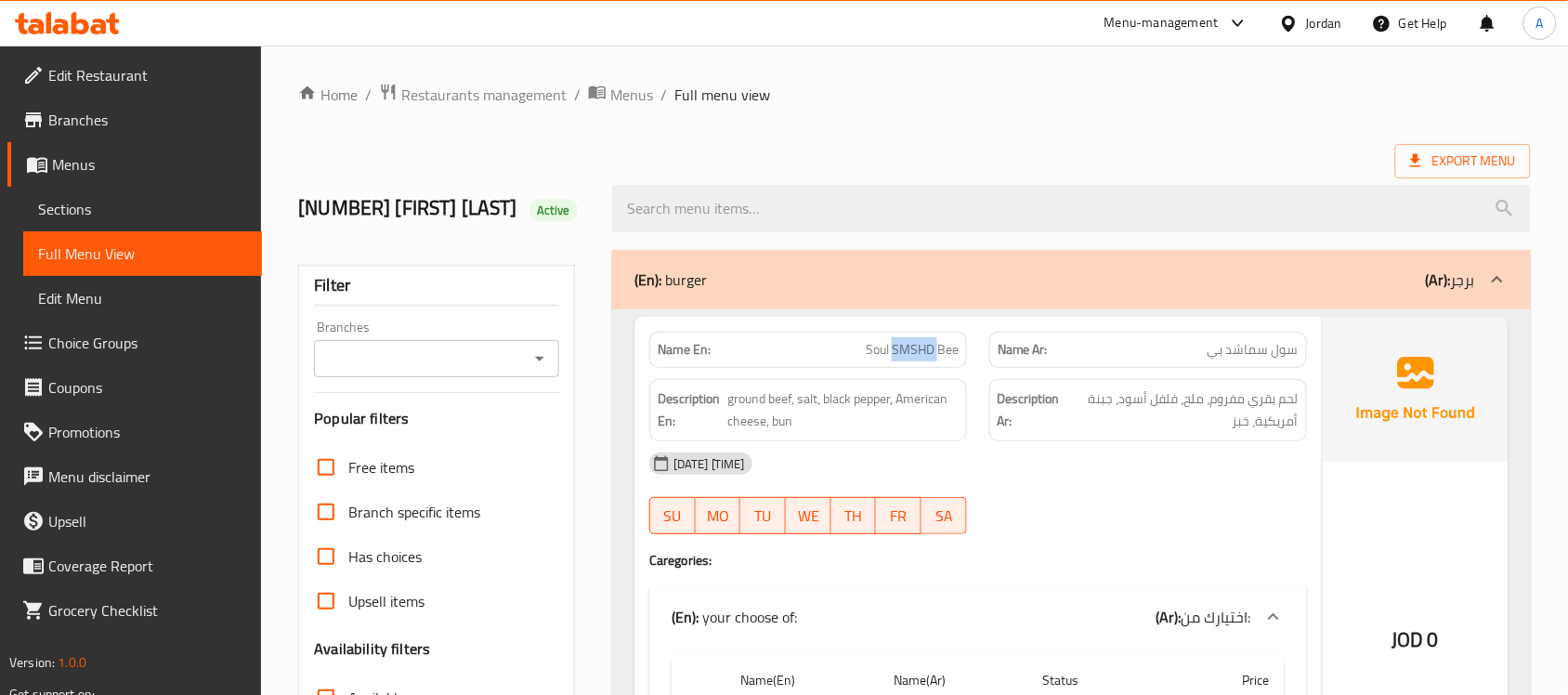 click on "Soul SMSHD Bee" at bounding box center (912, 349) 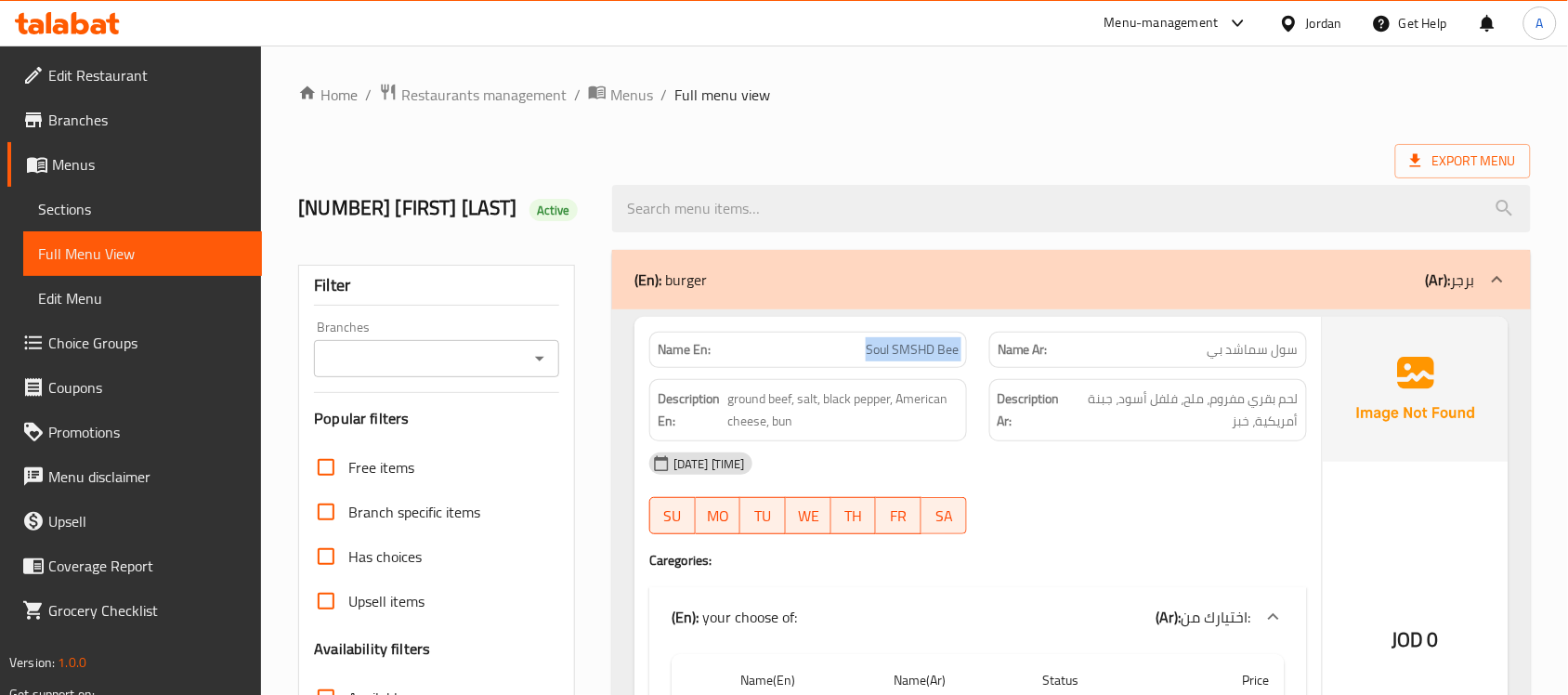 click on "Soul SMSHD Bee" at bounding box center [912, 349] 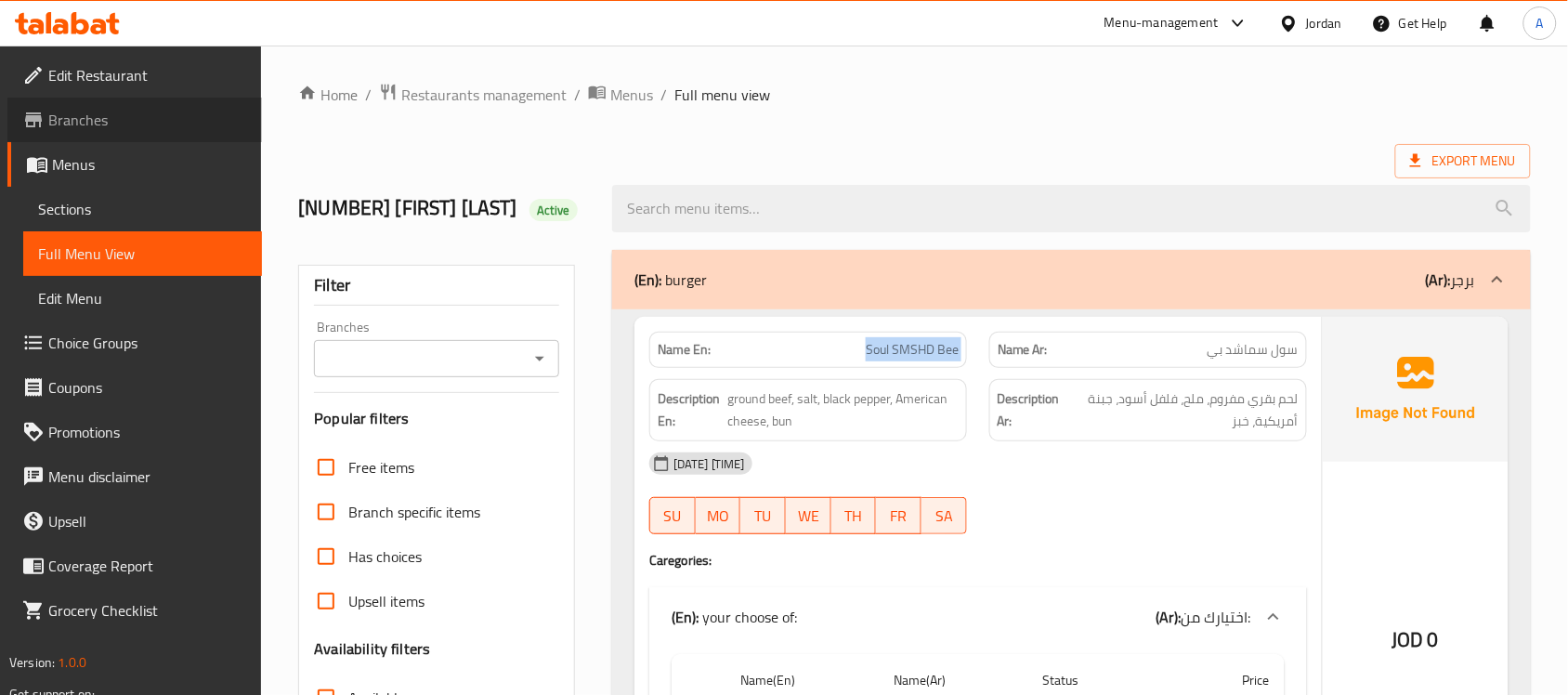 click on "Branches" at bounding box center (148, 120) 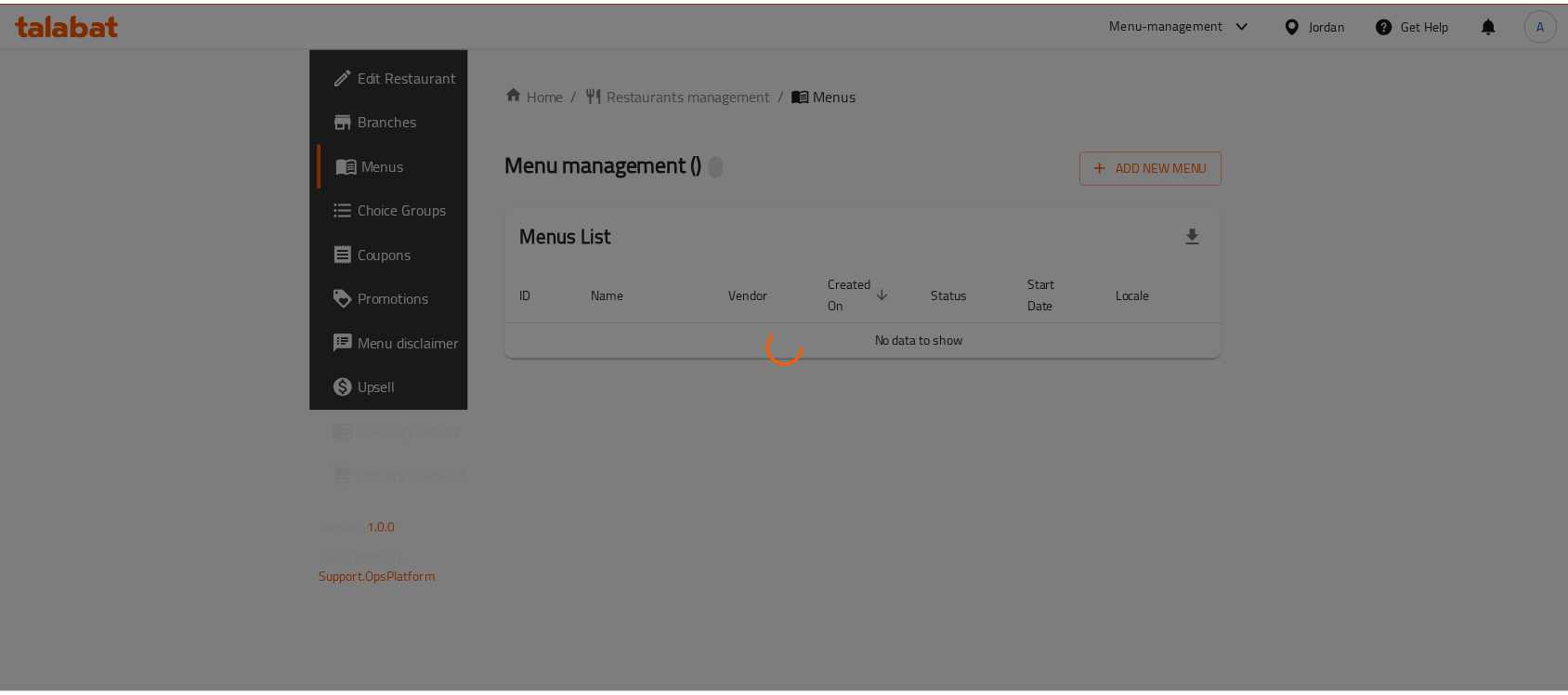 scroll, scrollTop: 0, scrollLeft: 0, axis: both 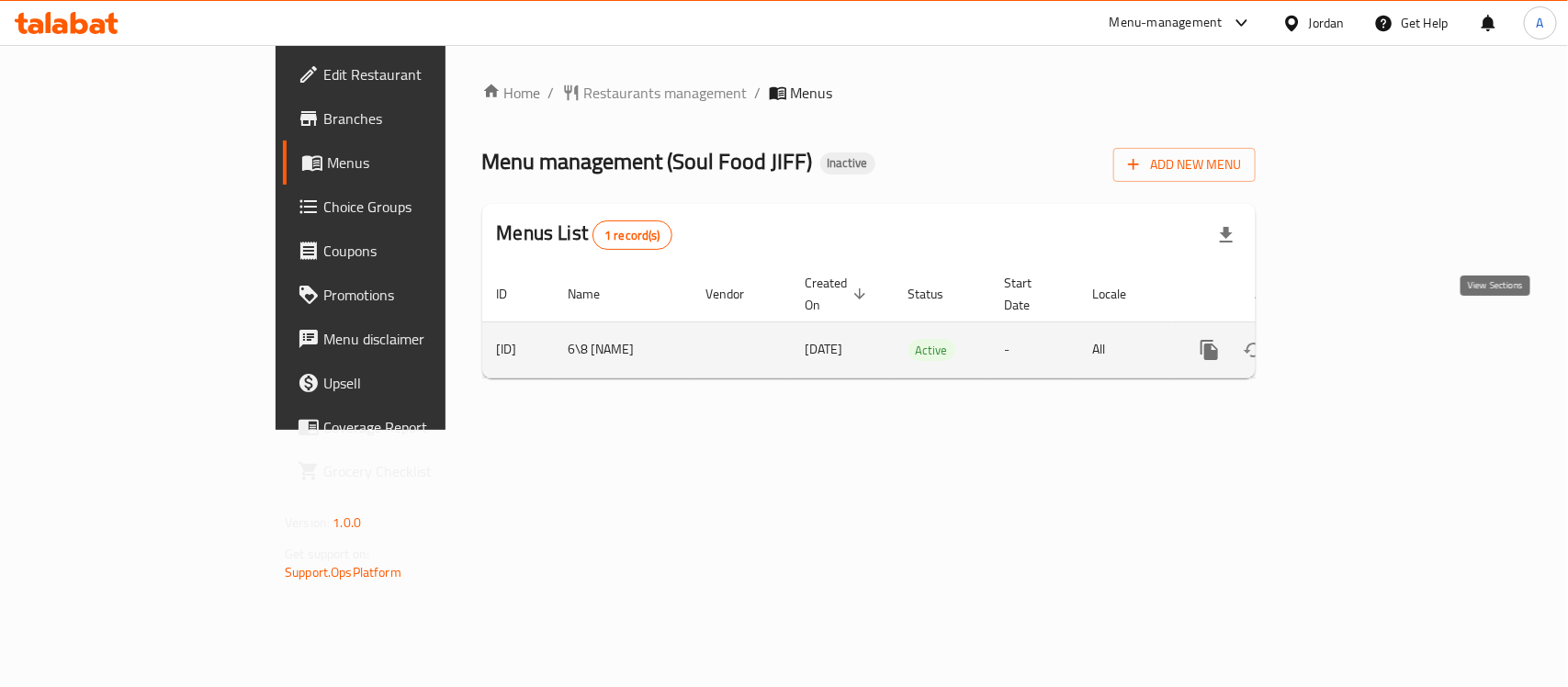 click 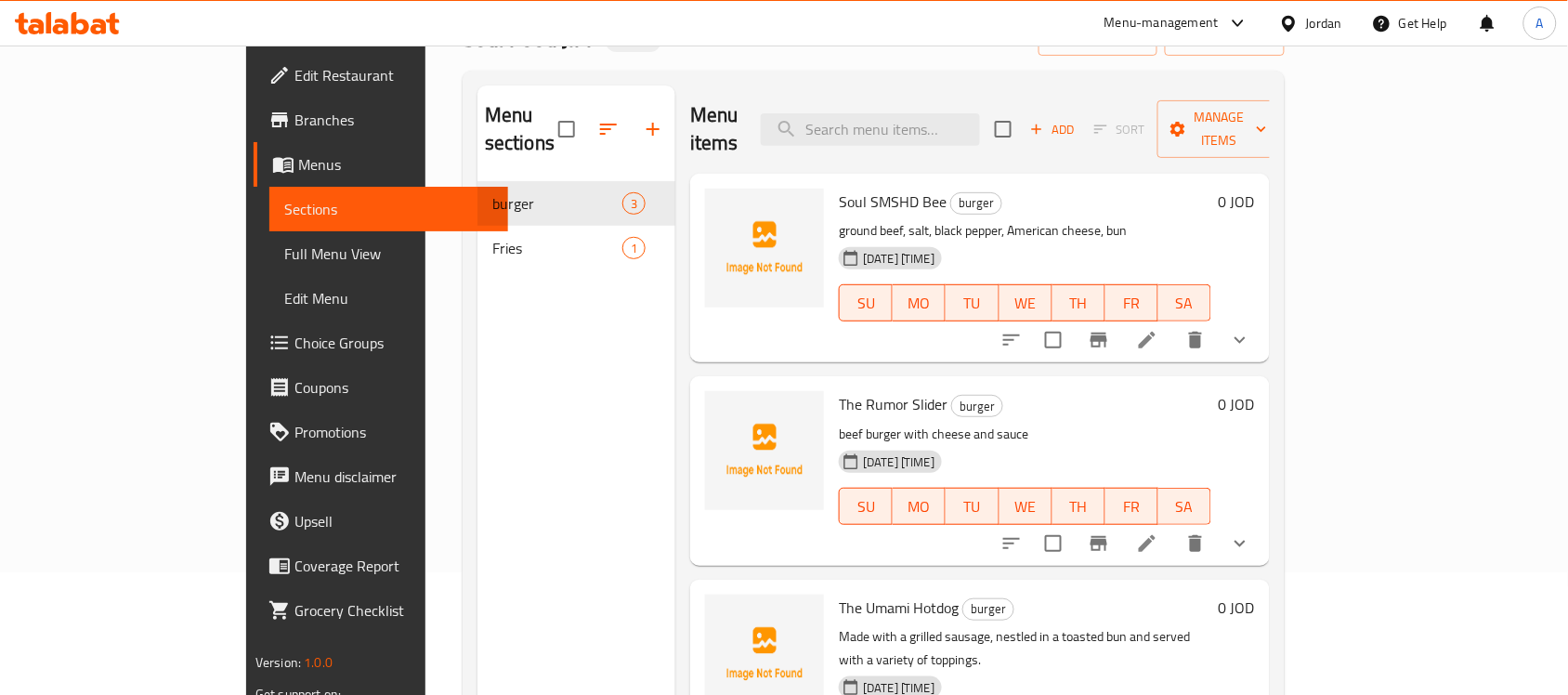 scroll, scrollTop: 261, scrollLeft: 0, axis: vertical 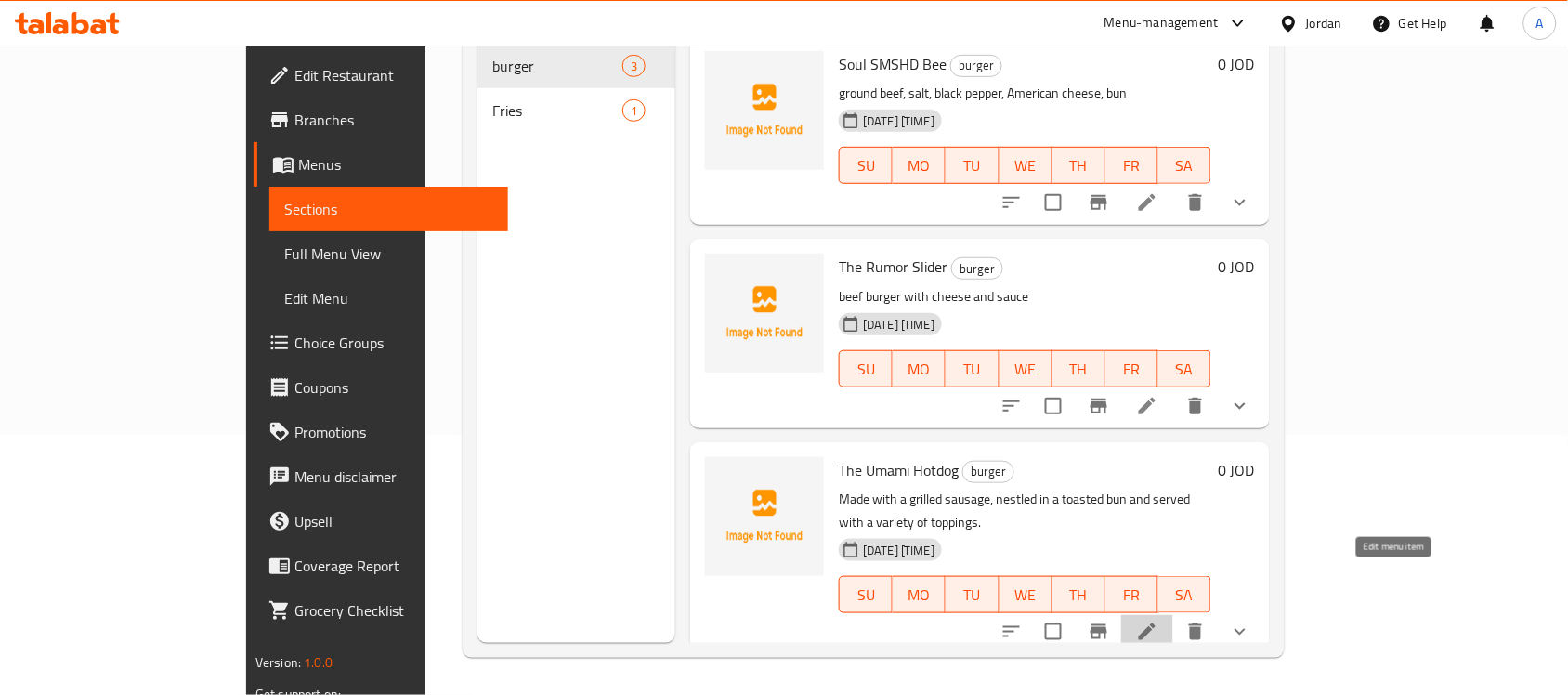click 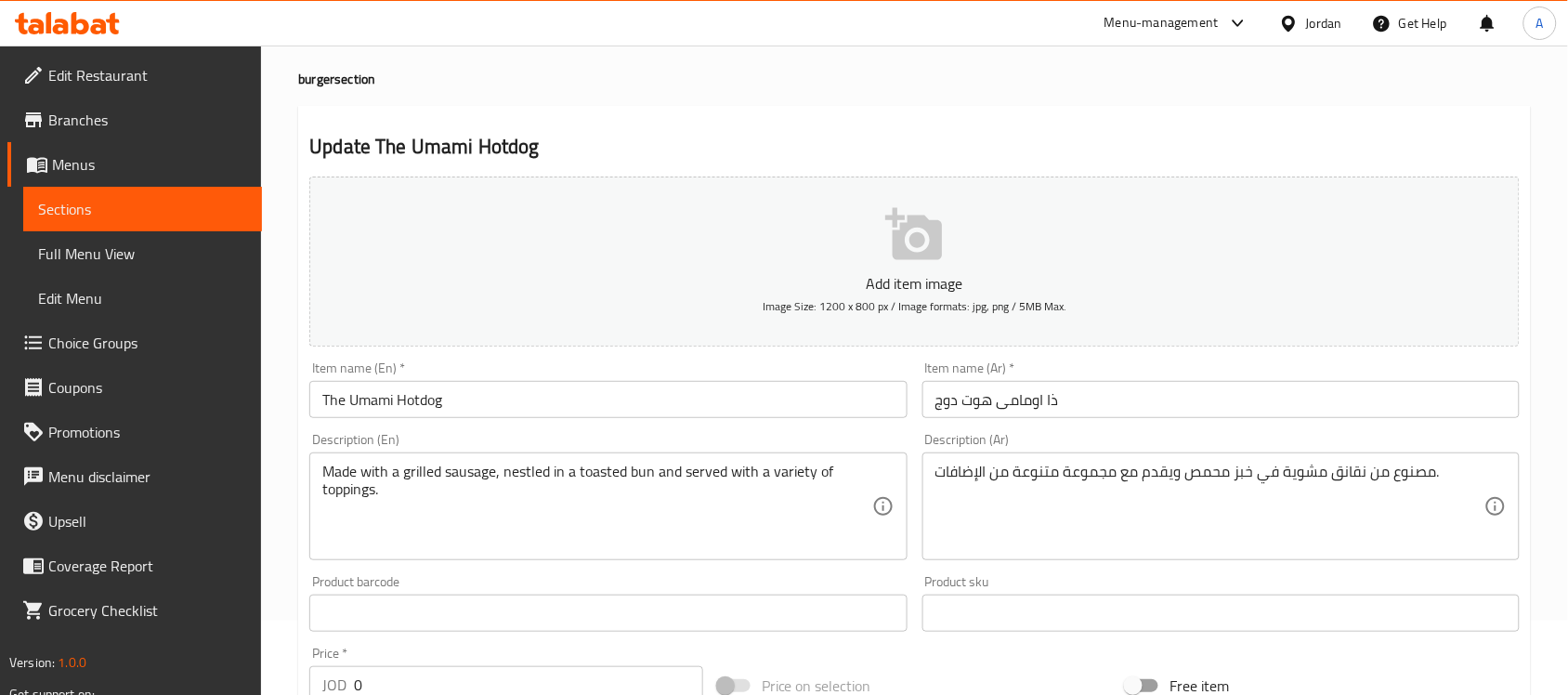 scroll, scrollTop: 116, scrollLeft: 0, axis: vertical 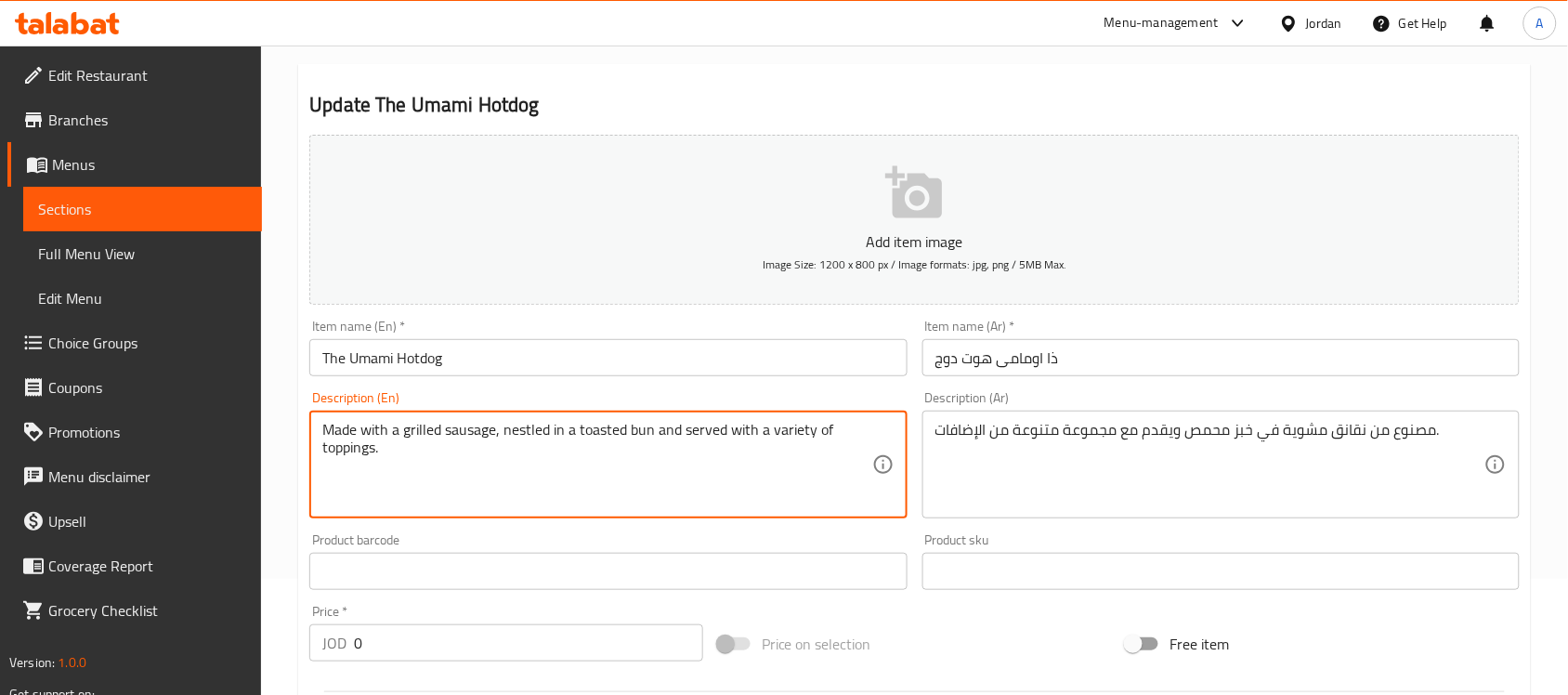 click on "Made with a grilled sausage, nestled in a toasted bun and served with a variety of toppings." at bounding box center (596, 465) 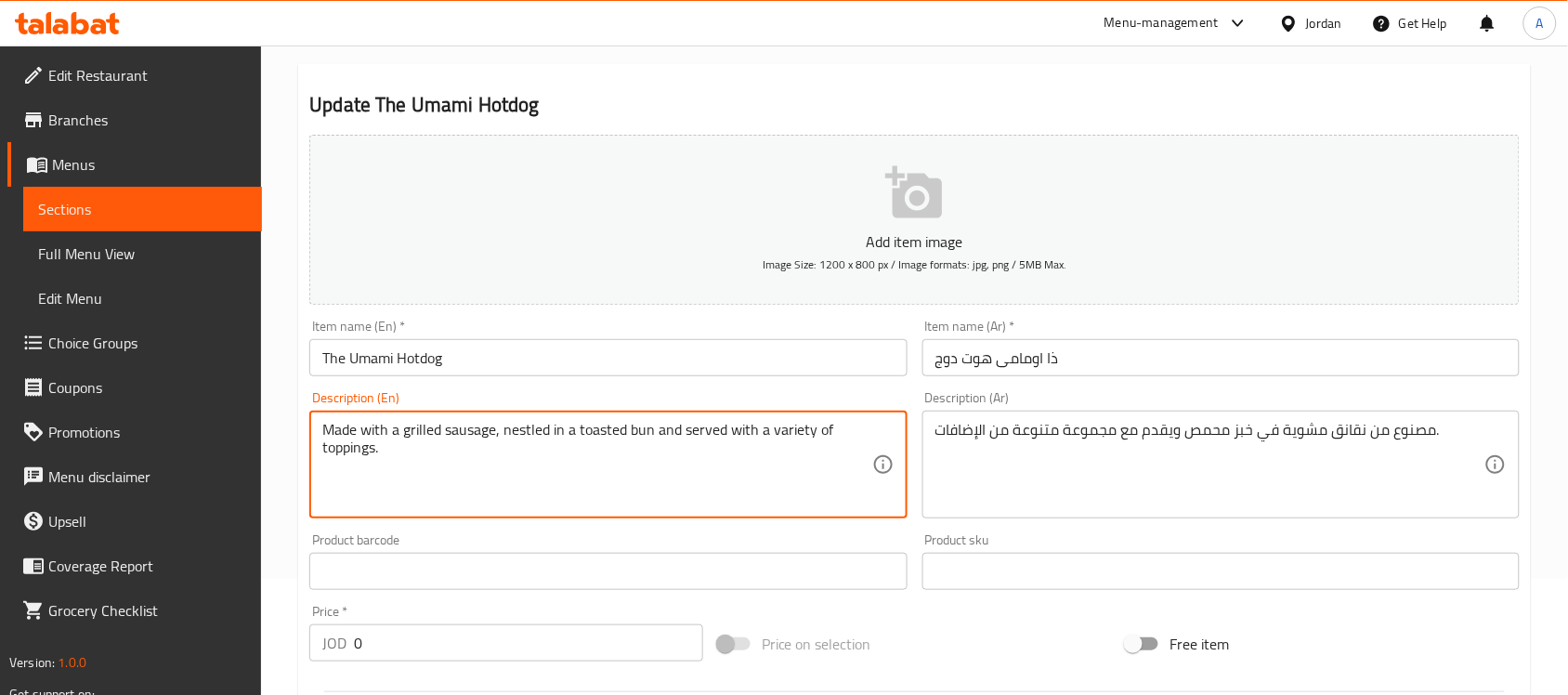 click on "مصنوع من نقانق مشوية في خبز محمص ويقدم مع مجموعة متنوعة من الإضافات." at bounding box center [1209, 465] 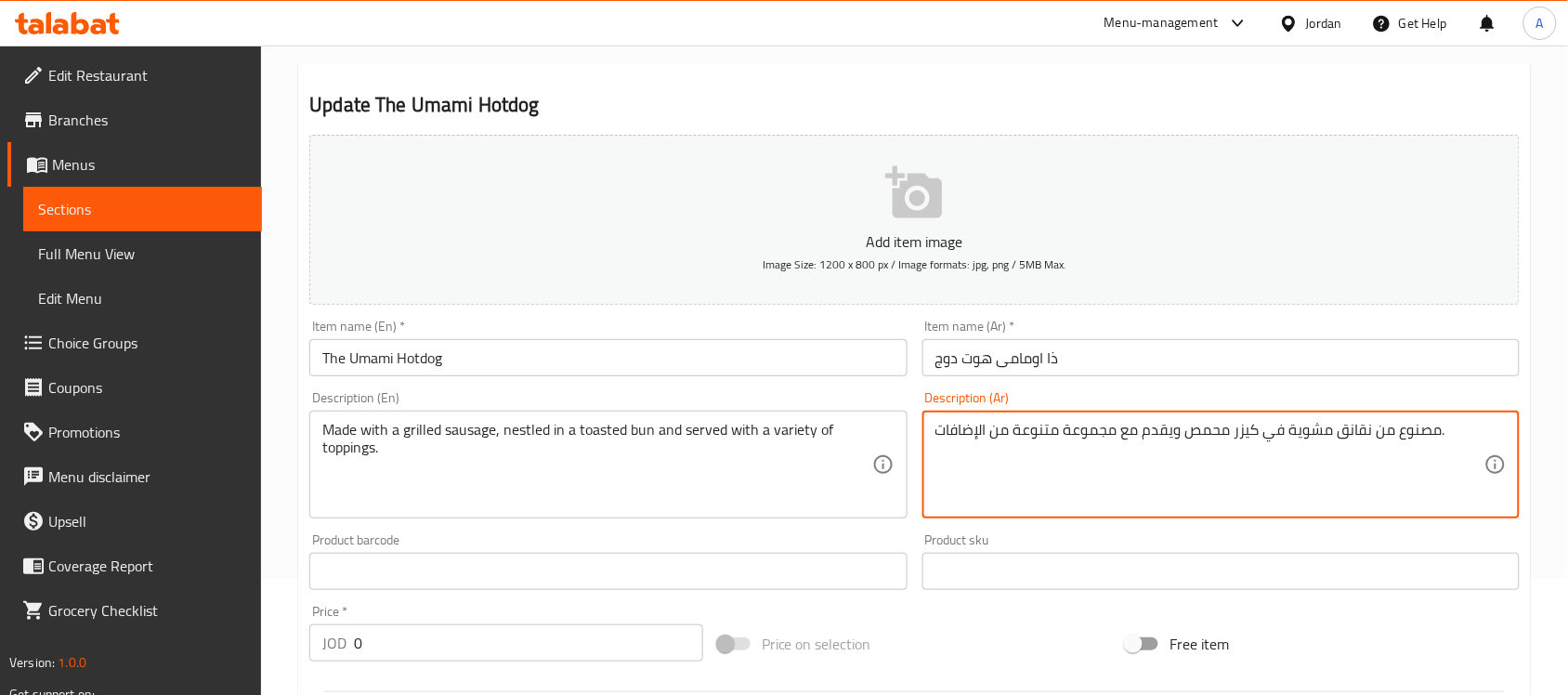type on "مصنوع من نقانق مشوية في كيزر محمص ويقدم مع مجموعة متنوعة من الإضافات." 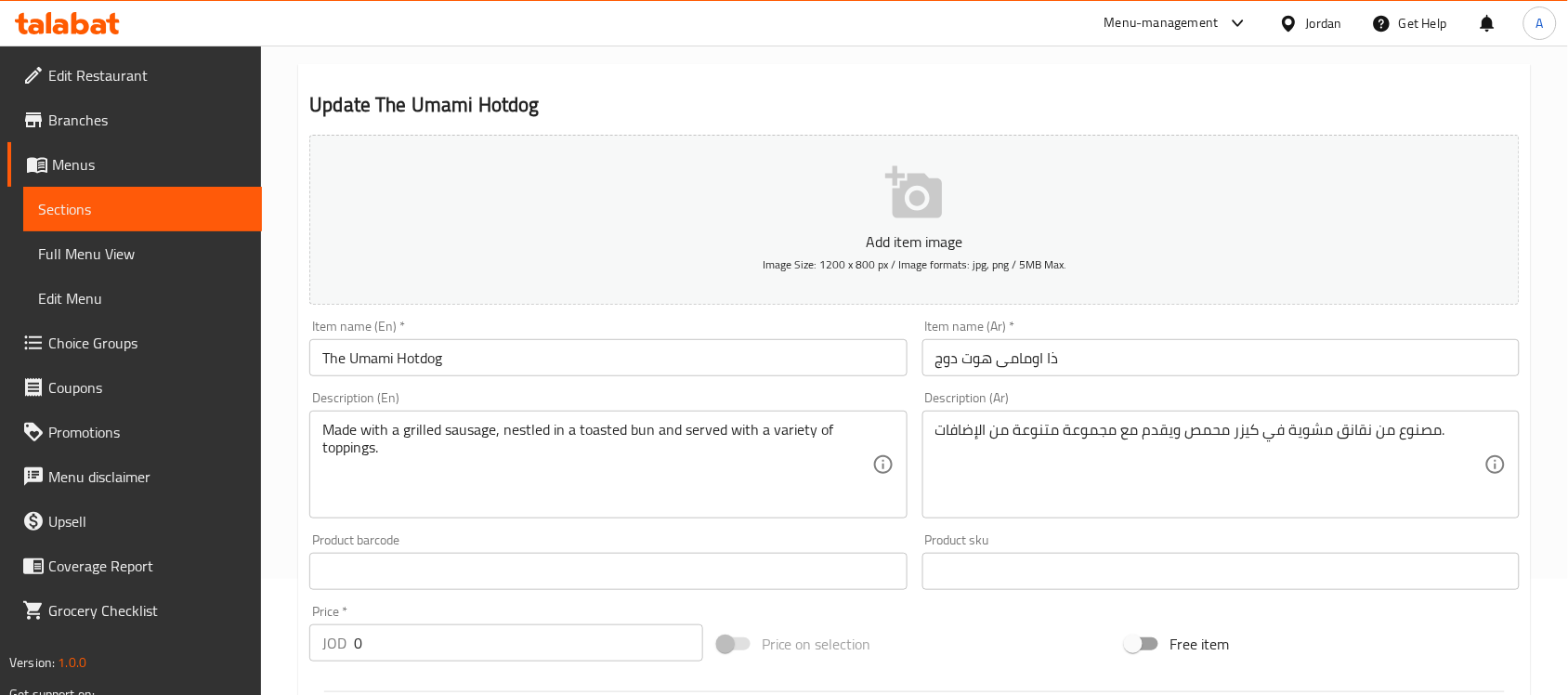 scroll, scrollTop: 647, scrollLeft: 0, axis: vertical 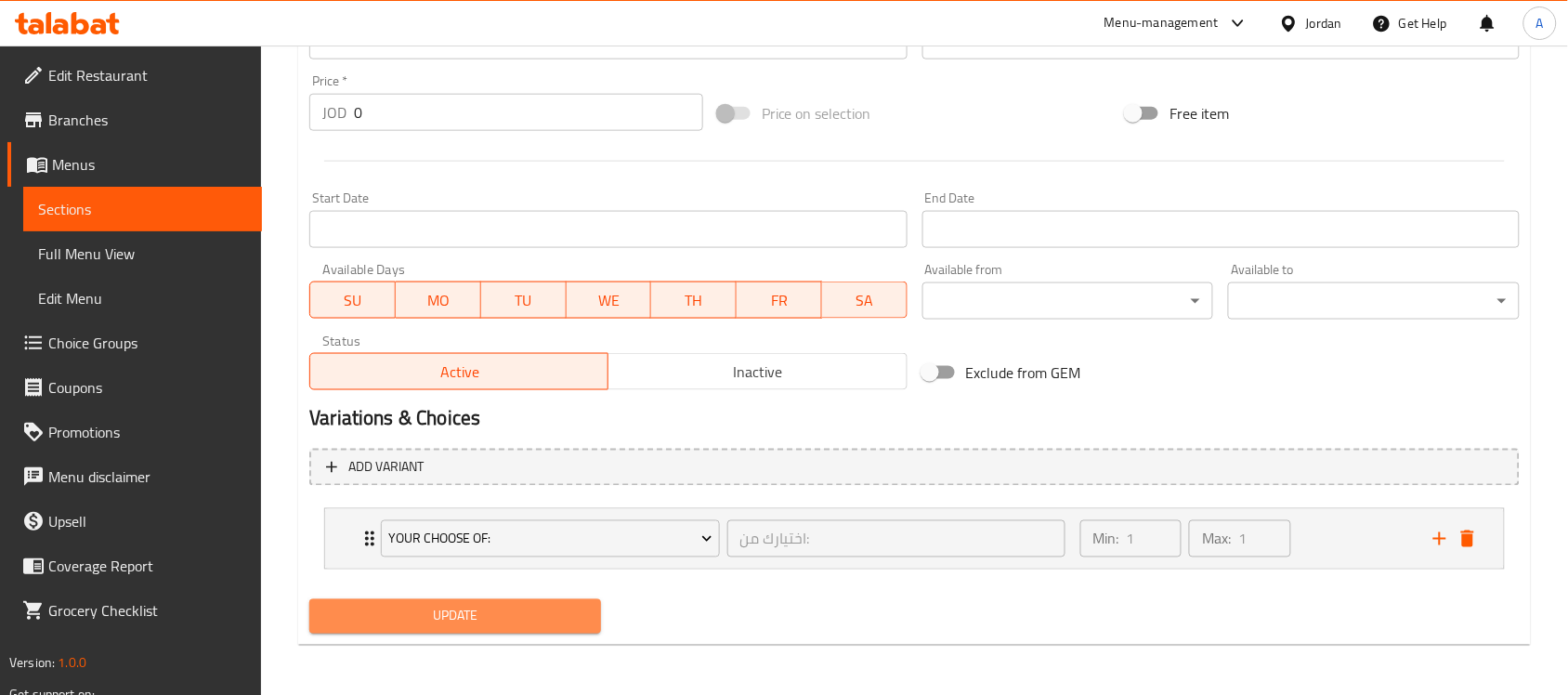click on "Update" at bounding box center [455, 616] 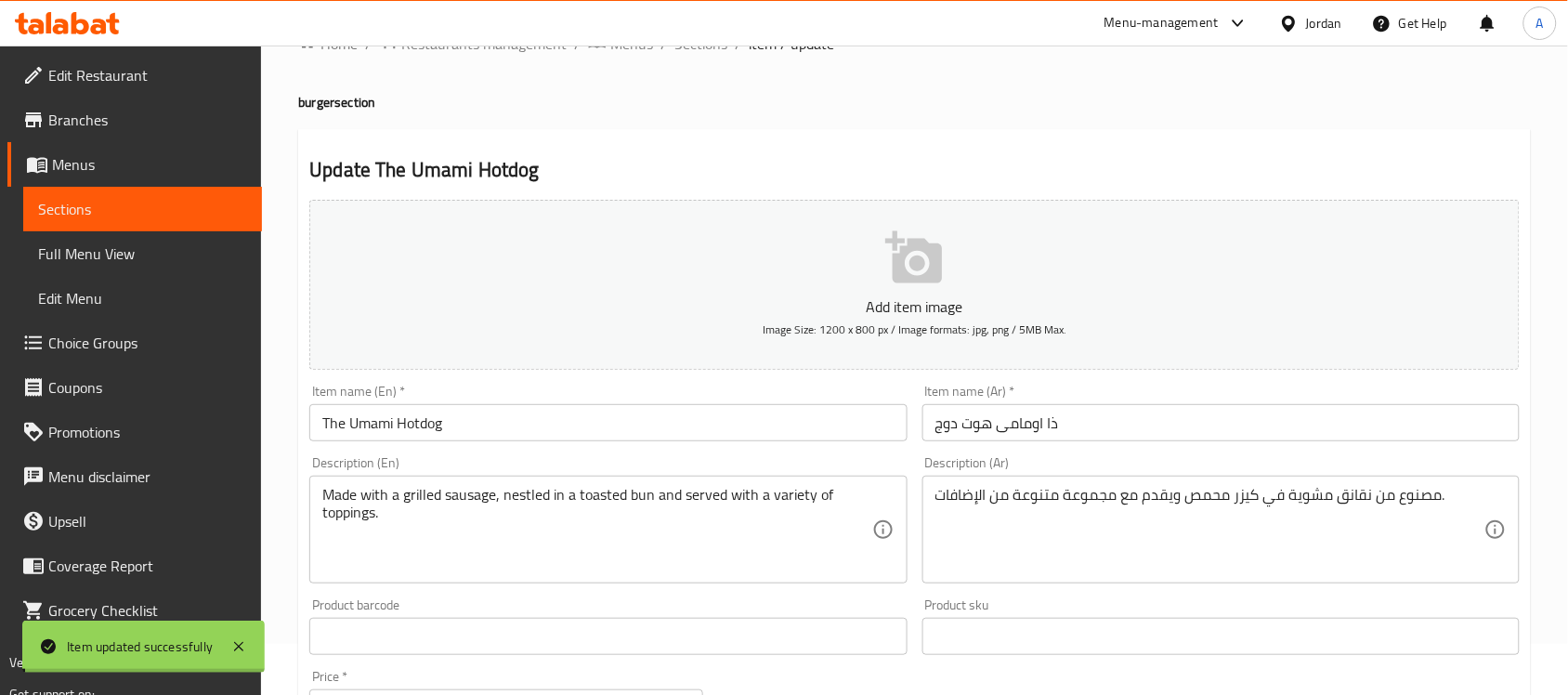 scroll, scrollTop: 0, scrollLeft: 0, axis: both 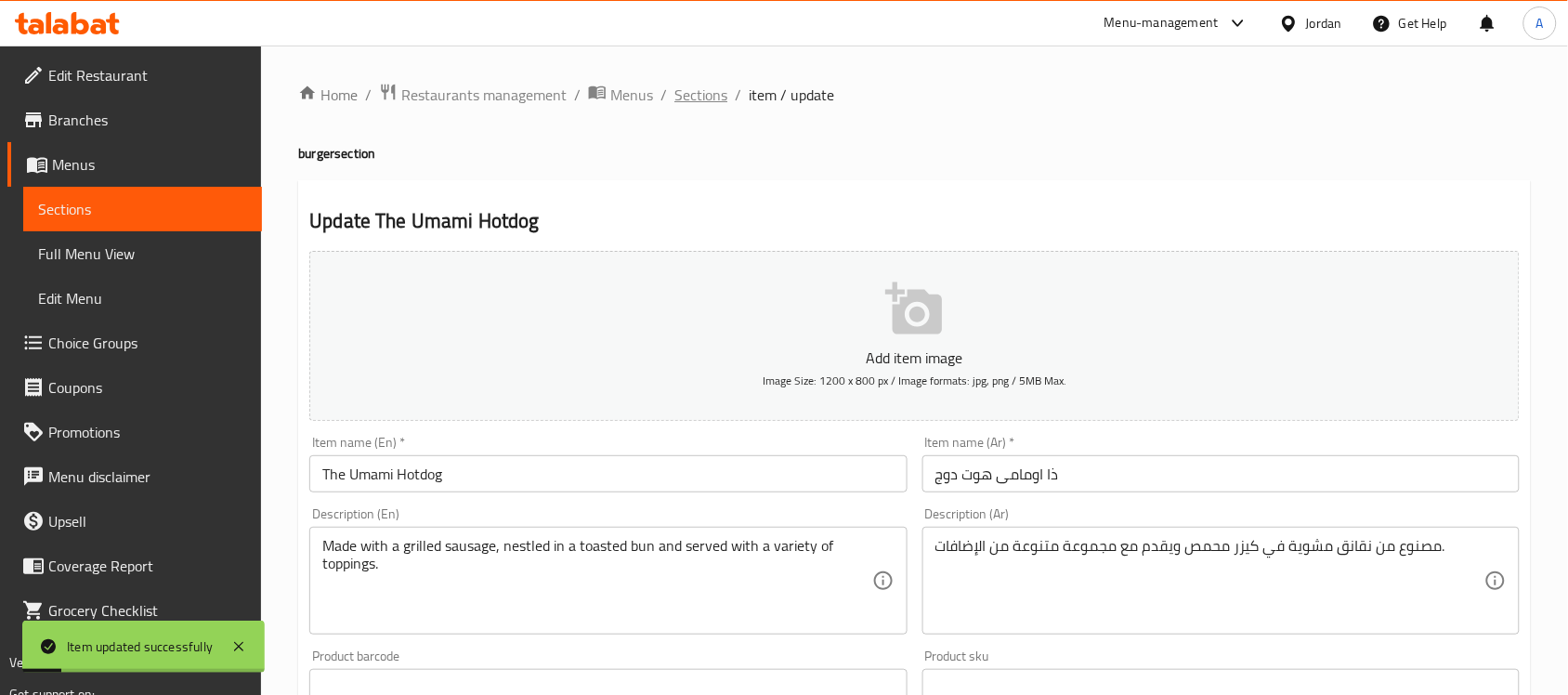 click on "Sections" at bounding box center [700, 95] 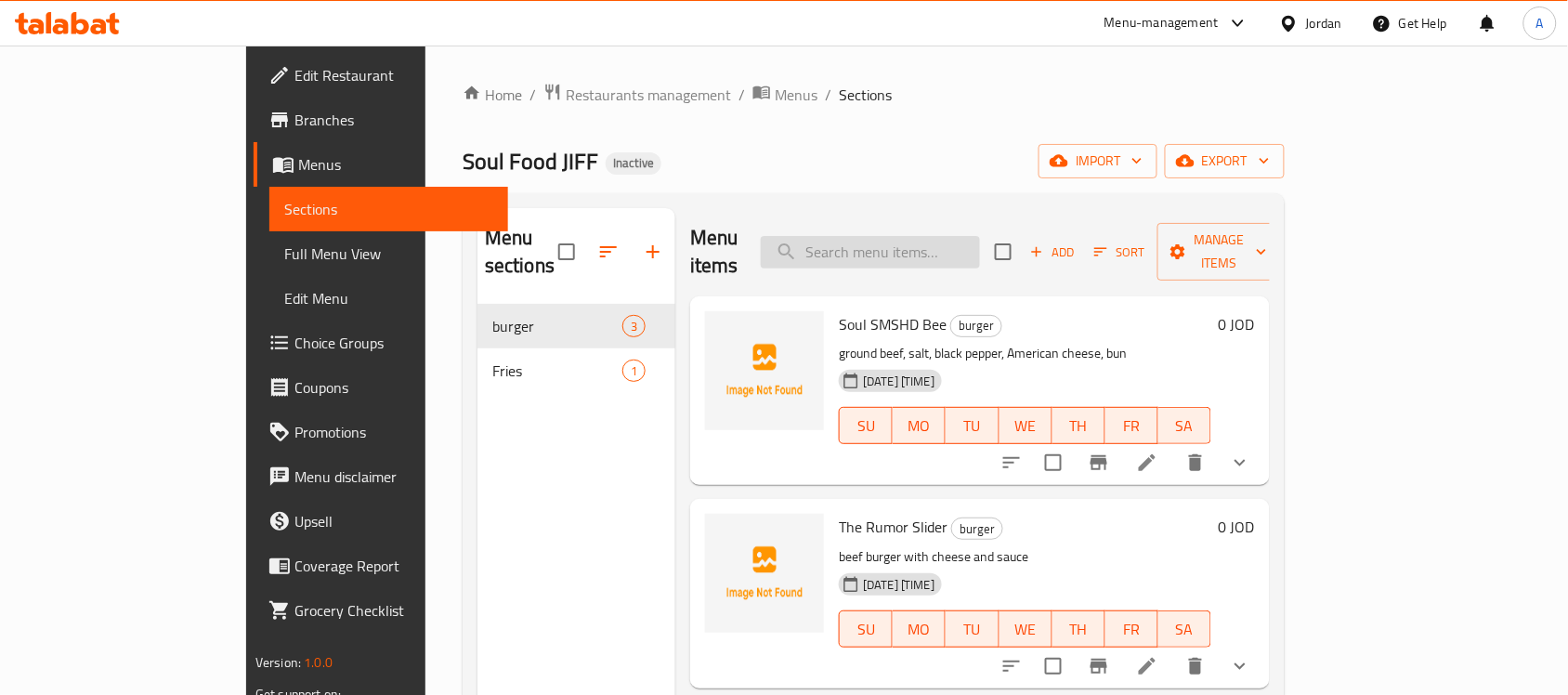 click at bounding box center (870, 252) 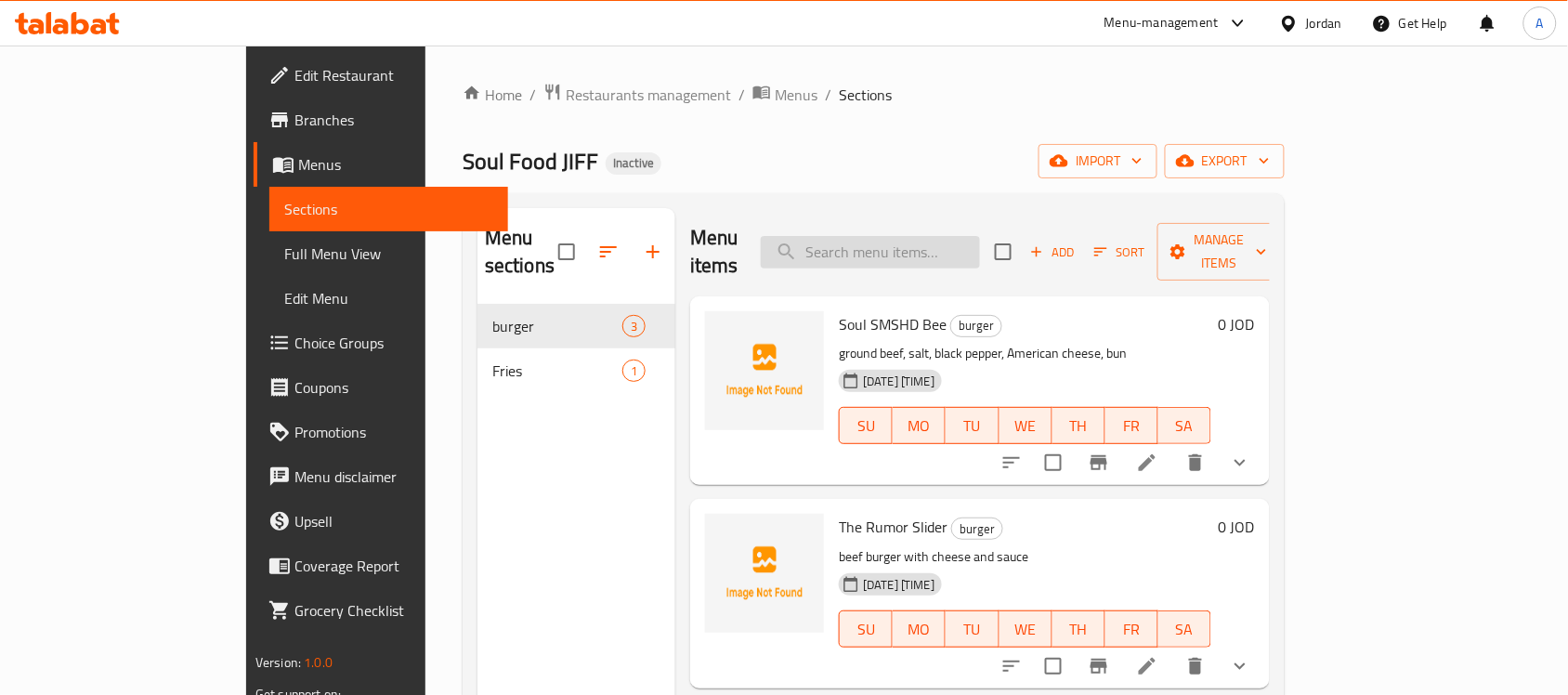 paste on "Soul SMSHD Bee" 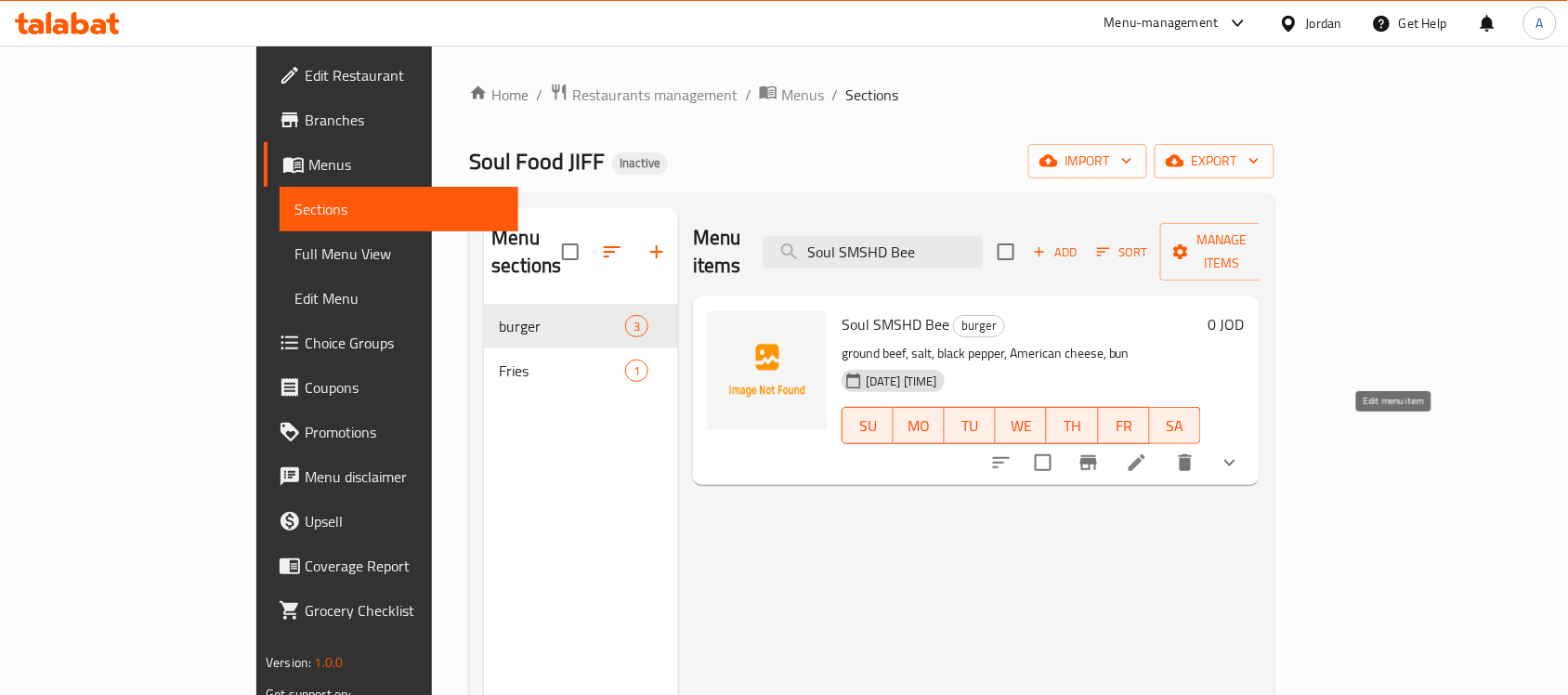 type on "Soul SMSHD Bee" 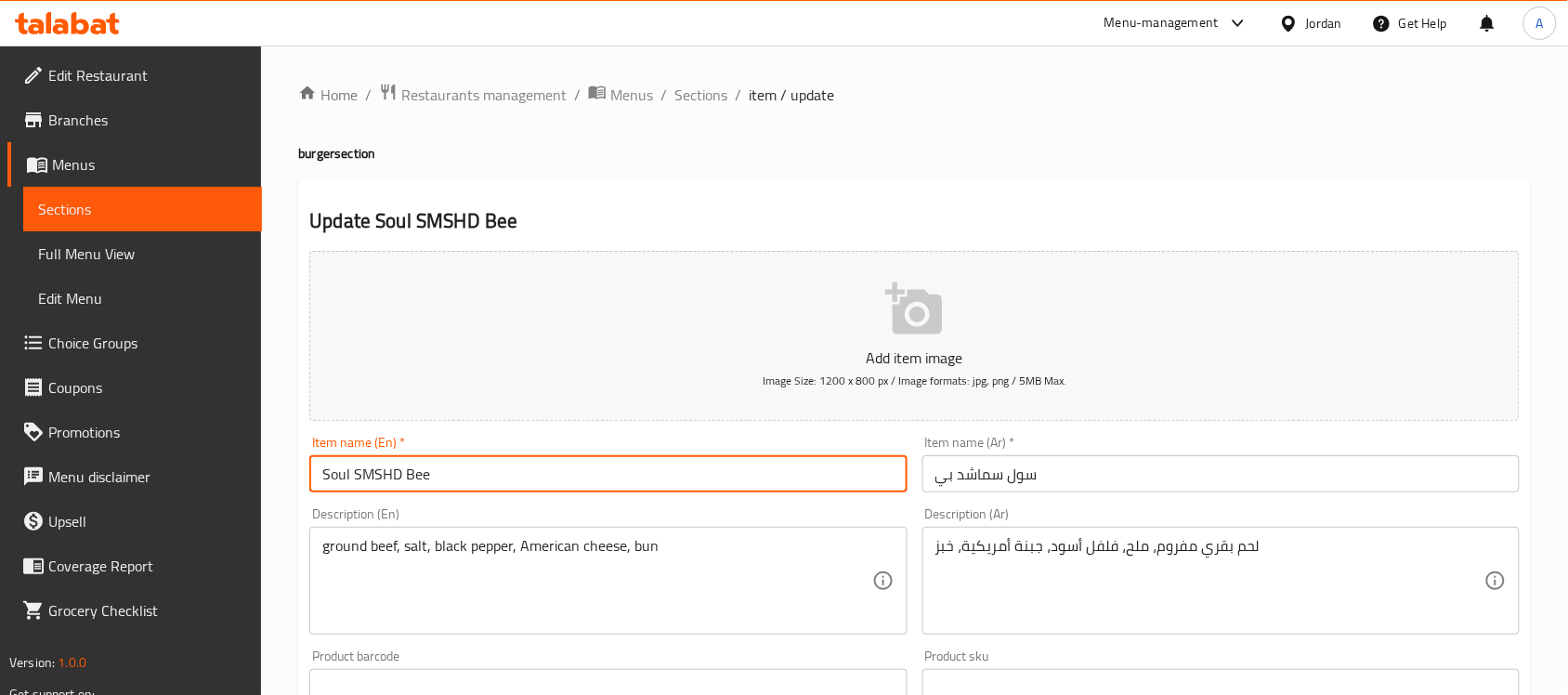click on "Soul SMSHD Bee" at bounding box center [608, 474] 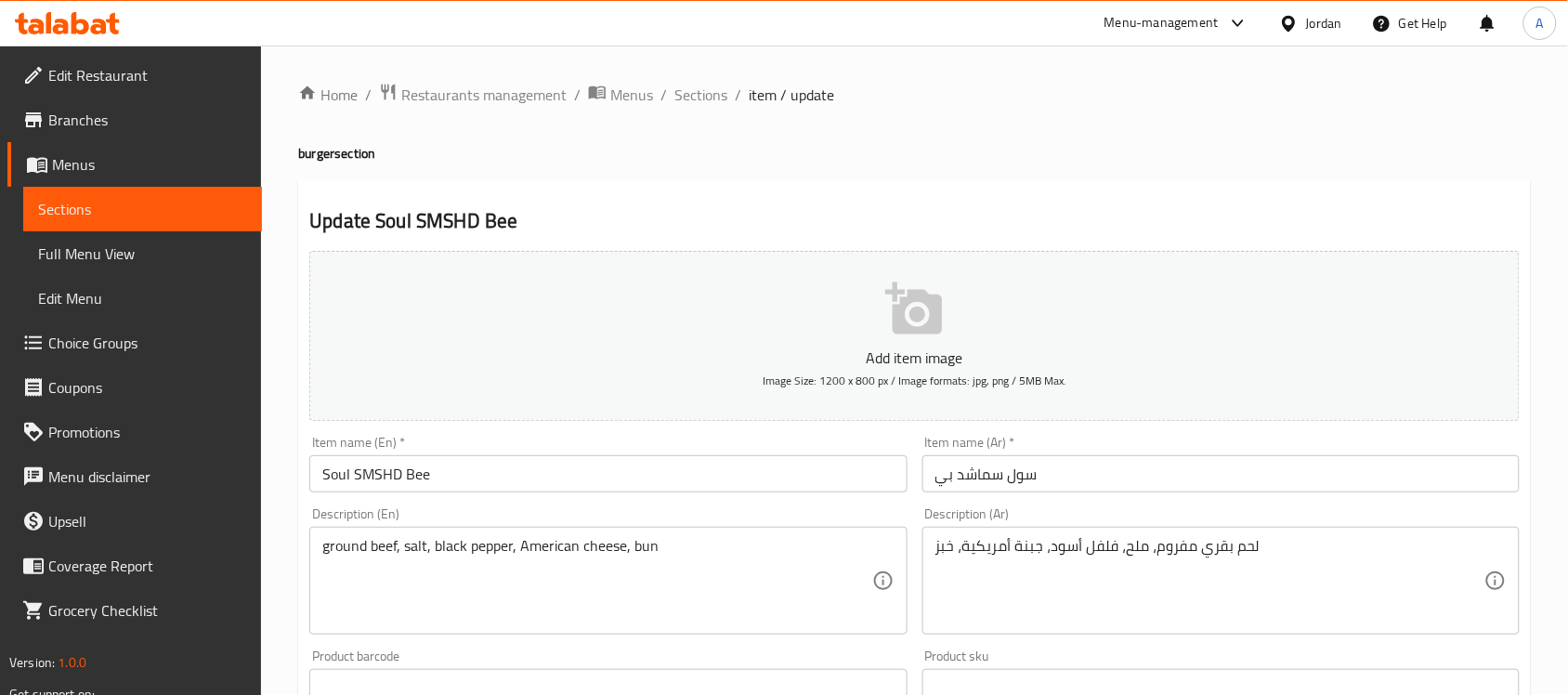click on "ground beef, salt, black pepper, American cheese, bun Description (En)" at bounding box center (608, 581) 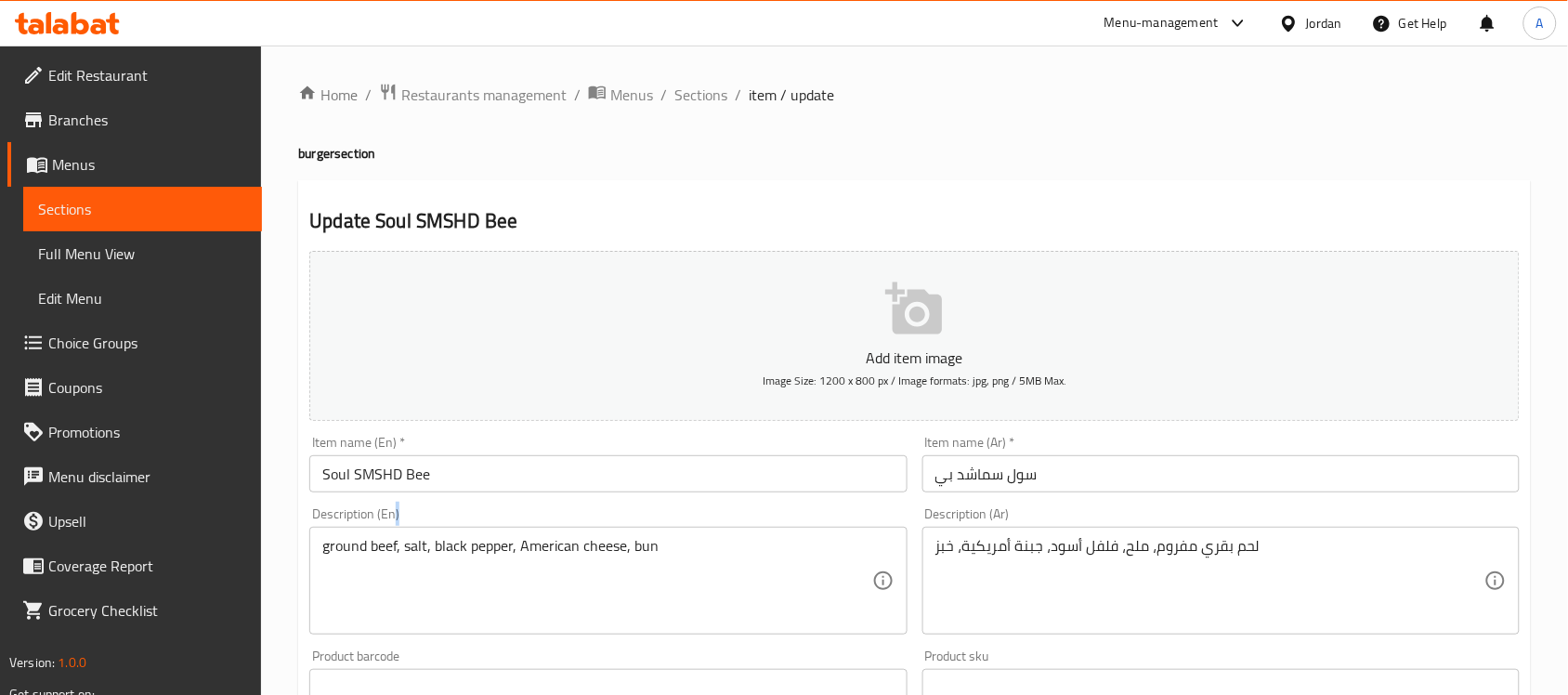 click on "ground beef, salt, black pepper, American cheese, bun Description (En)" at bounding box center [608, 581] 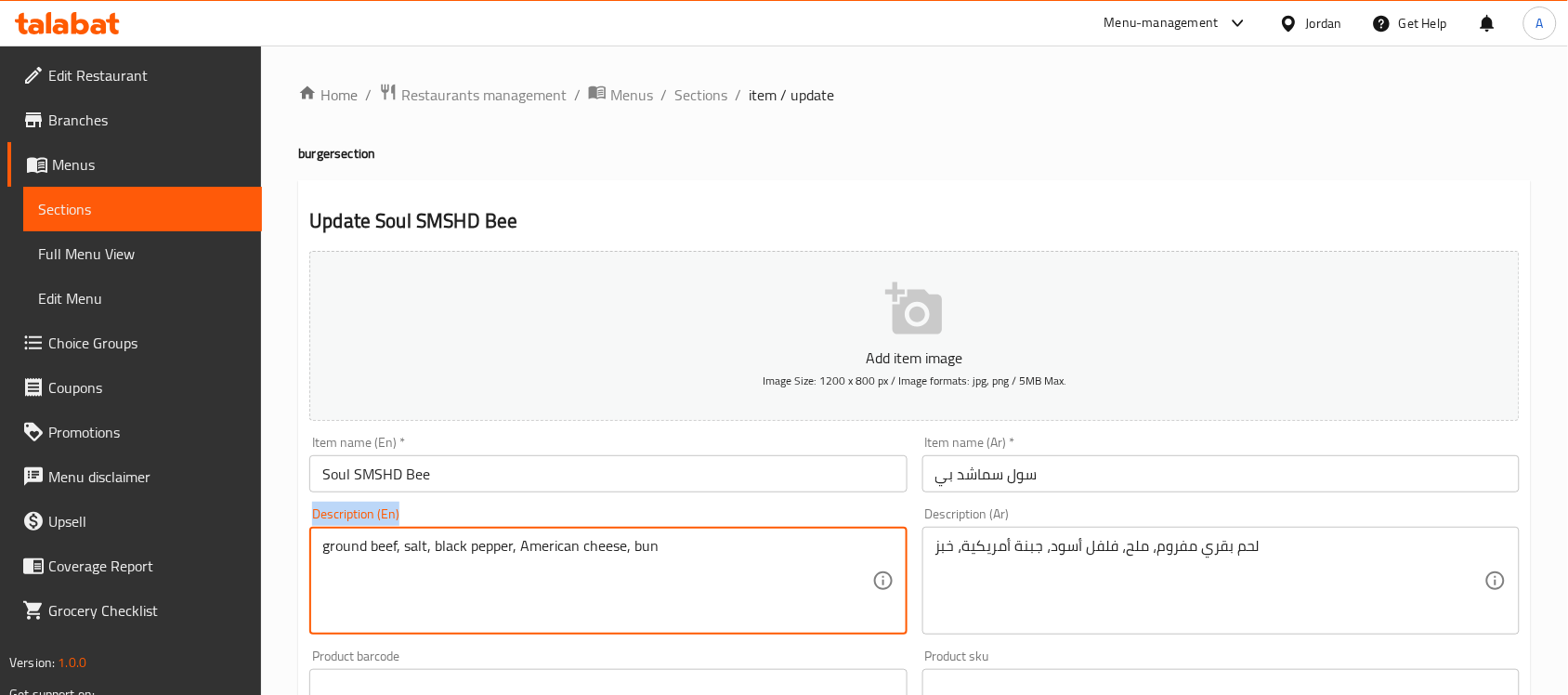 click on "ground beef, salt, black pepper, American cheese, bun Description (En)" at bounding box center (608, 581) 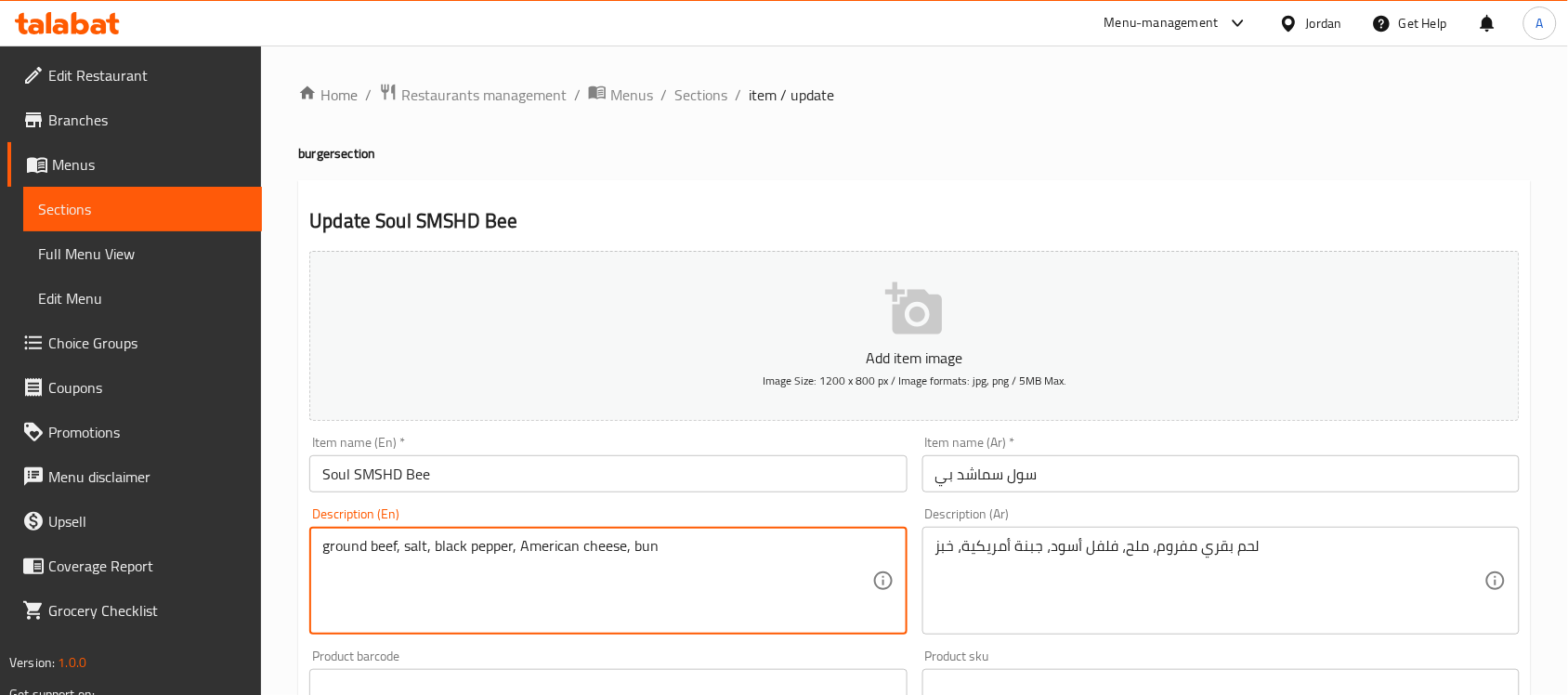 click on "ground beef, salt, black pepper, American cheese, bun" at bounding box center (596, 581) 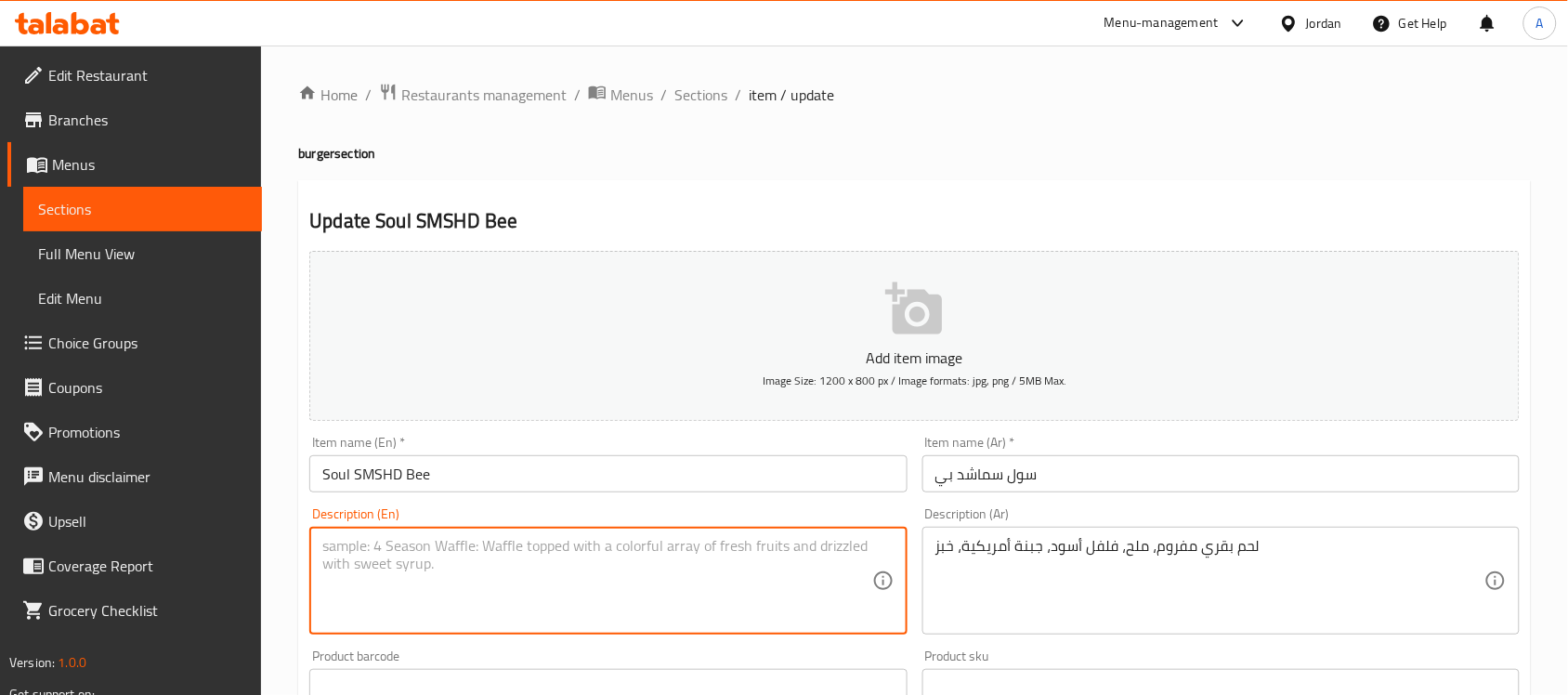 type 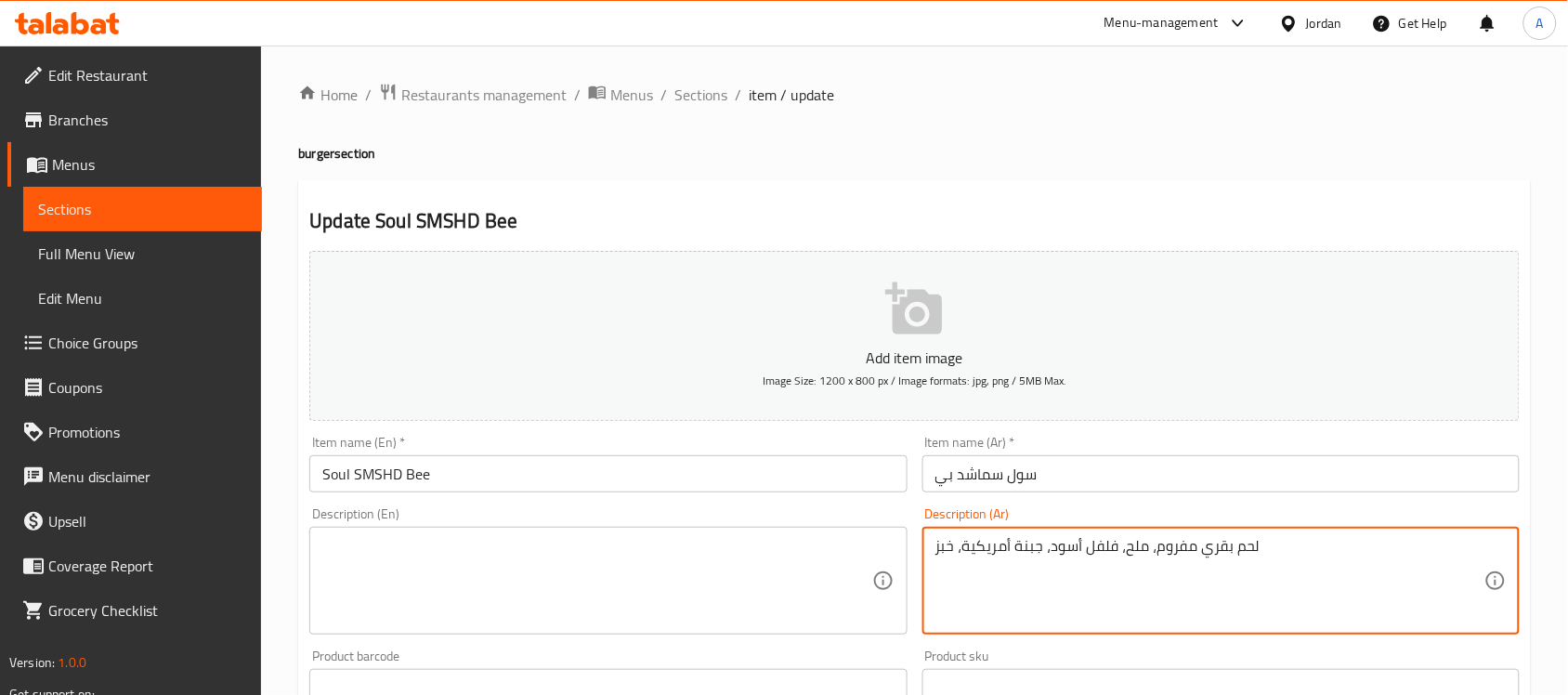 click on "لحم بقري مفروم، ملح، فلفل أسود، جبنة أمريكية، خبز" at bounding box center (1209, 581) 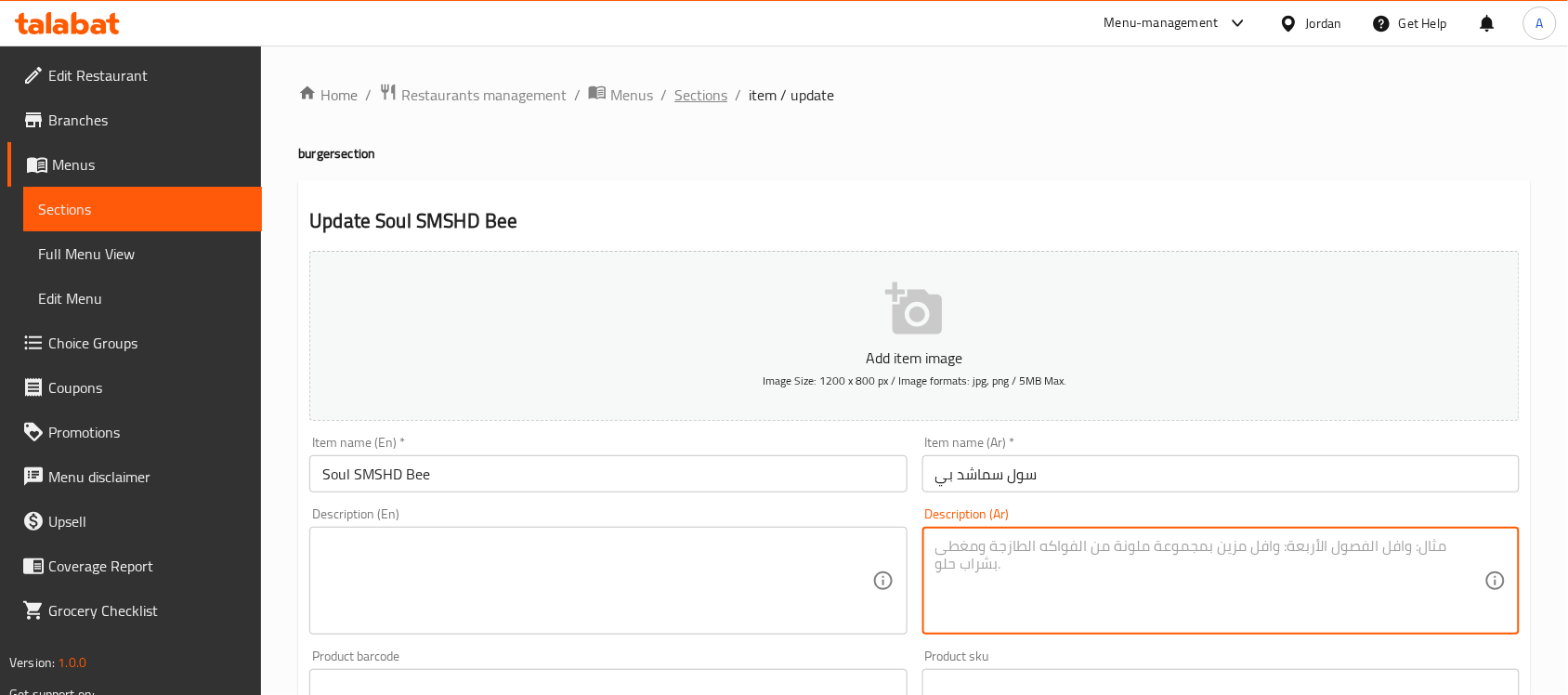 type 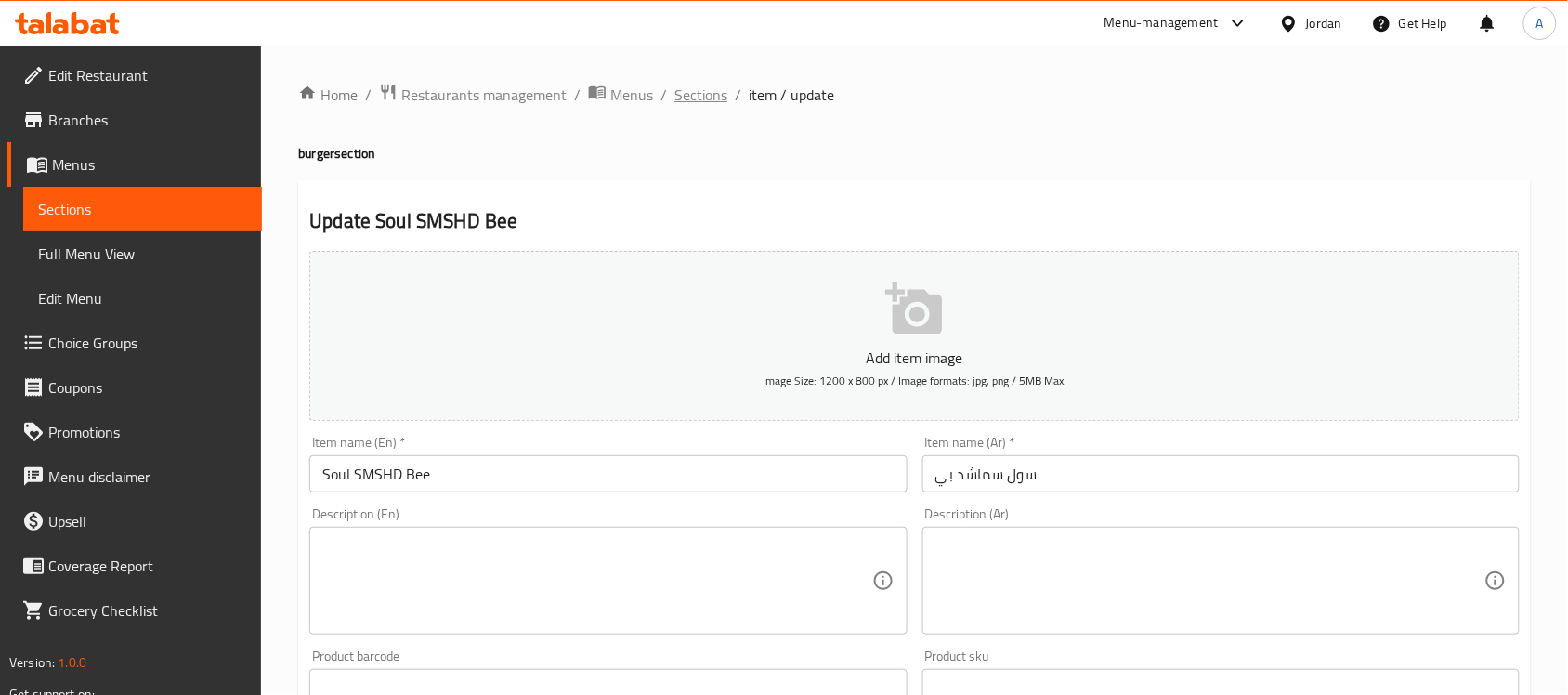 click on "Sections" at bounding box center [700, 95] 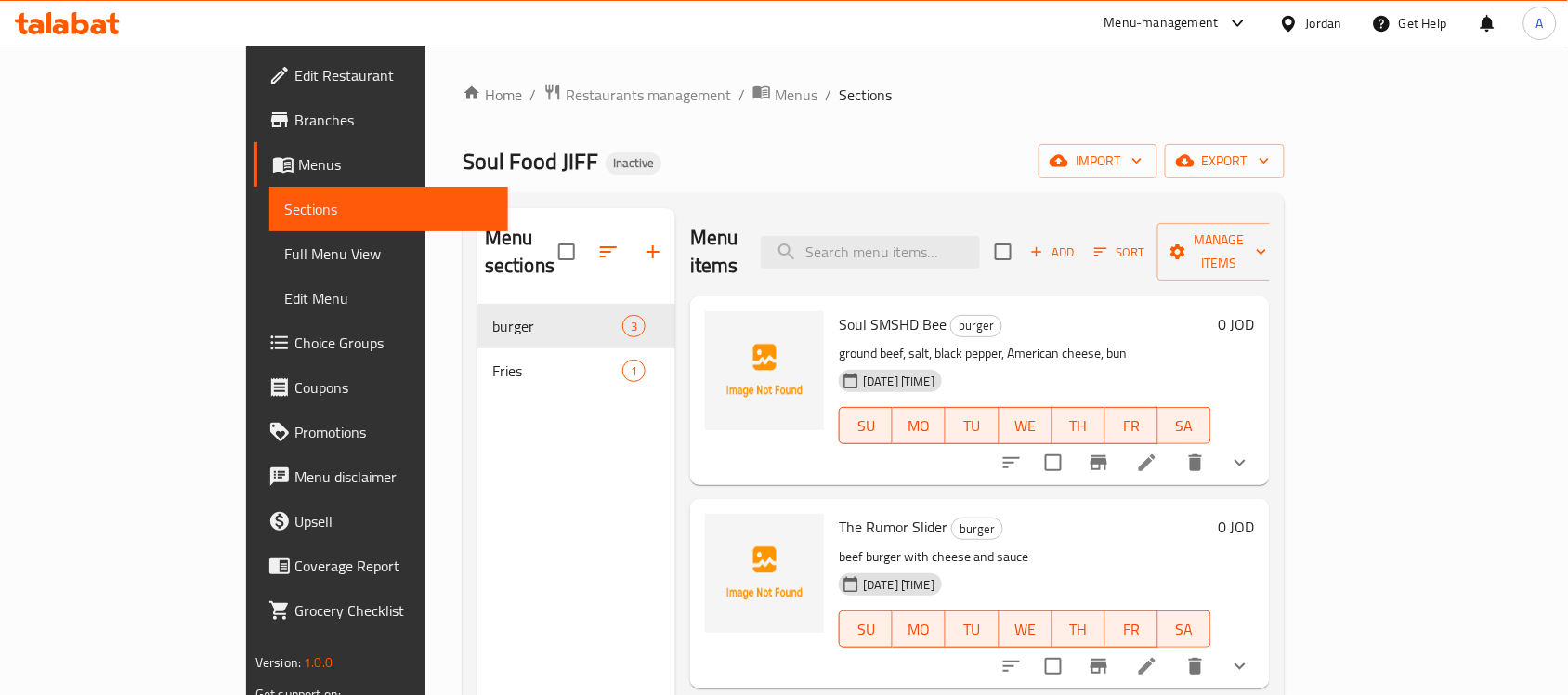 click on "Full Menu View" at bounding box center (388, 254) 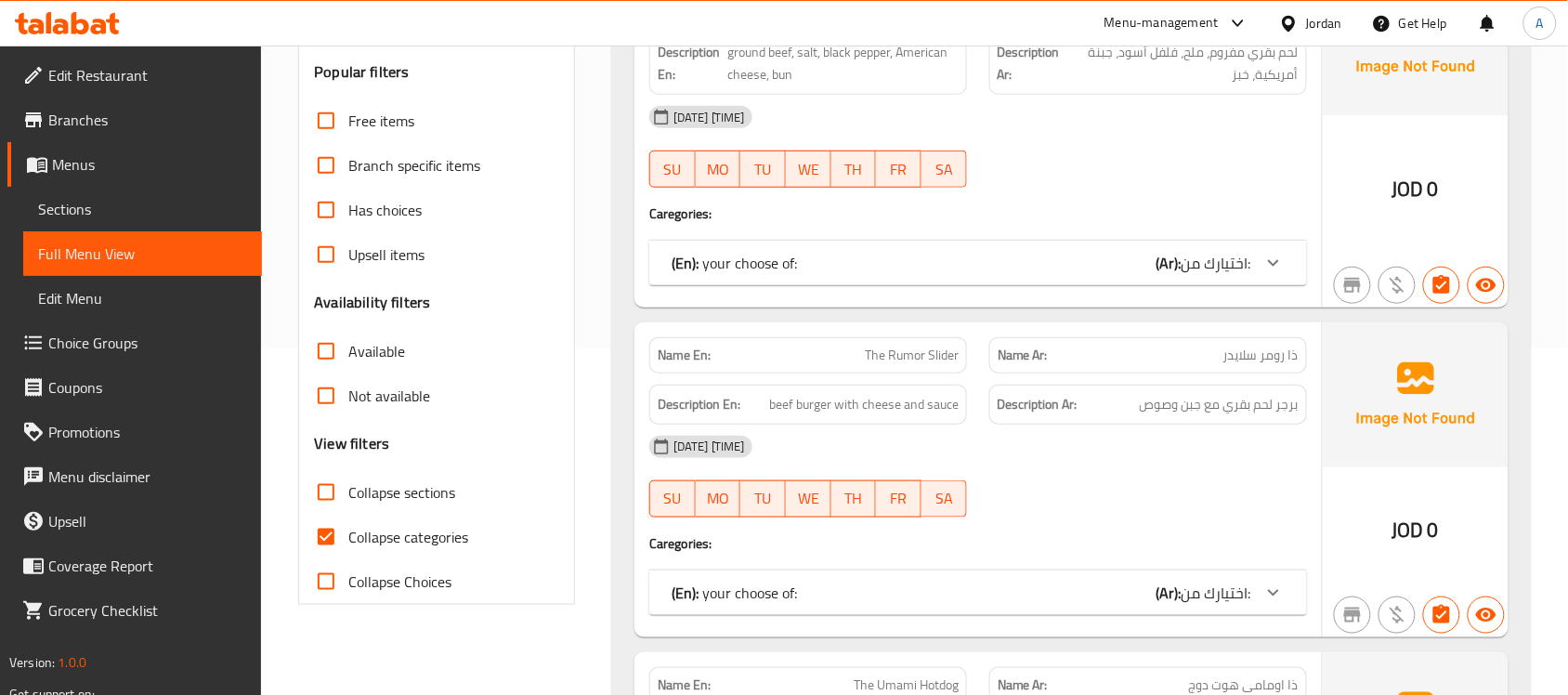 scroll, scrollTop: 348, scrollLeft: 0, axis: vertical 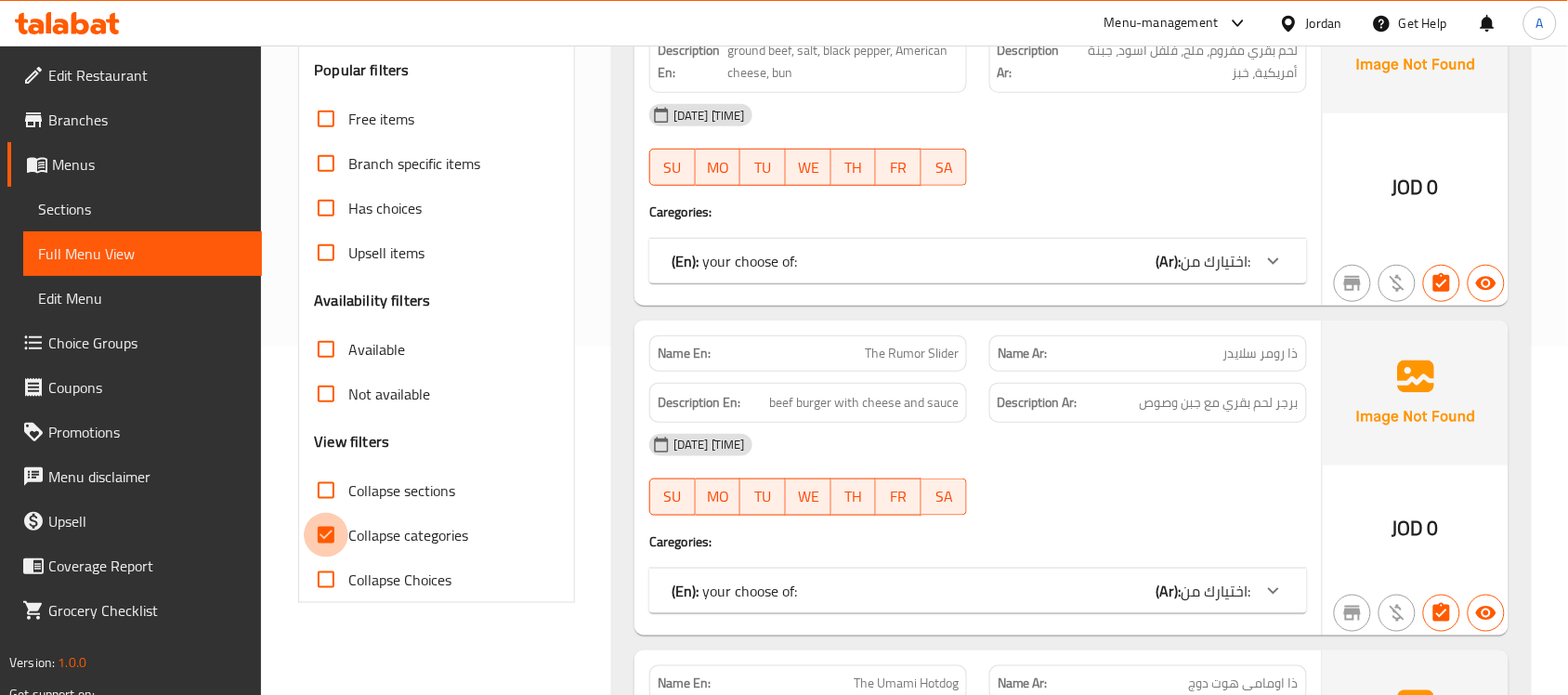 click on "Collapse categories" at bounding box center [326, 535] 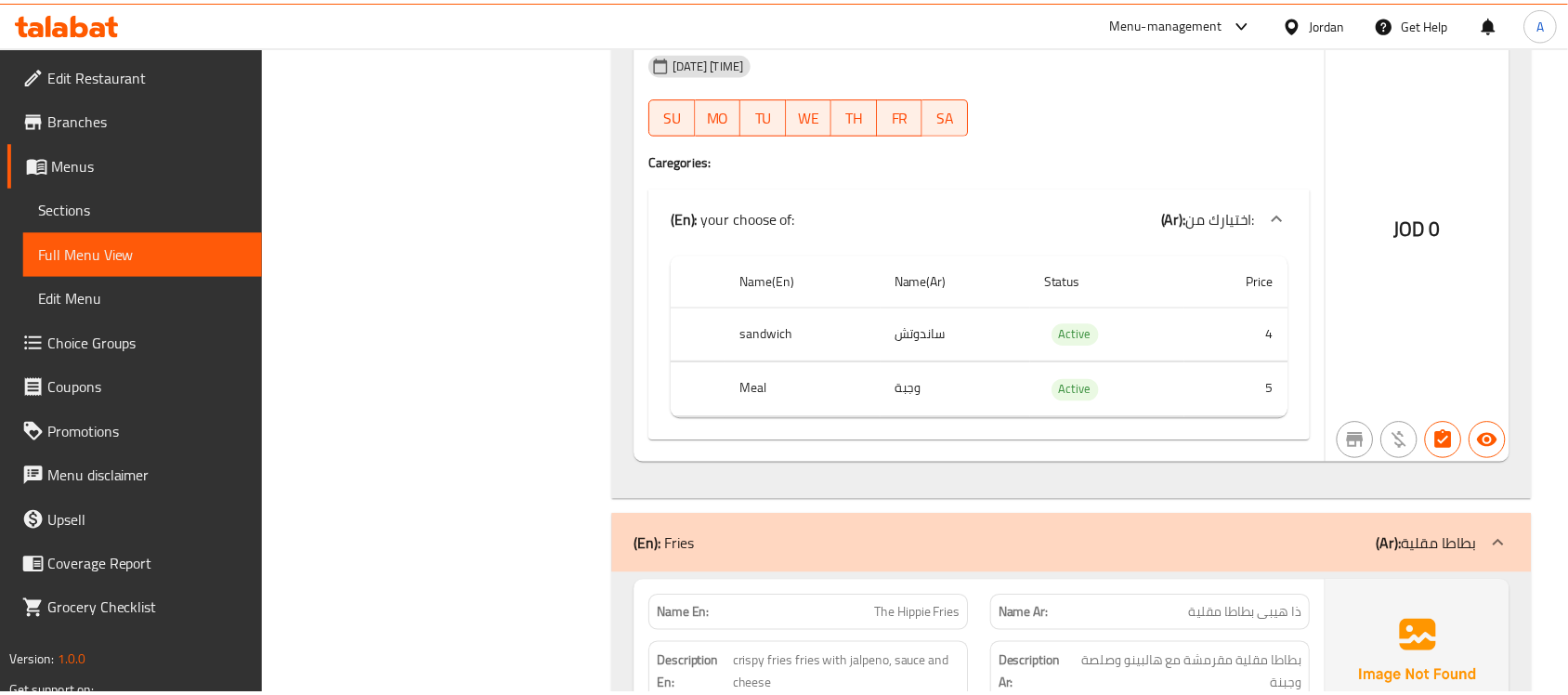 scroll, scrollTop: 1730, scrollLeft: 0, axis: vertical 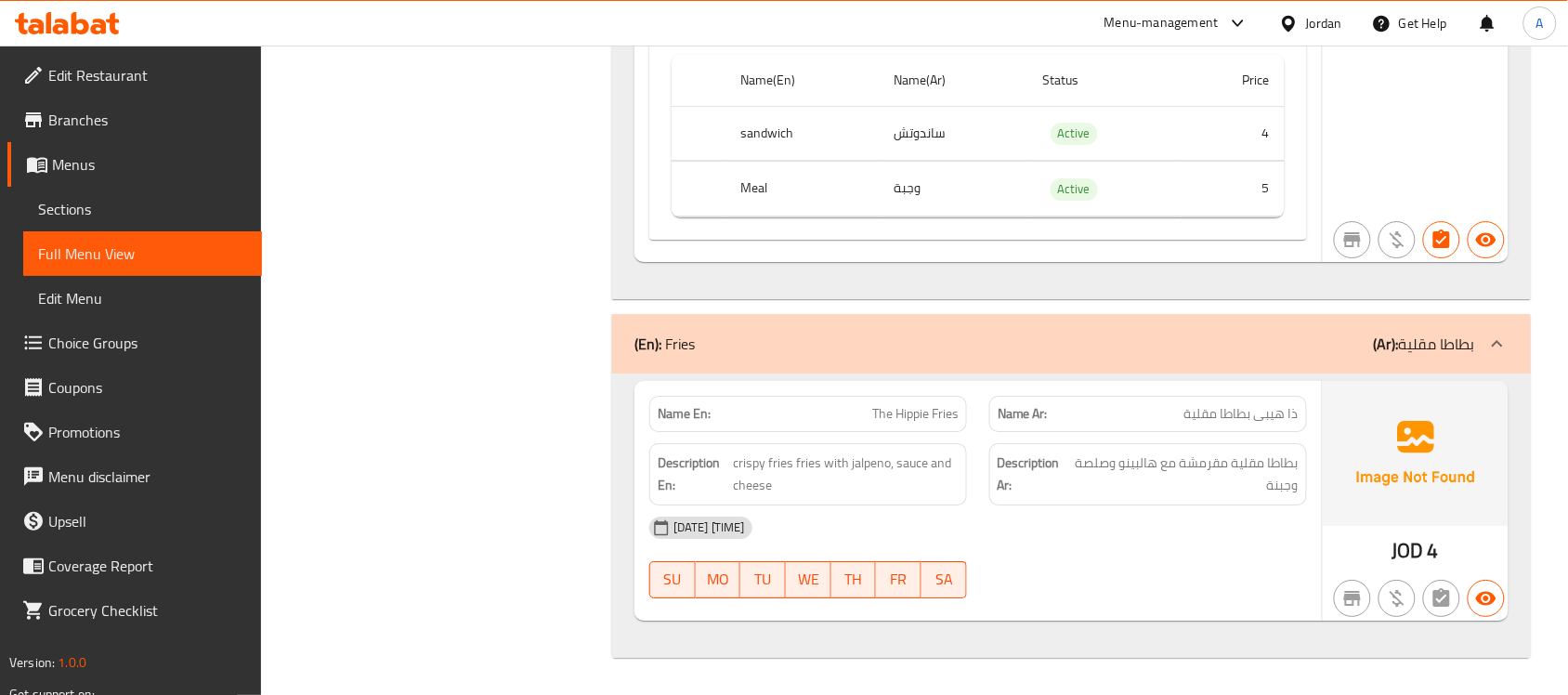 click on "Sections" at bounding box center [142, 209] 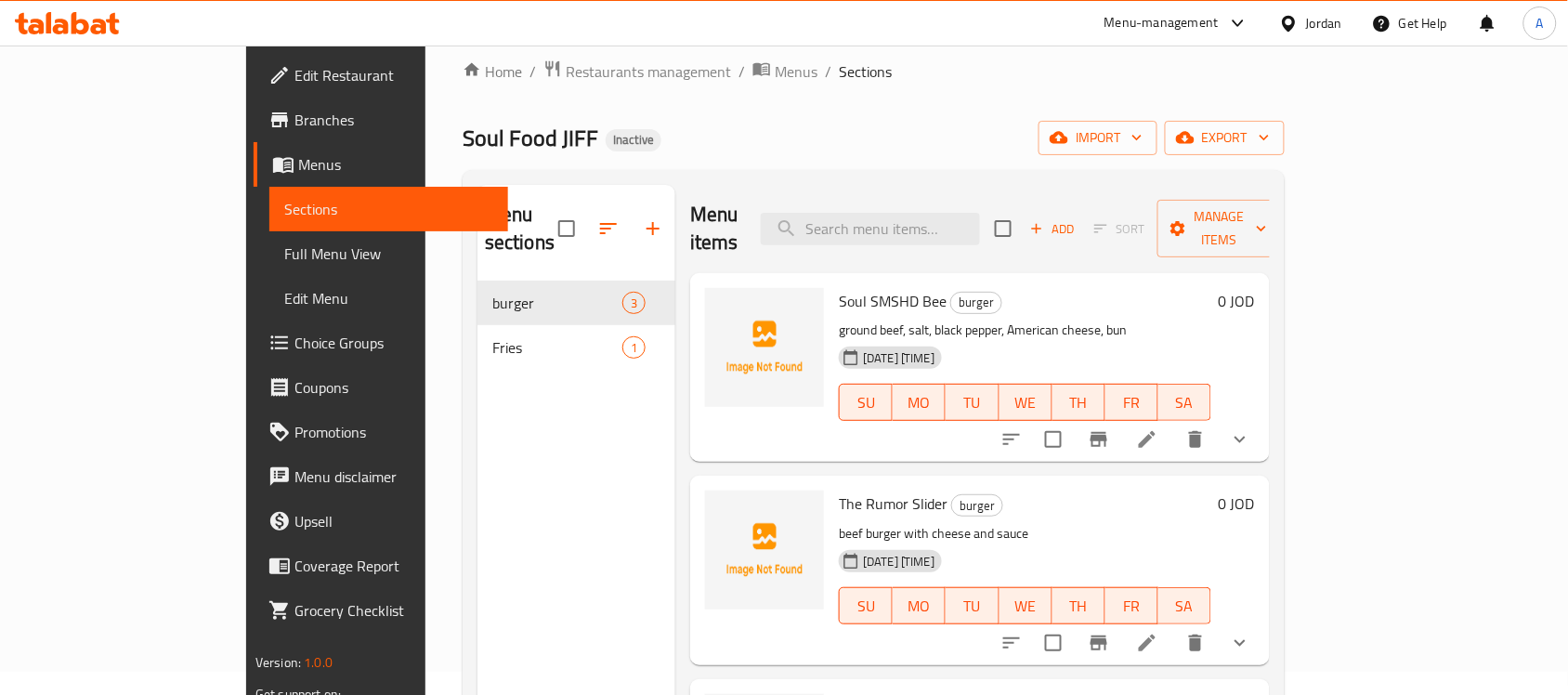 scroll, scrollTop: 0, scrollLeft: 0, axis: both 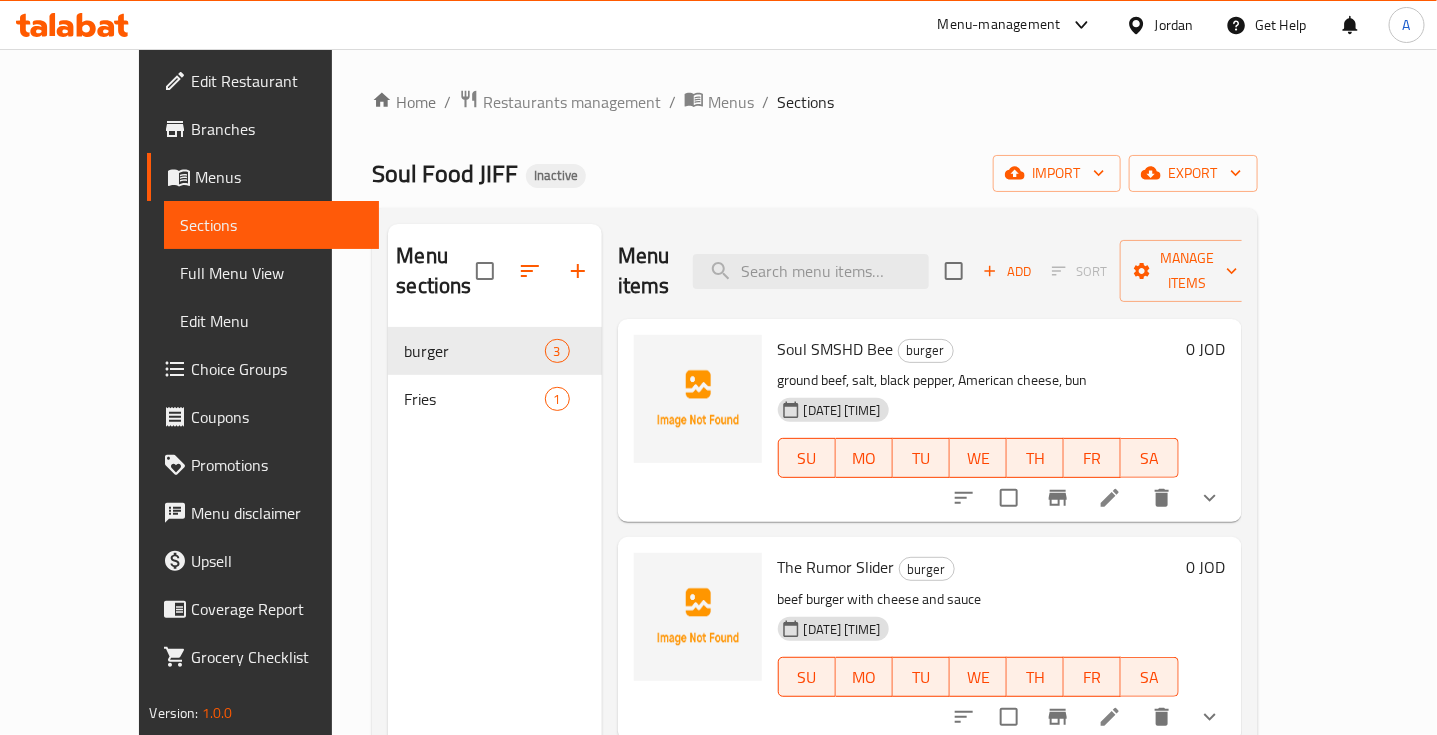 click on "Soul SMSHD Bee   burger" at bounding box center (978, 349) 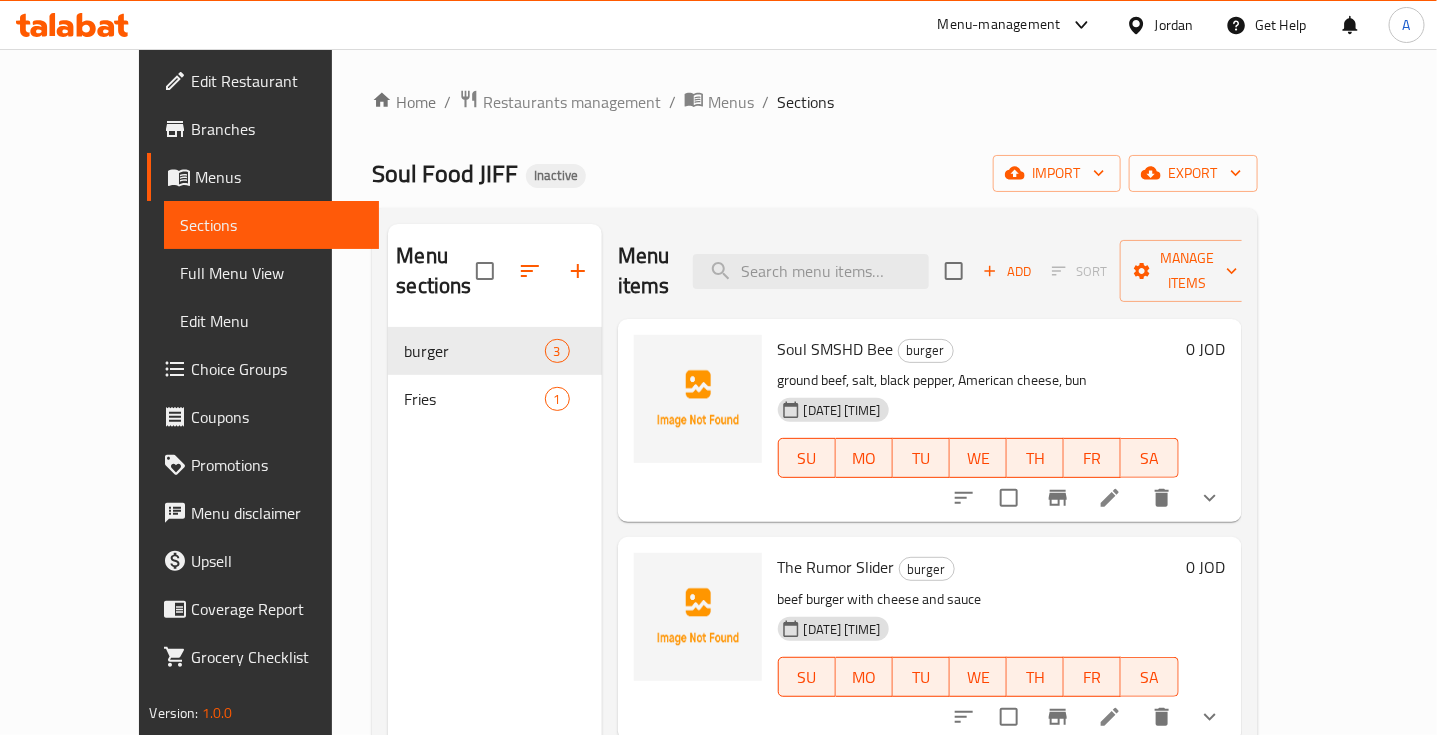 drag, startPoint x: 1087, startPoint y: 330, endPoint x: 1138, endPoint y: 370, distance: 64.815125 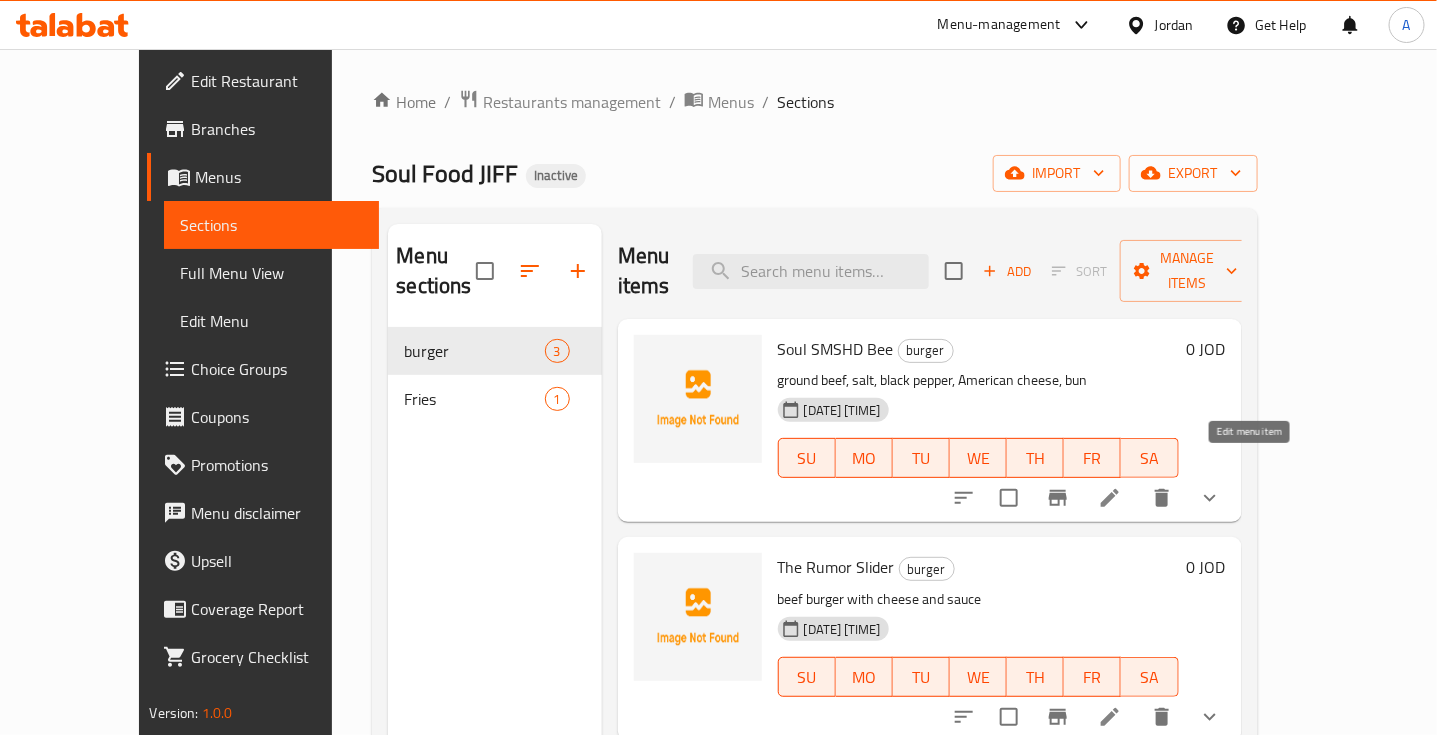 click 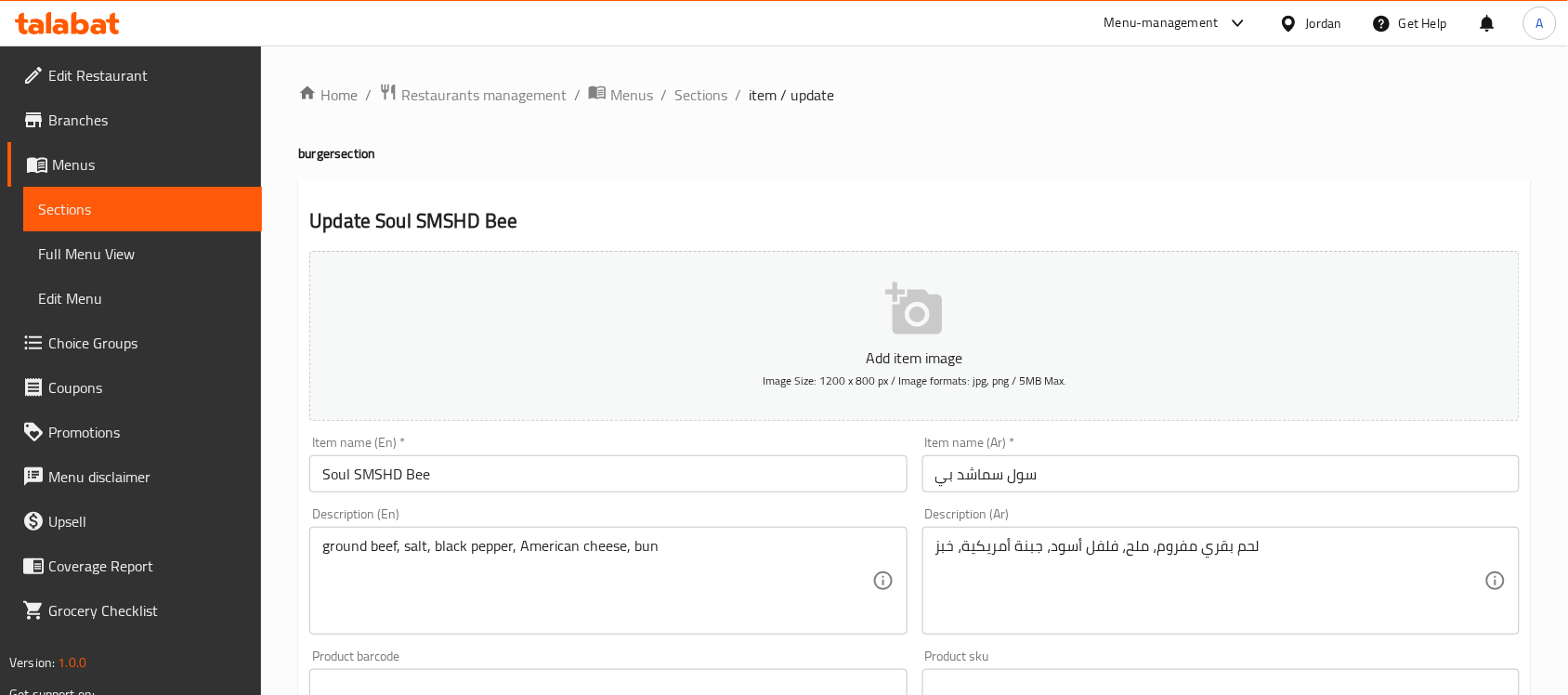click on "ground beef, salt, black pepper, American cheese, bun Description (En)" at bounding box center [608, 581] 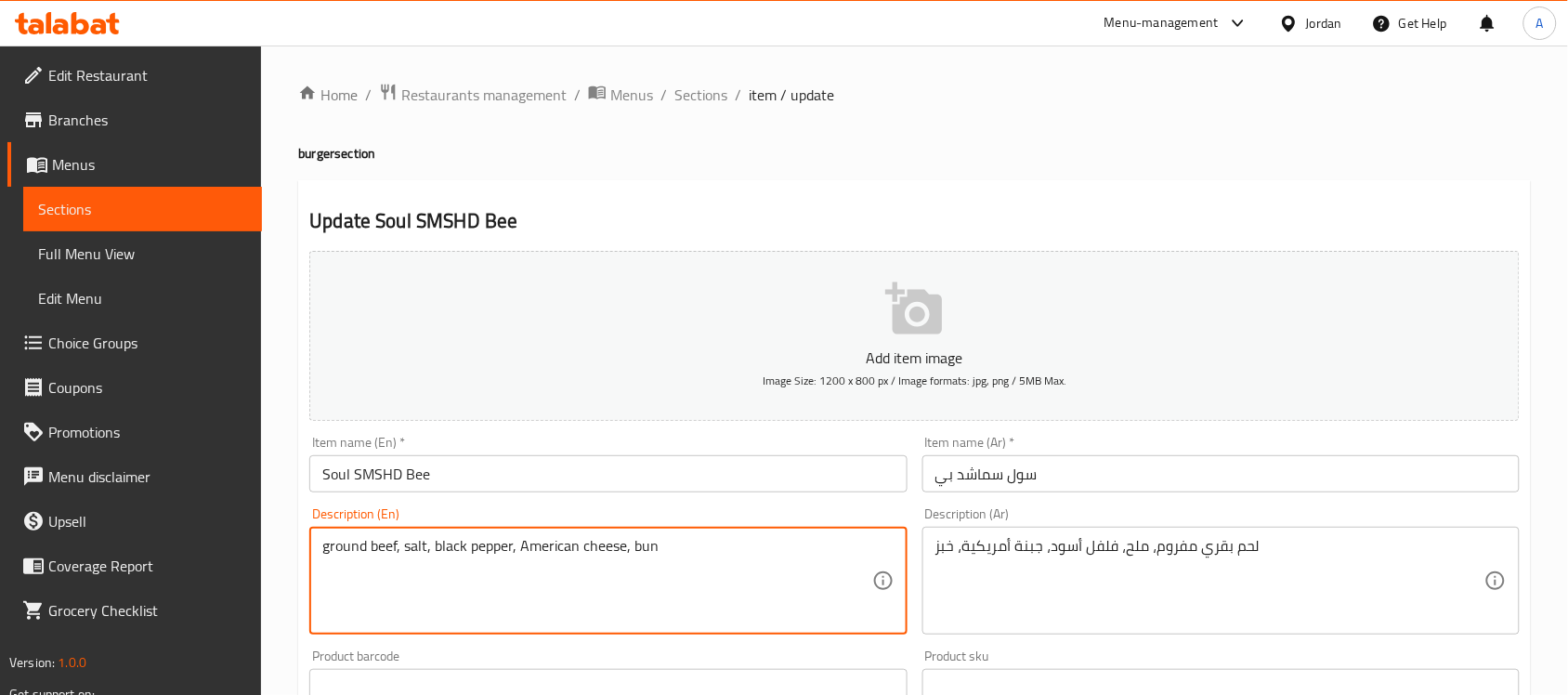 click on "ground beef, salt, black pepper, American cheese, bun" at bounding box center [596, 581] 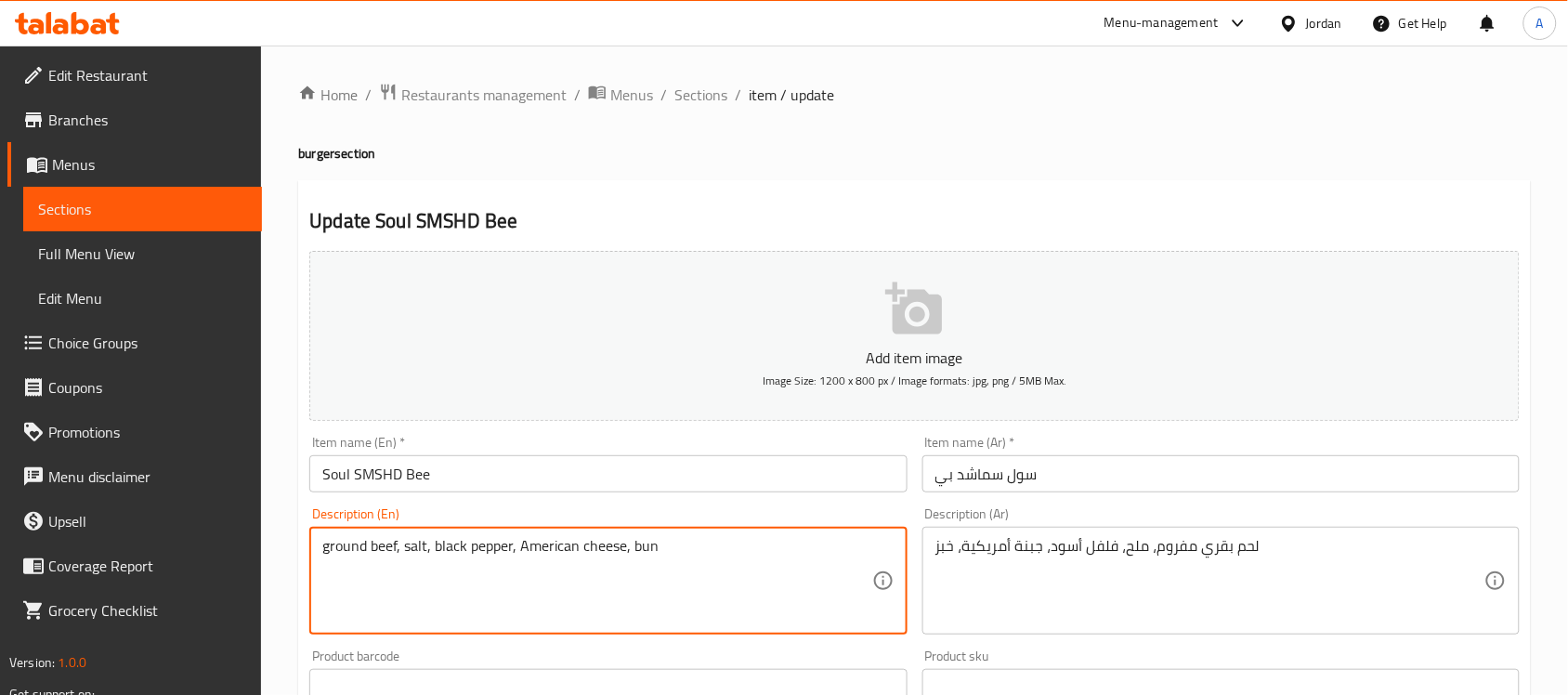 click on "ground beef, salt, black pepper, American cheese, bun" at bounding box center (596, 581) 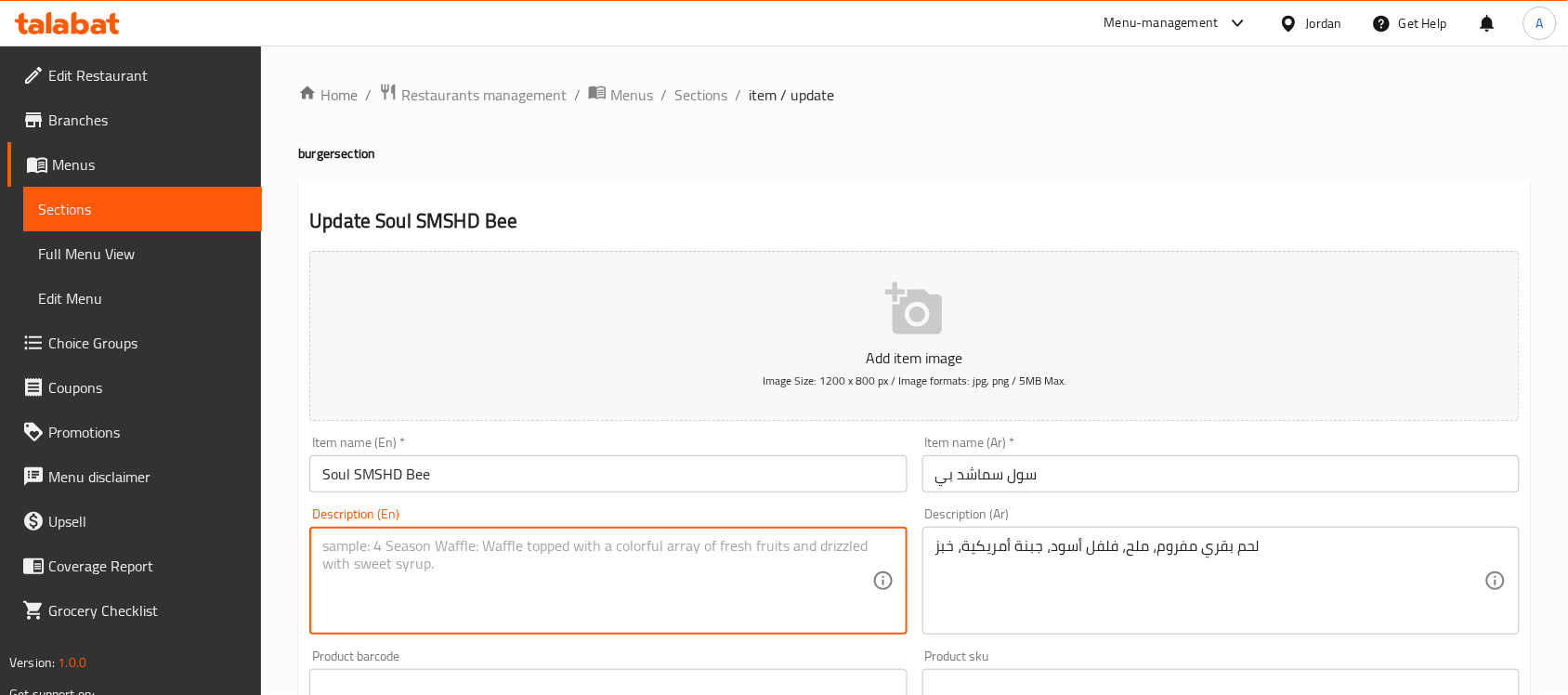 type 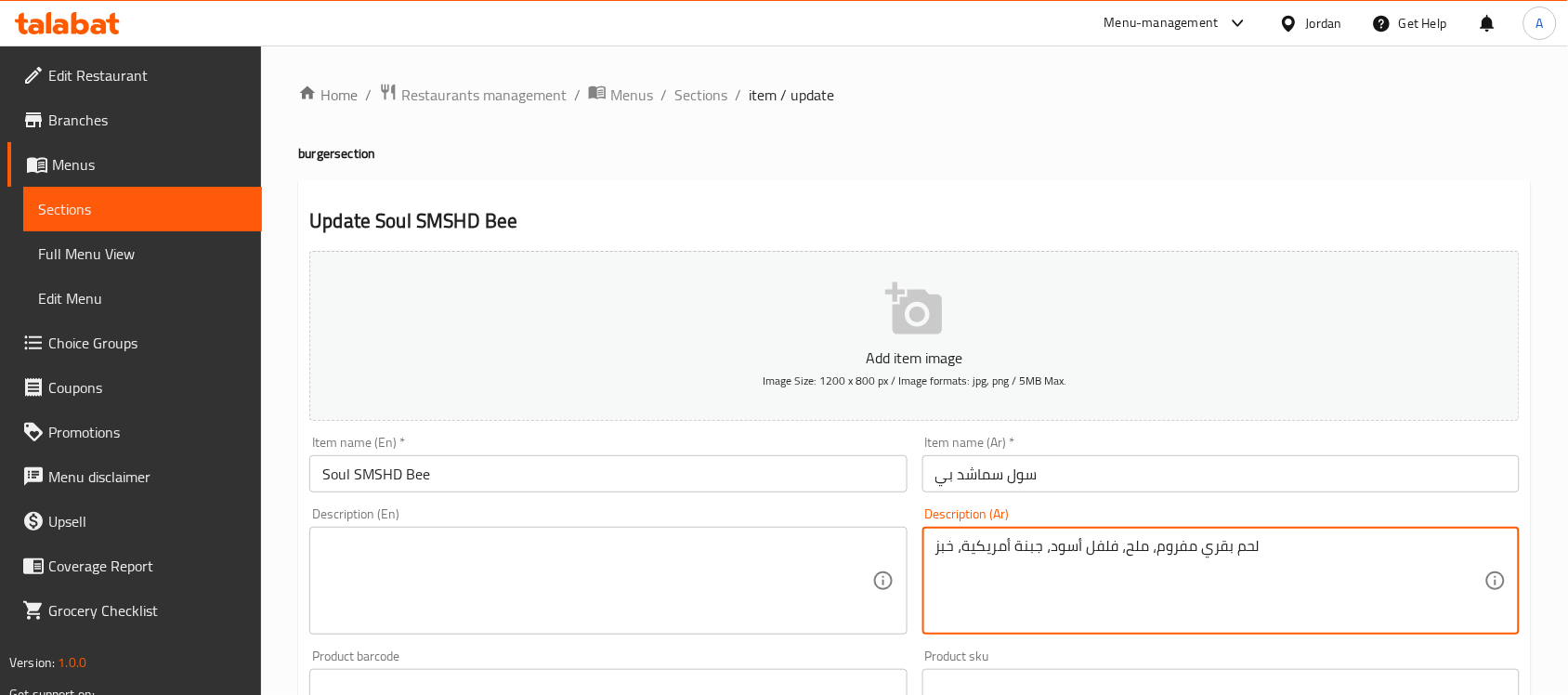 click on "لحم بقري مفروم، ملح، فلفل أسود، جبنة أمريكية، خبز" at bounding box center [1209, 581] 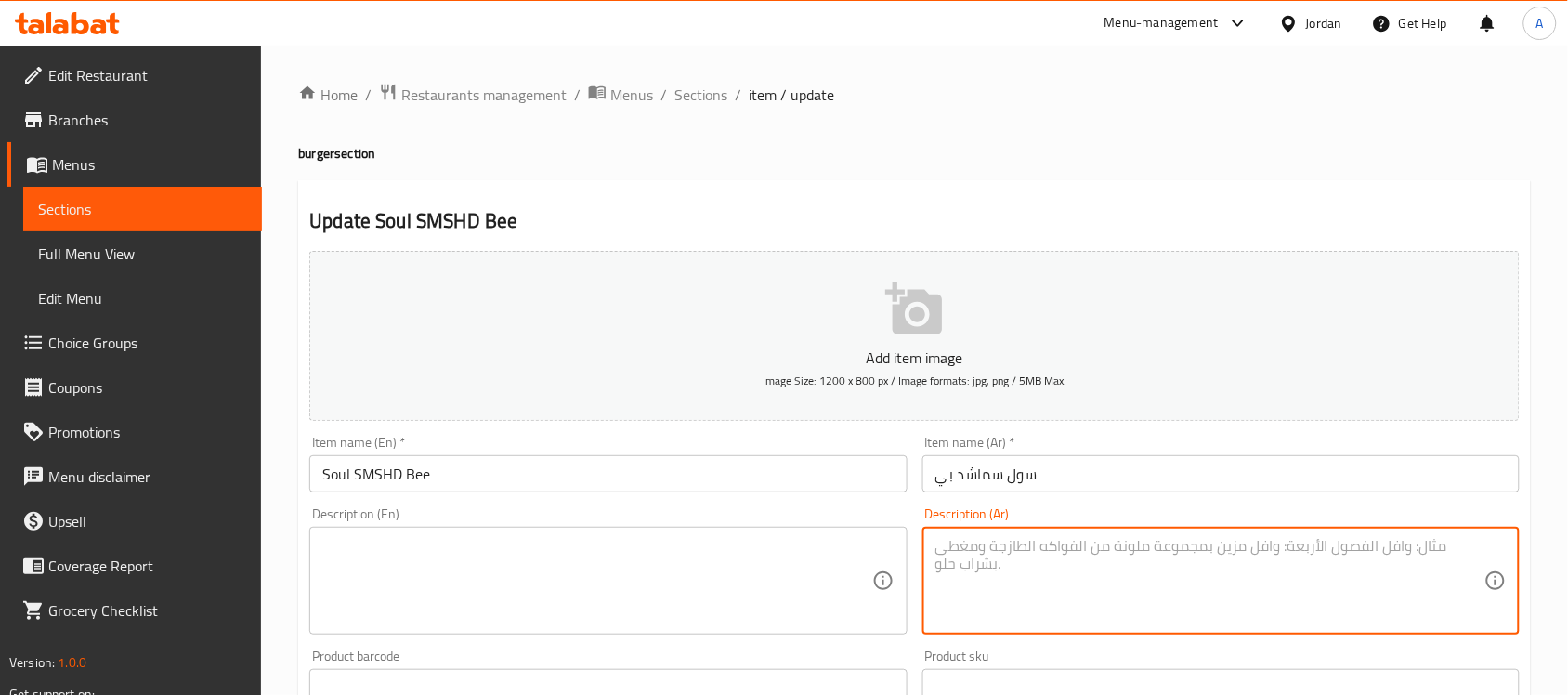 type 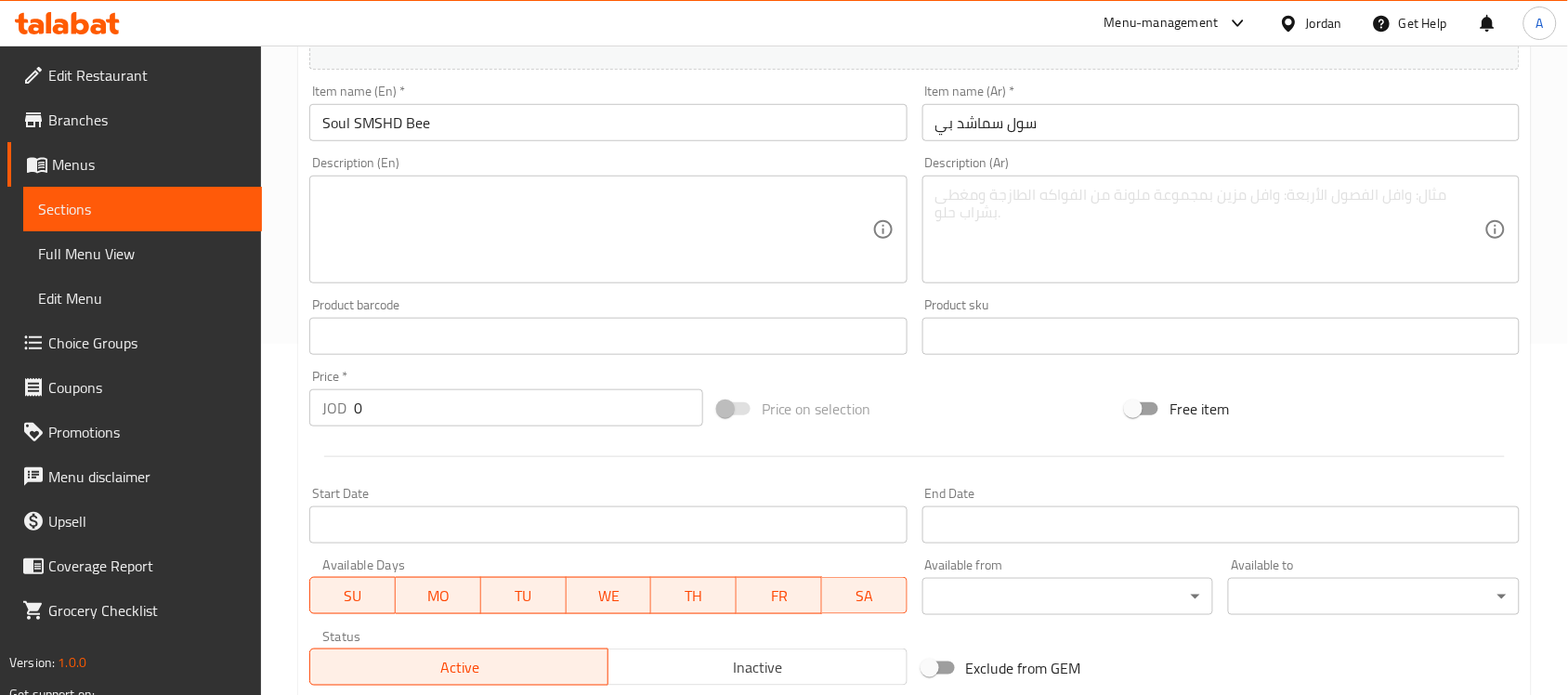 scroll, scrollTop: 647, scrollLeft: 0, axis: vertical 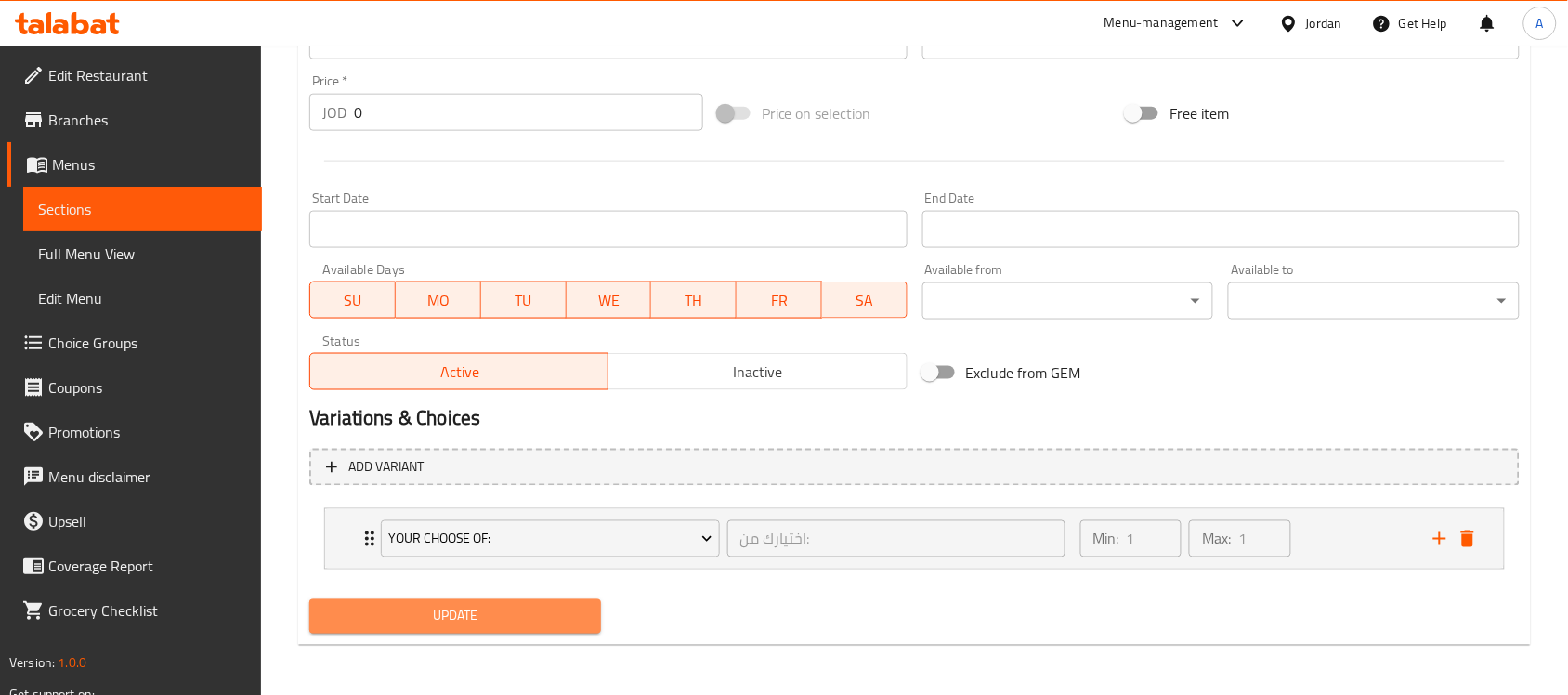 click on "Update" at bounding box center [455, 616] 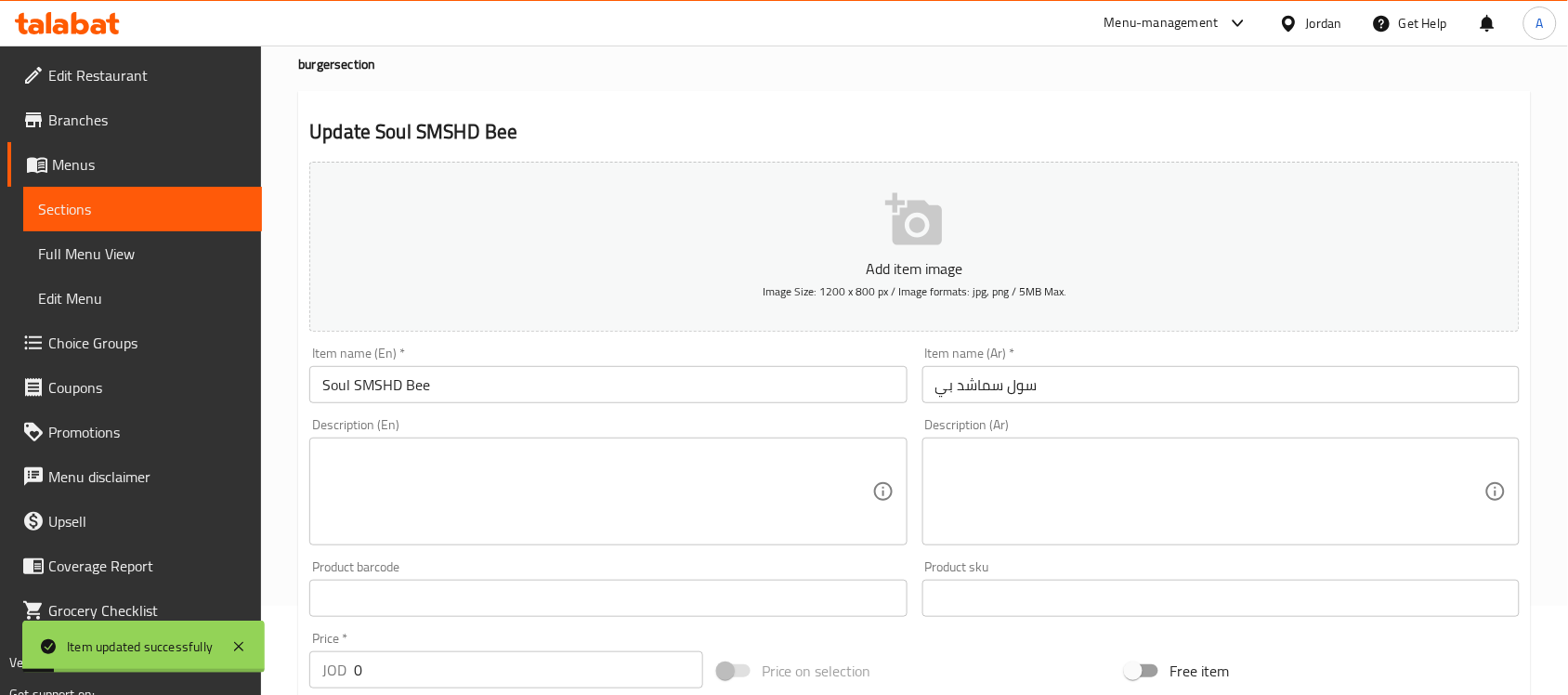 scroll, scrollTop: 0, scrollLeft: 0, axis: both 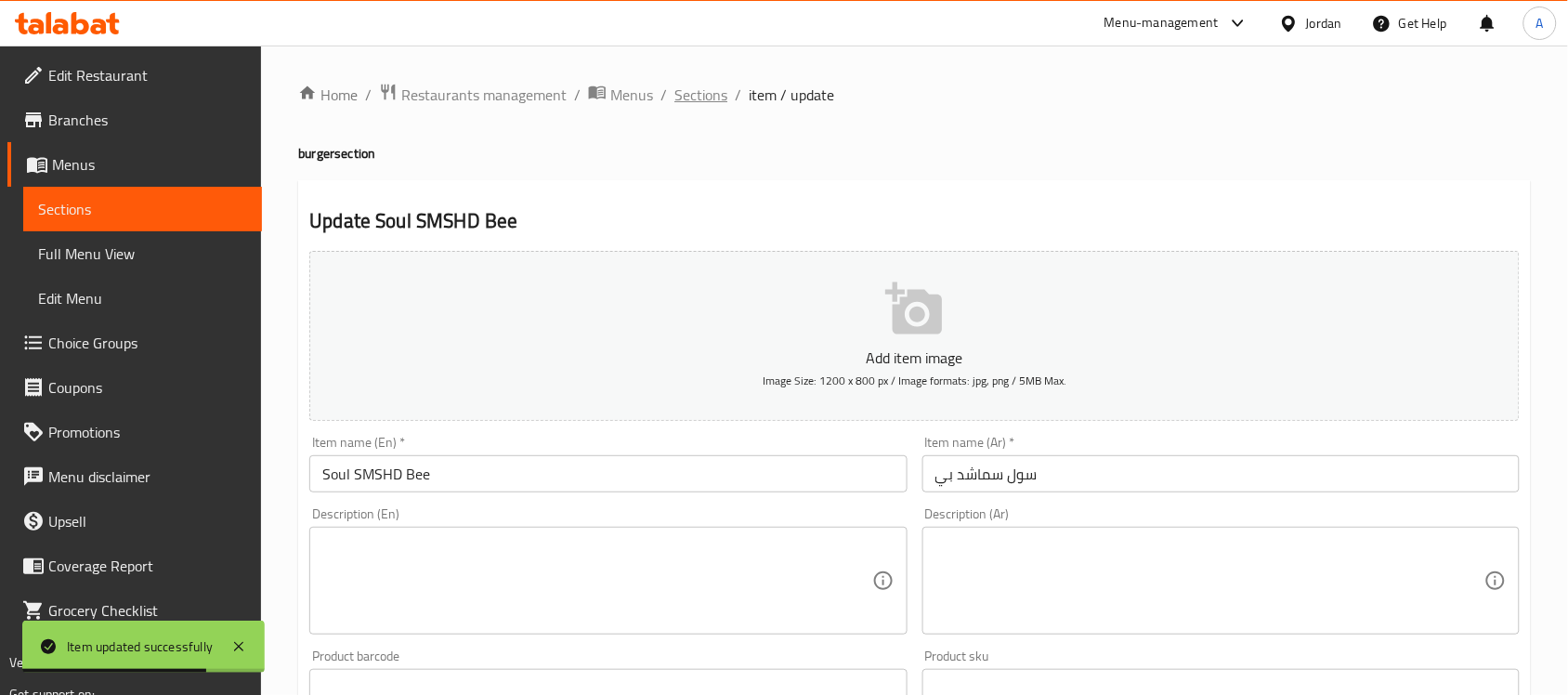 click on "Sections" at bounding box center (700, 95) 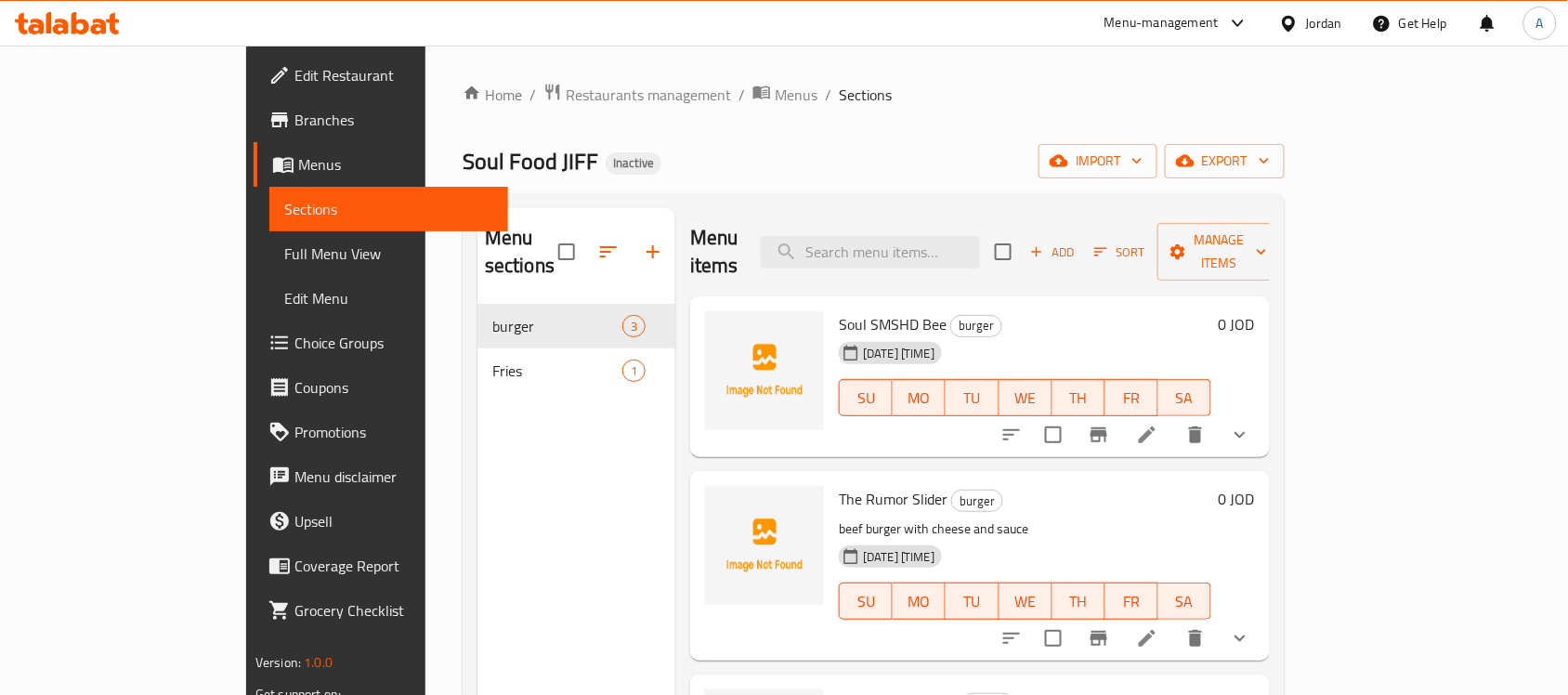 click on "[DATE] [TIME] SU MO TU WE TH FR SA" at bounding box center (1025, 385) 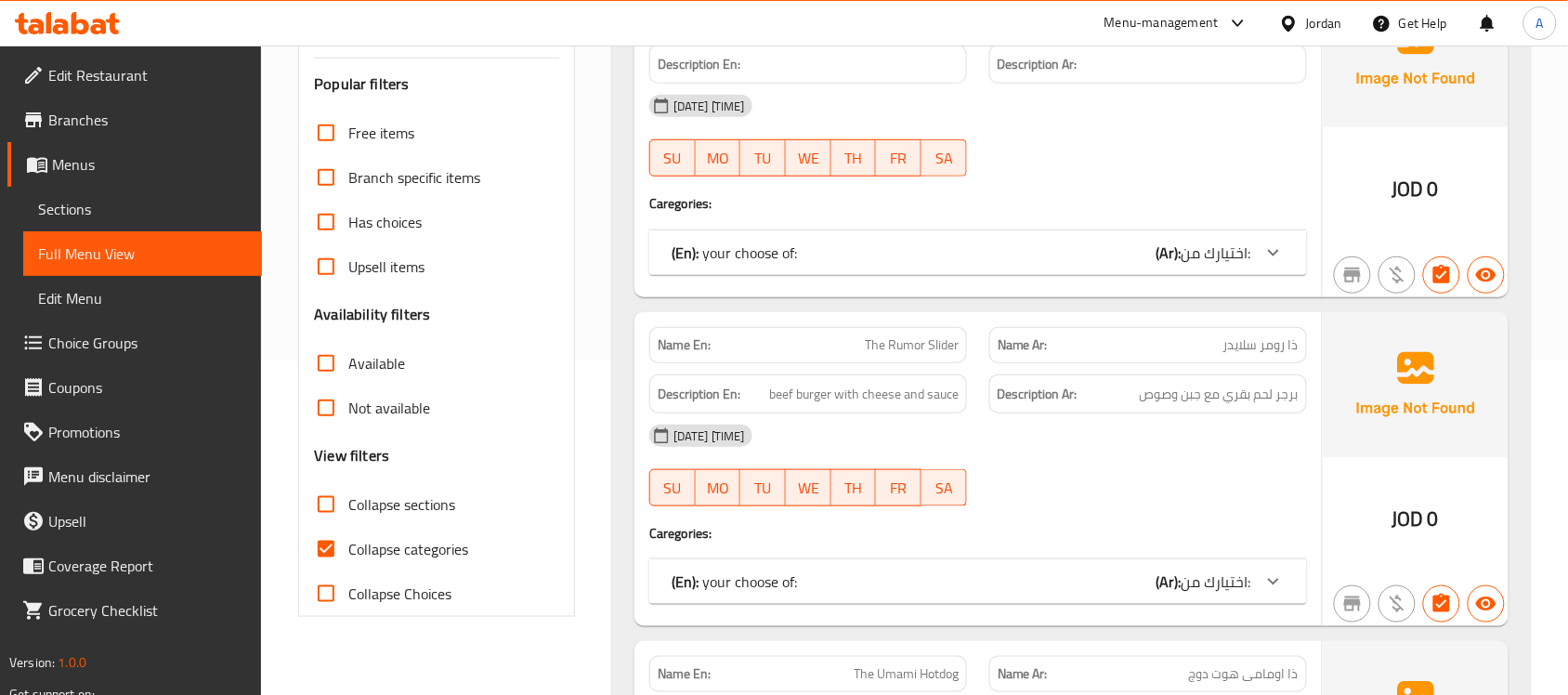 scroll, scrollTop: 348, scrollLeft: 0, axis: vertical 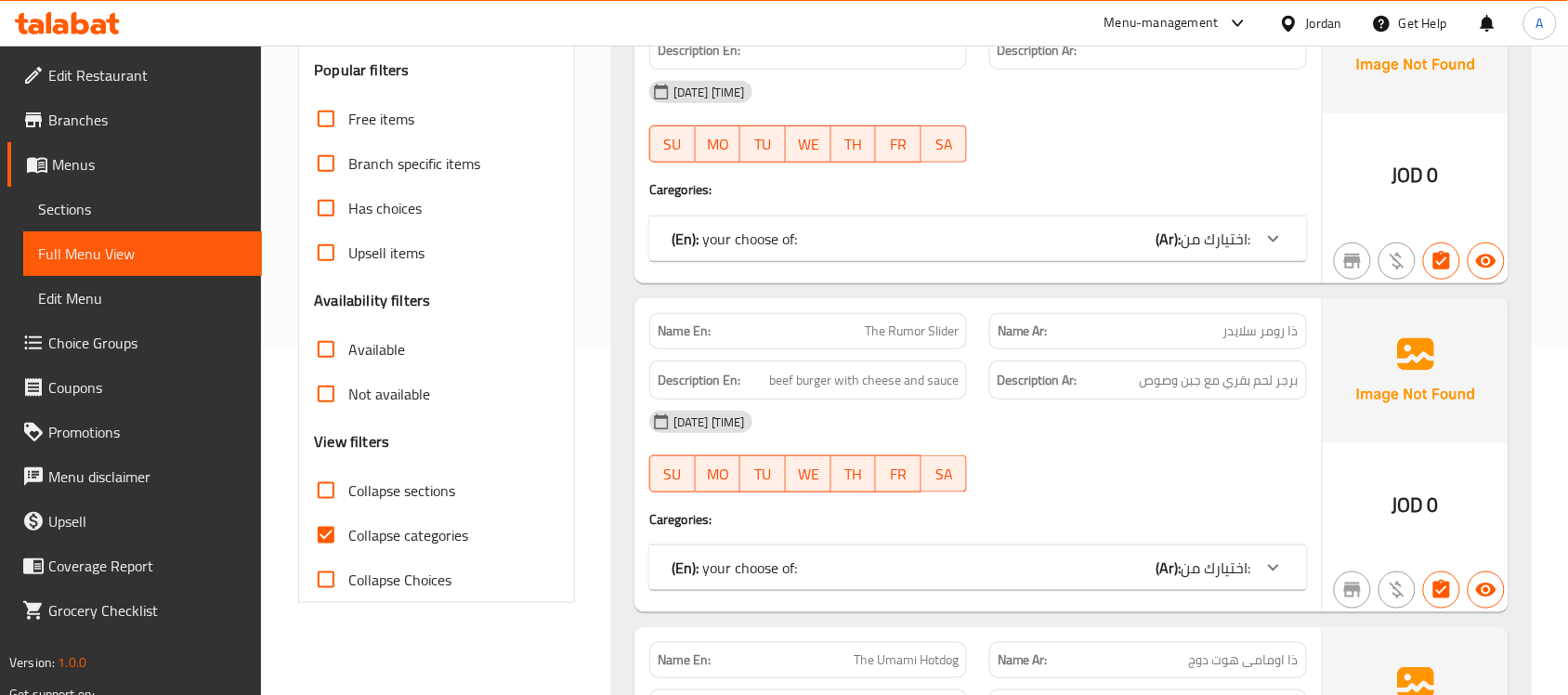 click on "Collapse categories" at bounding box center [326, 535] 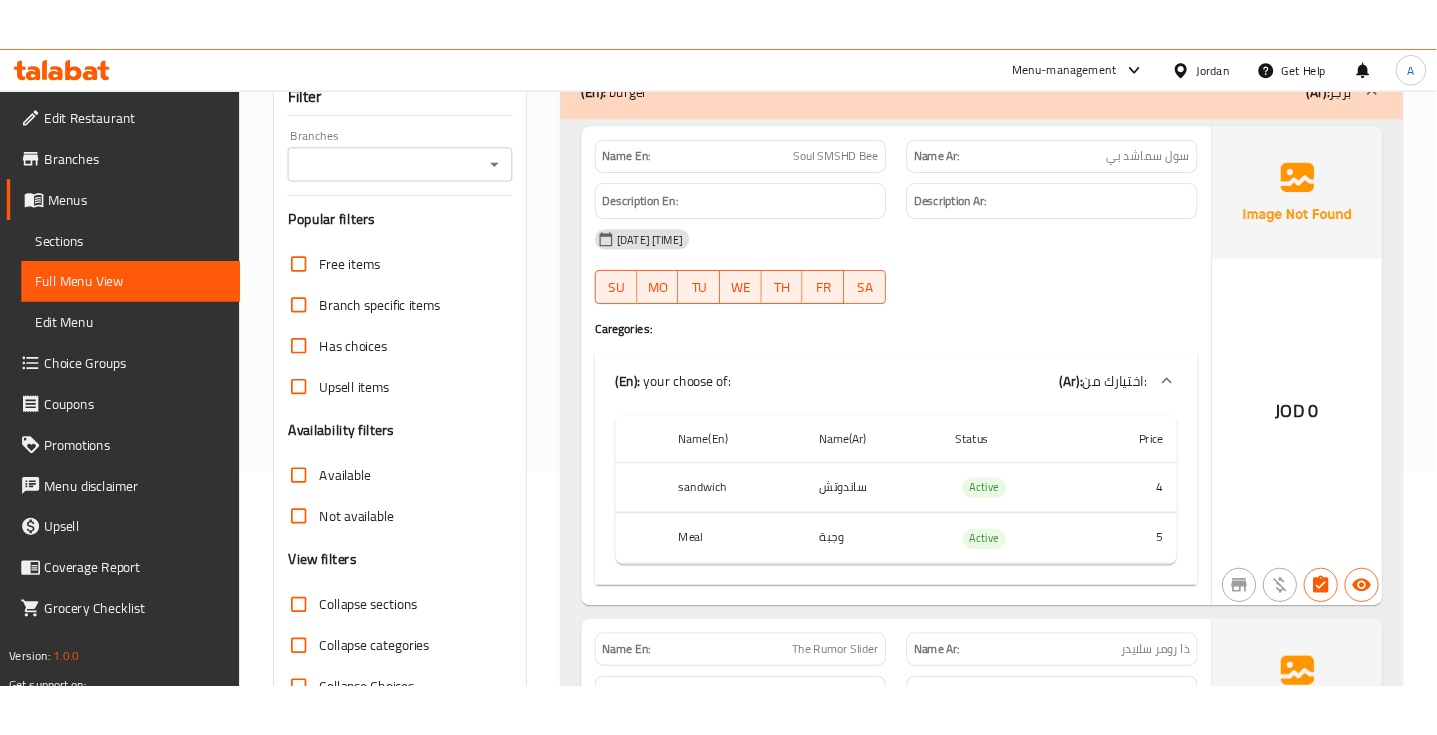 scroll, scrollTop: 0, scrollLeft: 0, axis: both 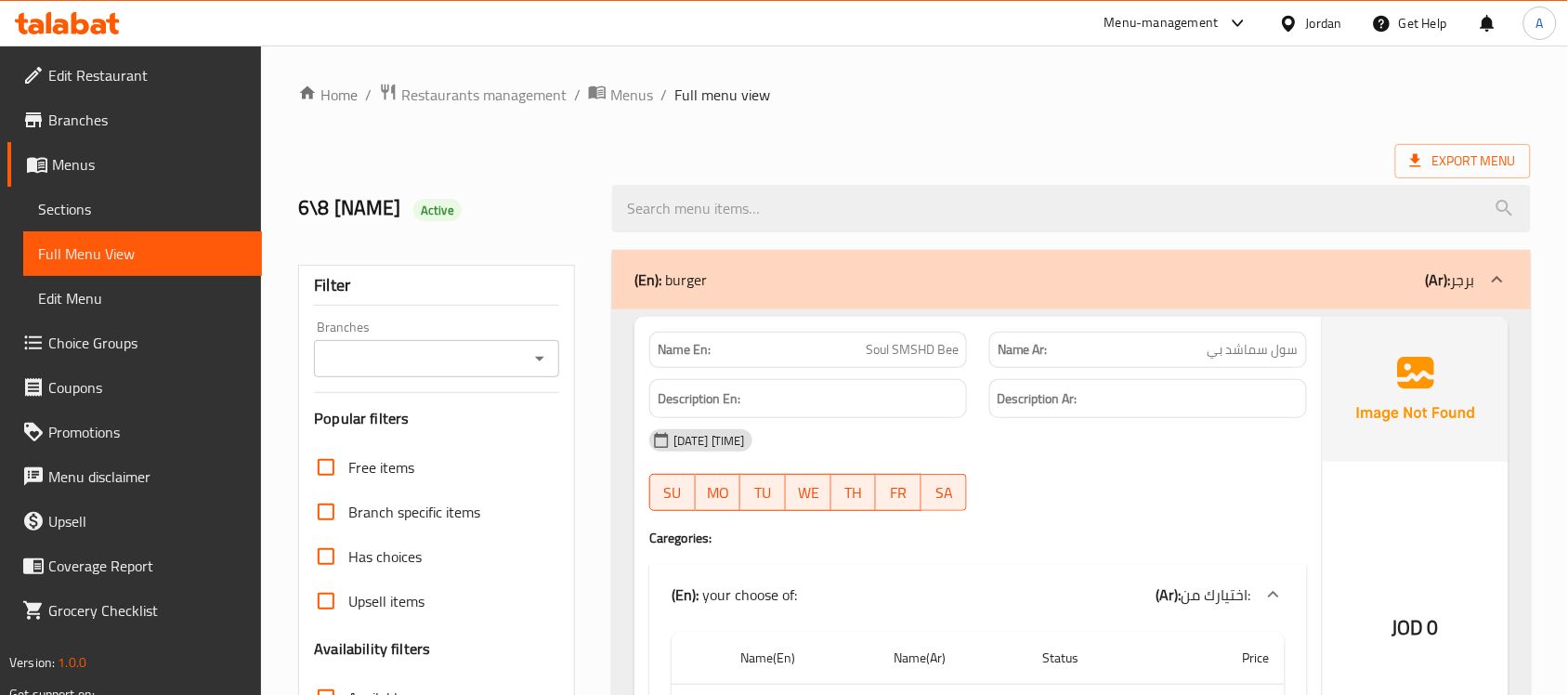 click on "Menus" at bounding box center (150, 164) 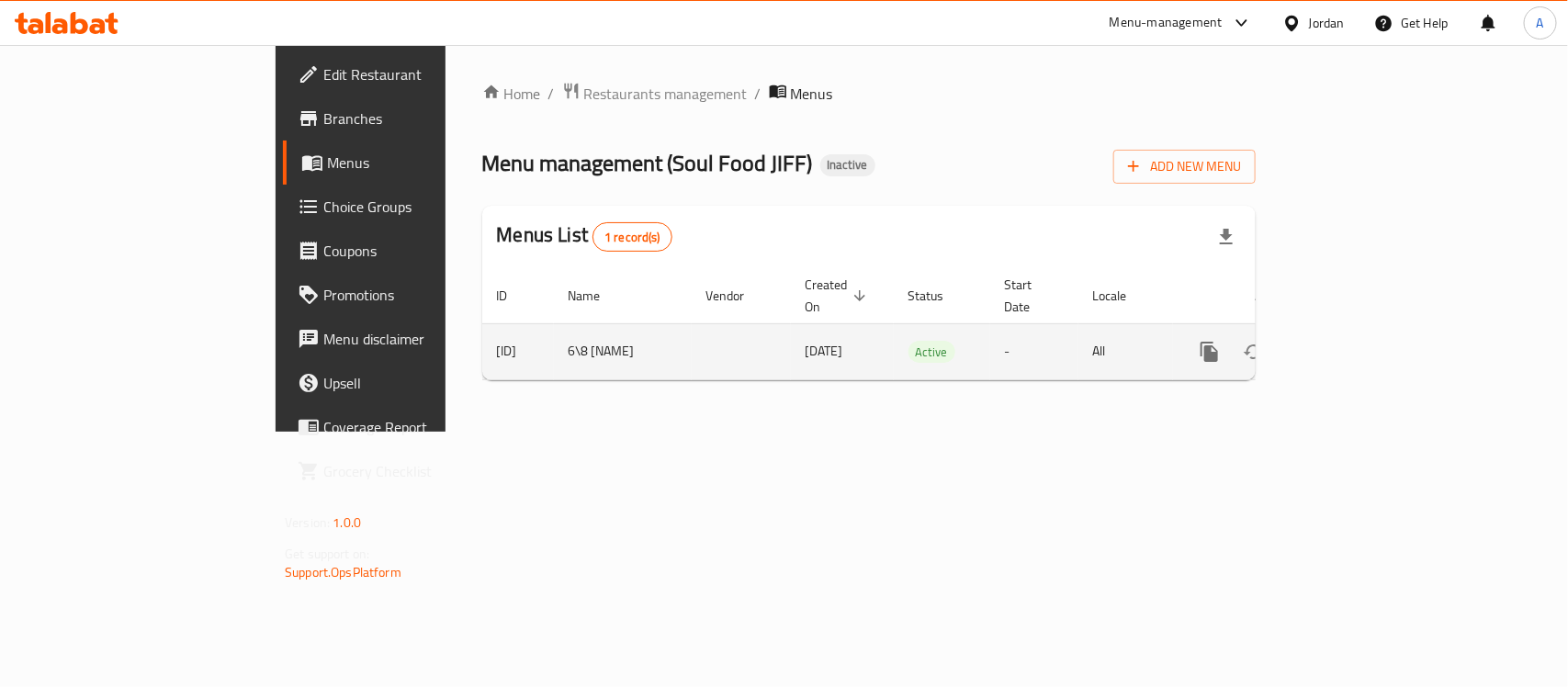 click at bounding box center [1276, 351] 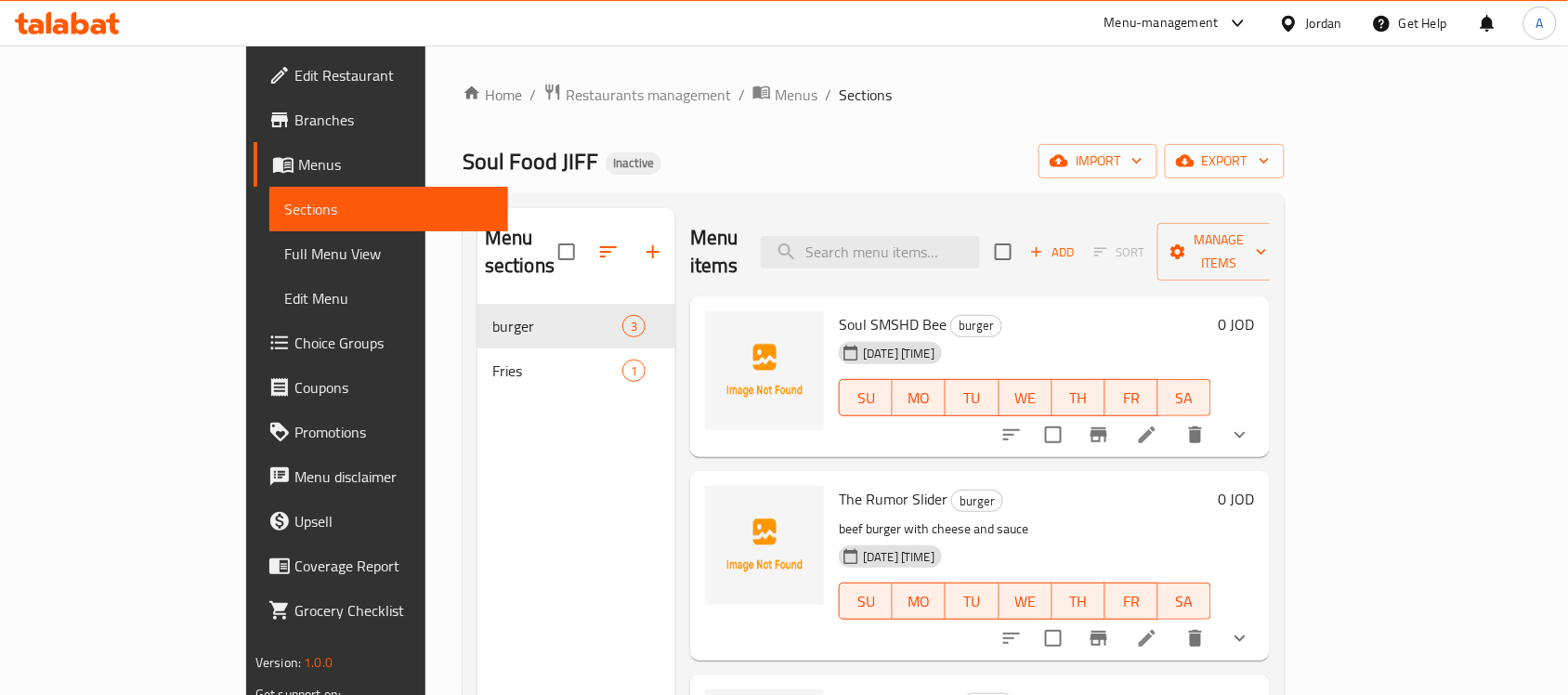 click on "Soul SMSHD Bee   burger" at bounding box center (1025, 324) 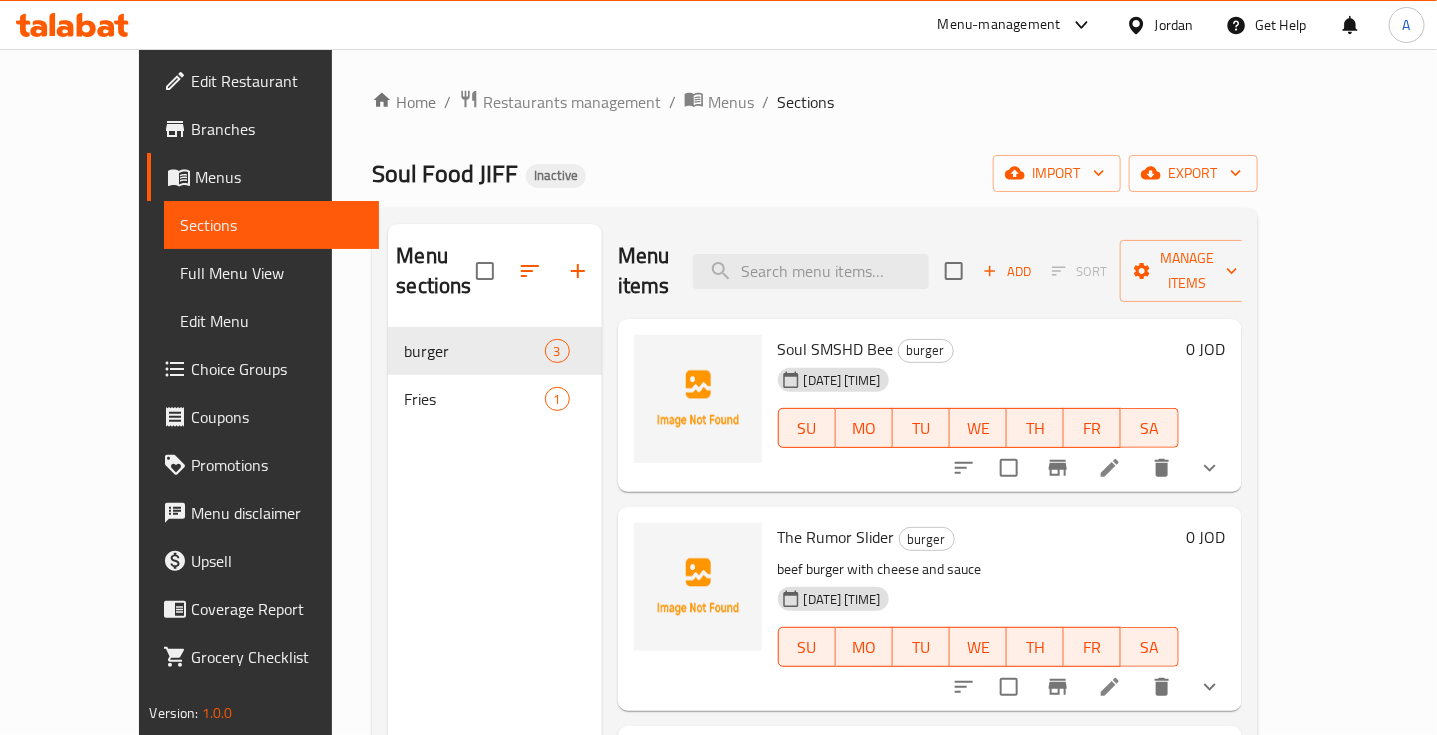 drag, startPoint x: 602, startPoint y: 148, endPoint x: 666, endPoint y: 91, distance: 85.70297 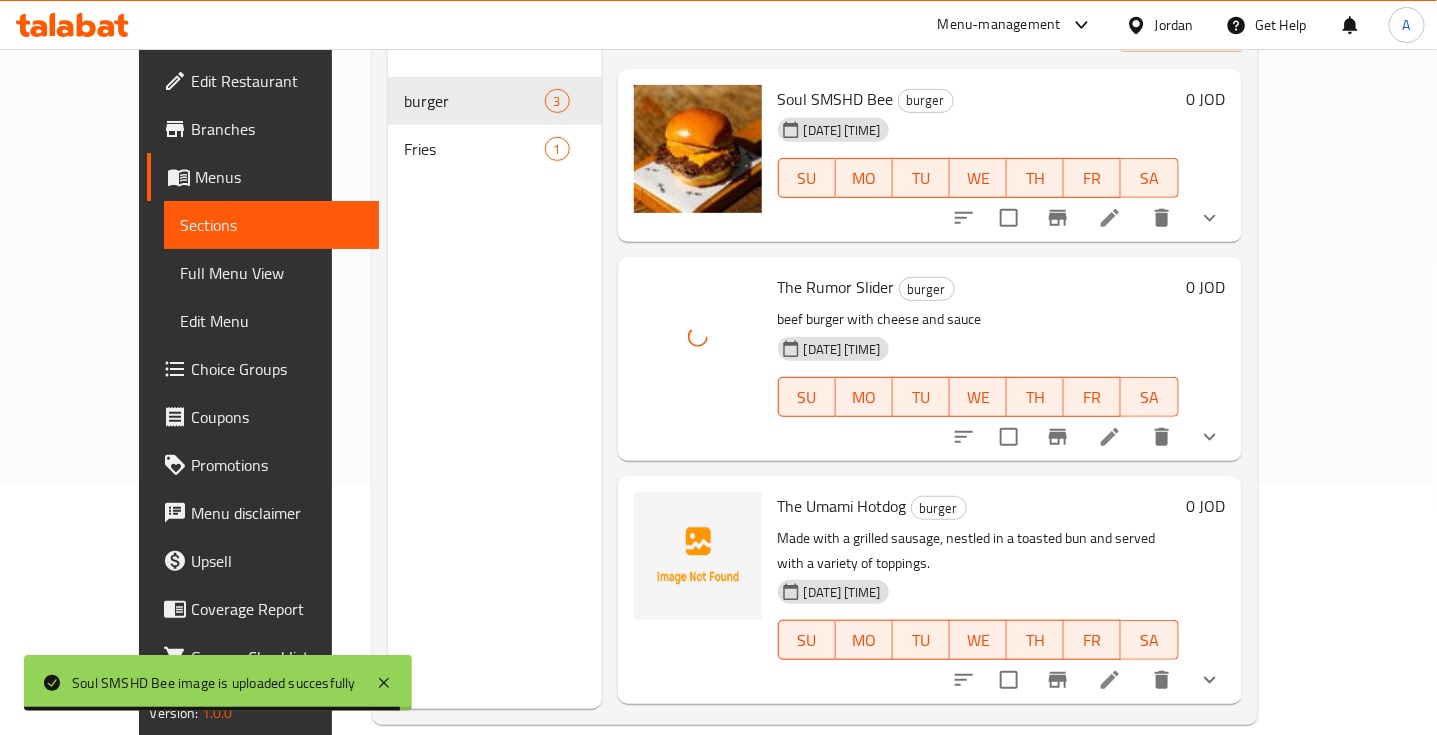 scroll, scrollTop: 281, scrollLeft: 0, axis: vertical 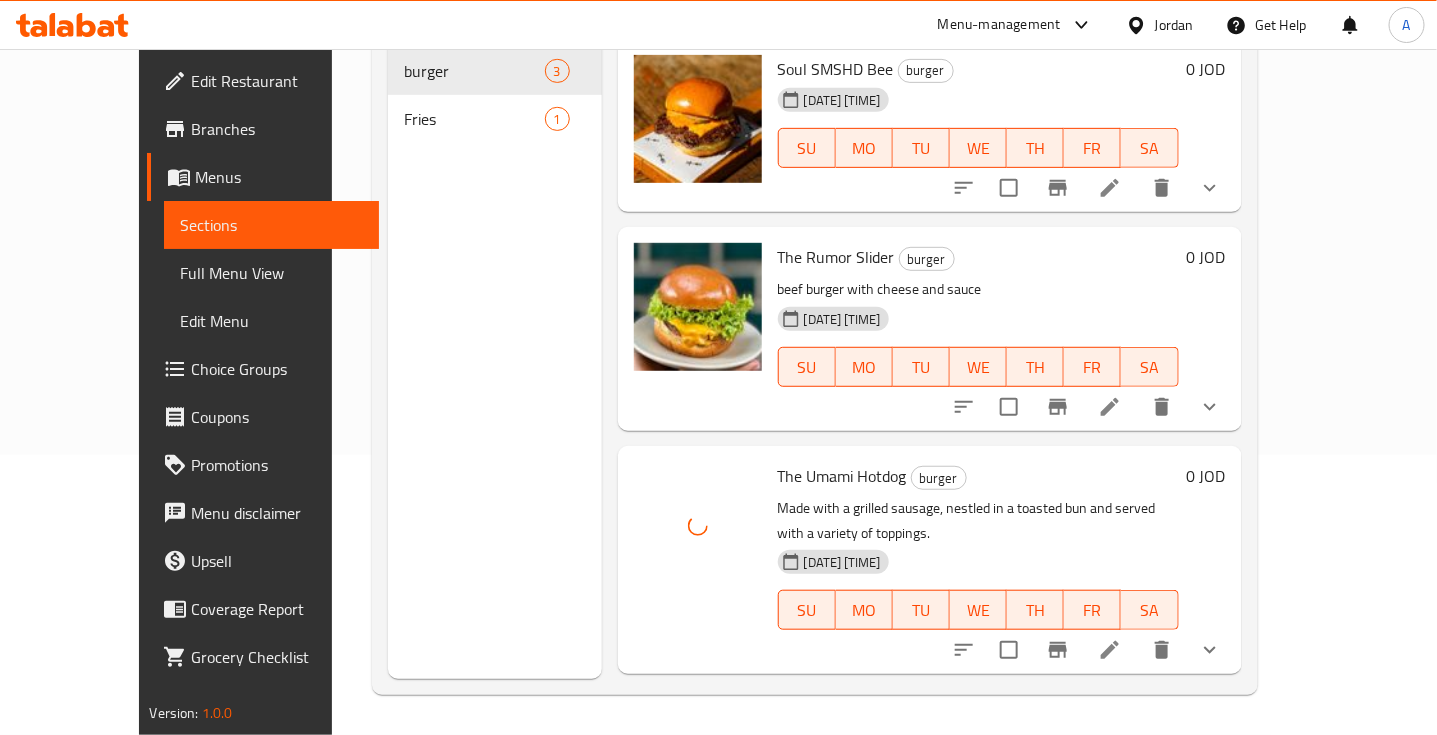 drag, startPoint x: 1107, startPoint y: 77, endPoint x: 1133, endPoint y: 41, distance: 44.407207 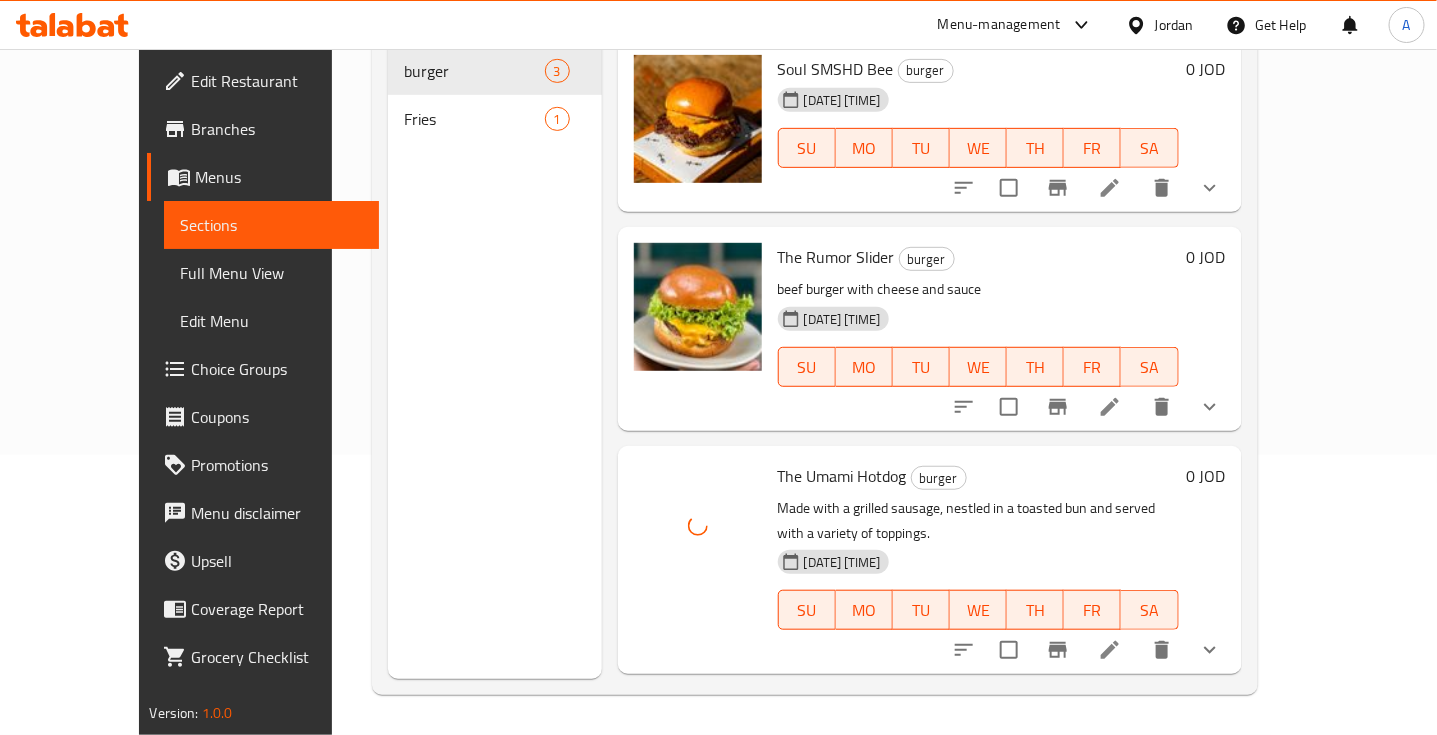 click on "[DATE] [TIME] SU MO TU WE TH FR SA" at bounding box center (978, 134) 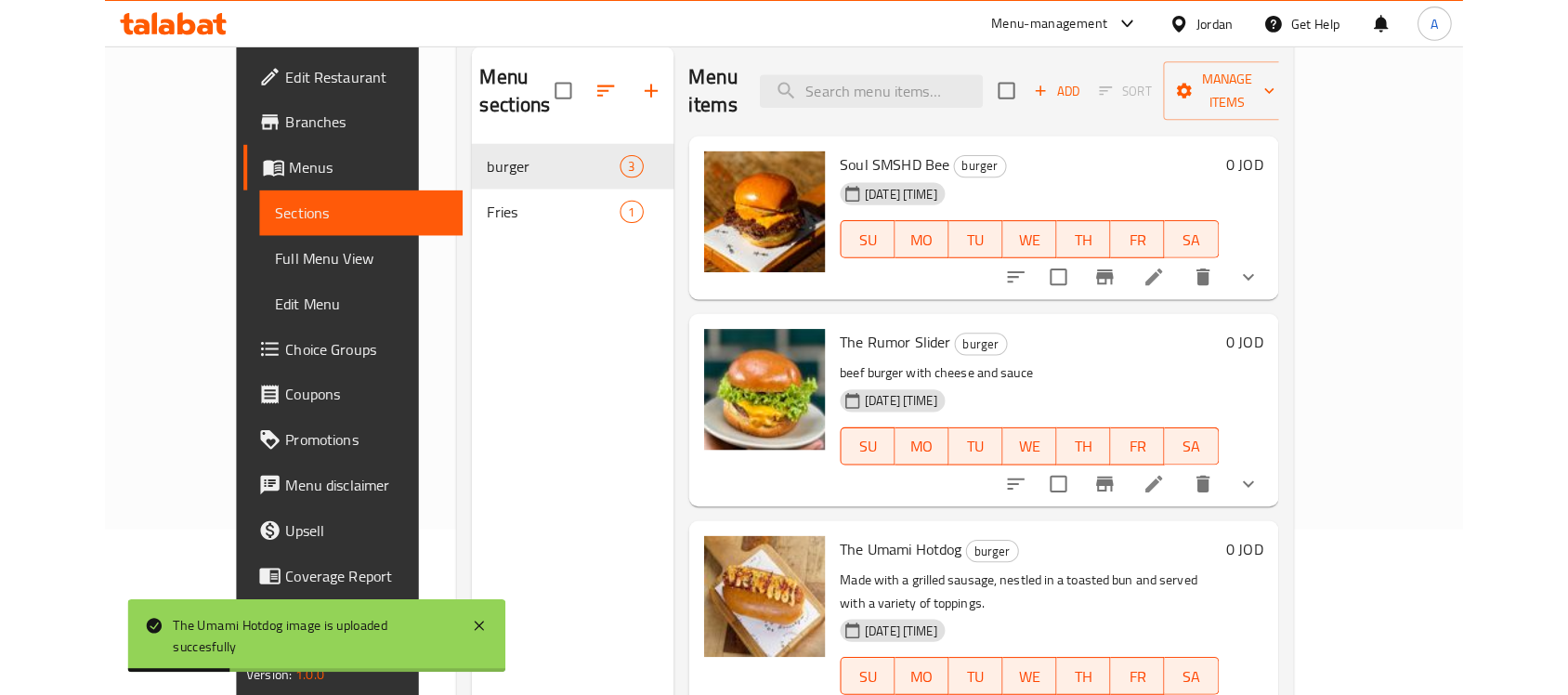 scroll, scrollTop: 29, scrollLeft: 0, axis: vertical 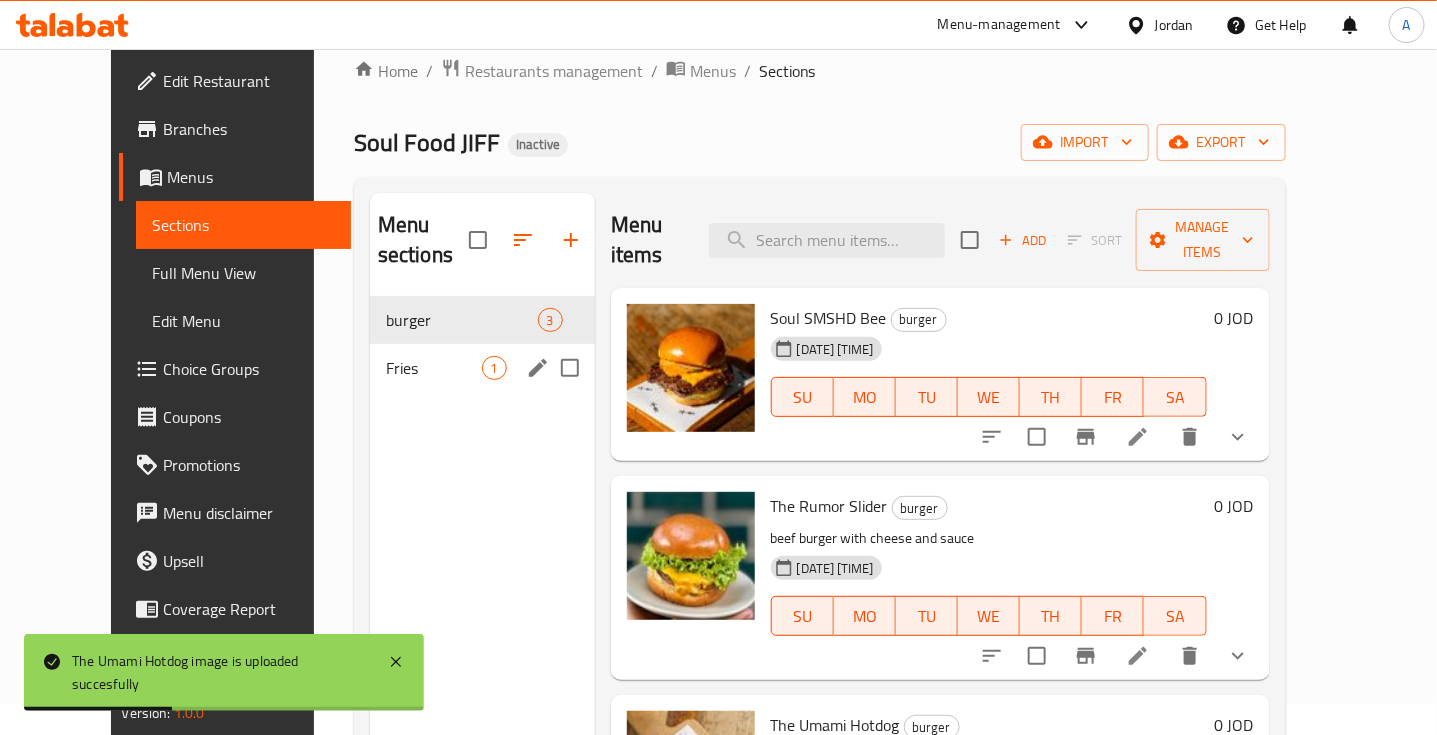 click on "Fries" at bounding box center (434, 368) 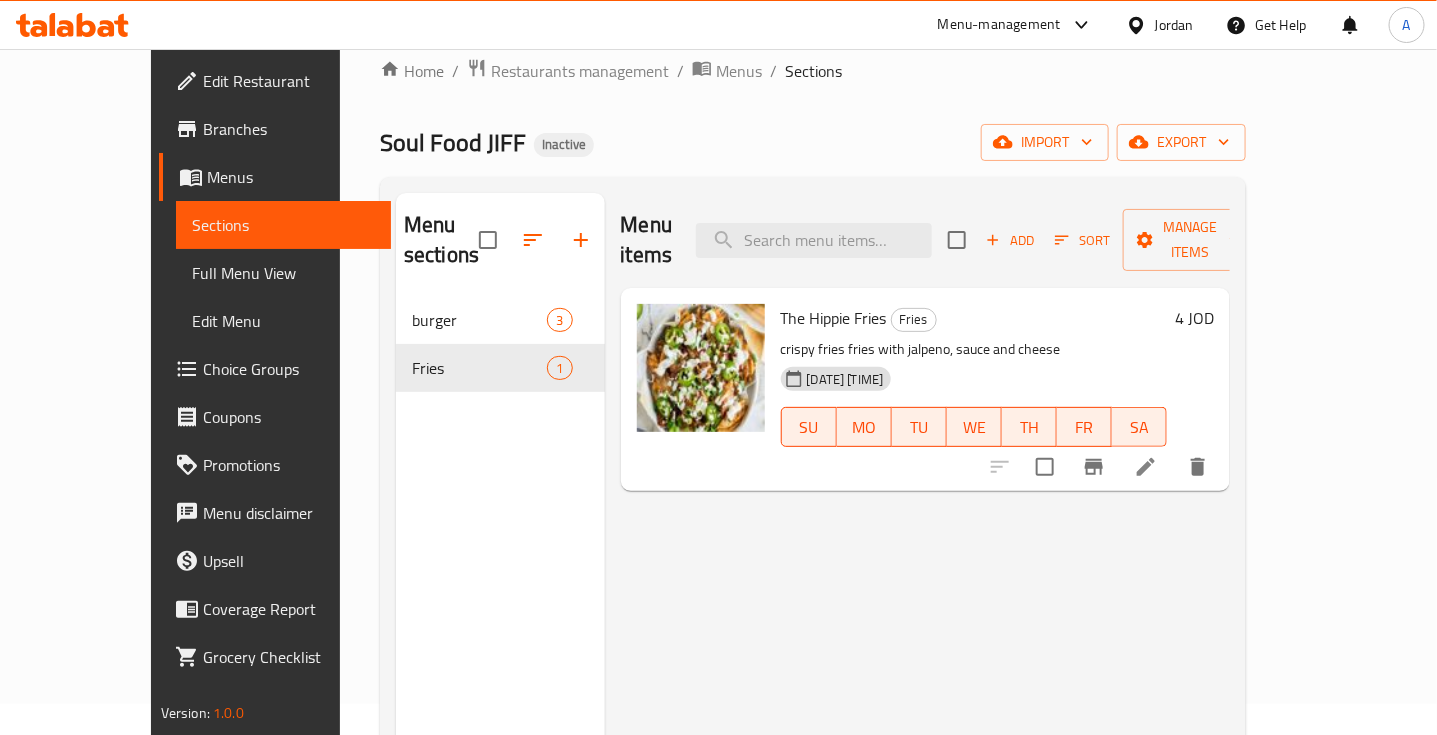 click on "crispy fries fries with jalpeno, sauce and cheese" at bounding box center (974, 349) 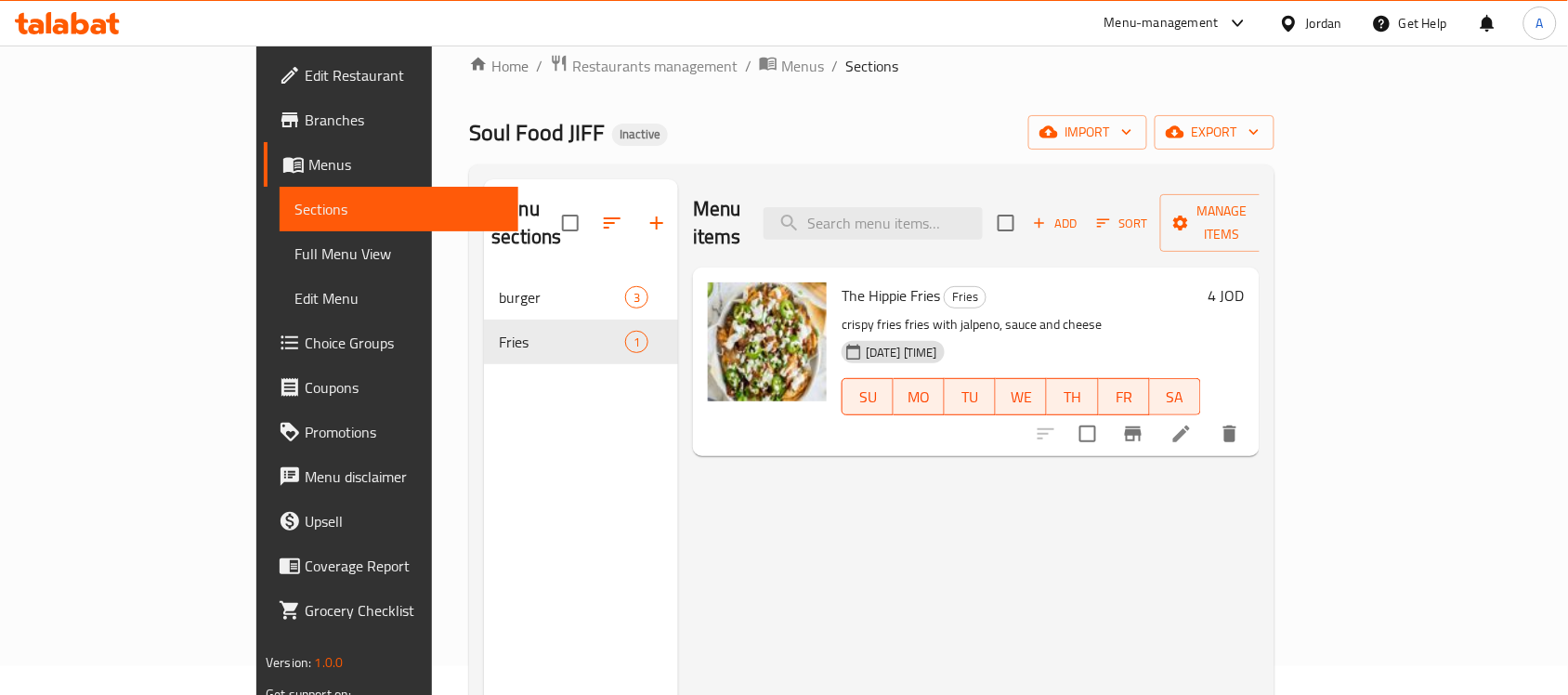 click on "Full Menu View" at bounding box center [399, 254] 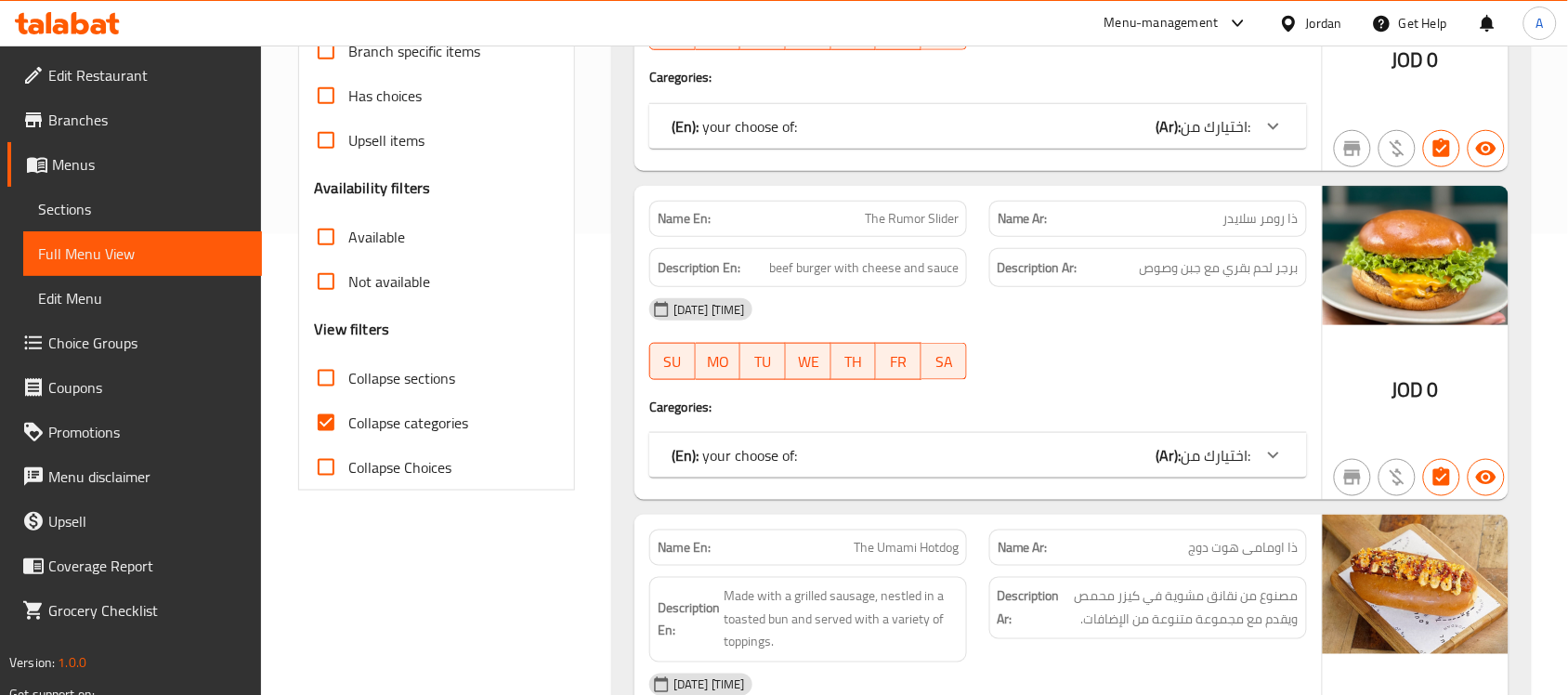 scroll, scrollTop: 493, scrollLeft: 0, axis: vertical 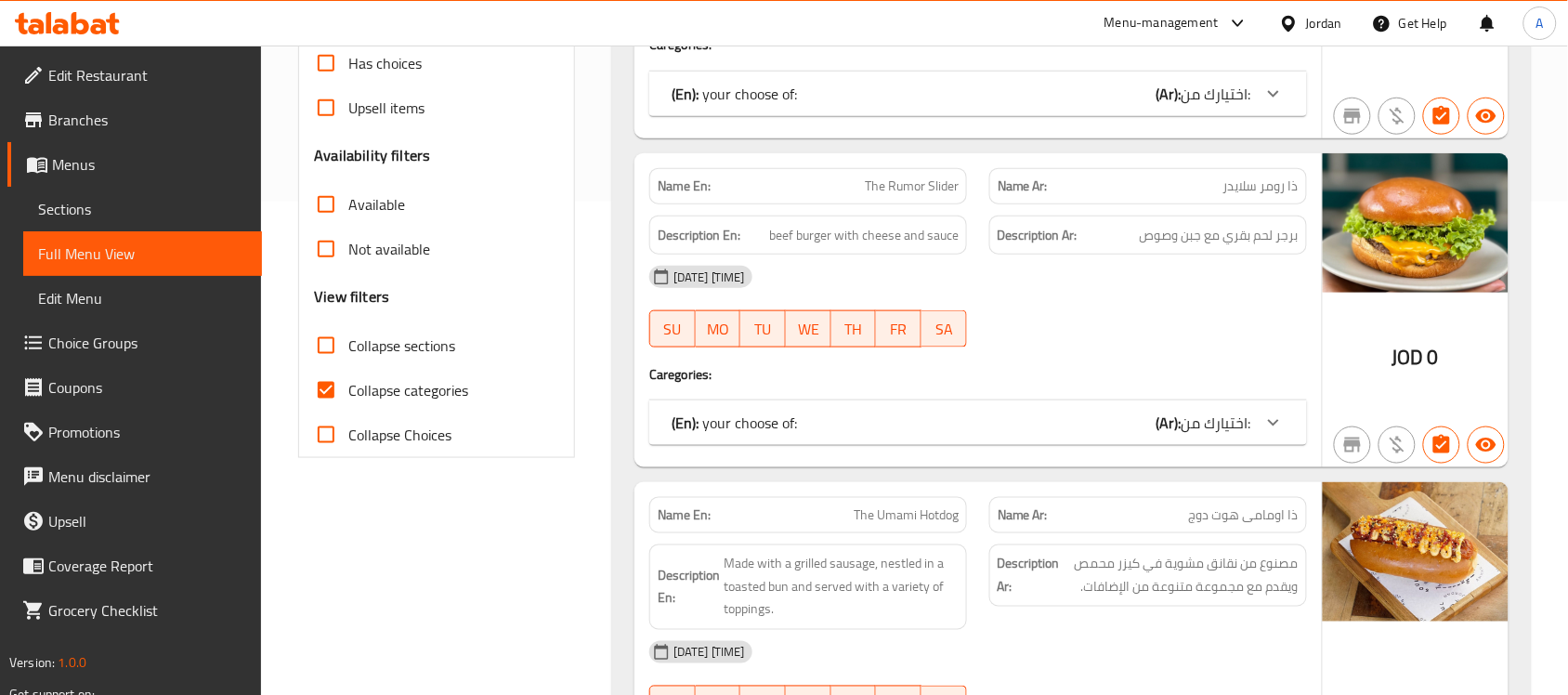 click on "Collapse categories" at bounding box center (326, 390) 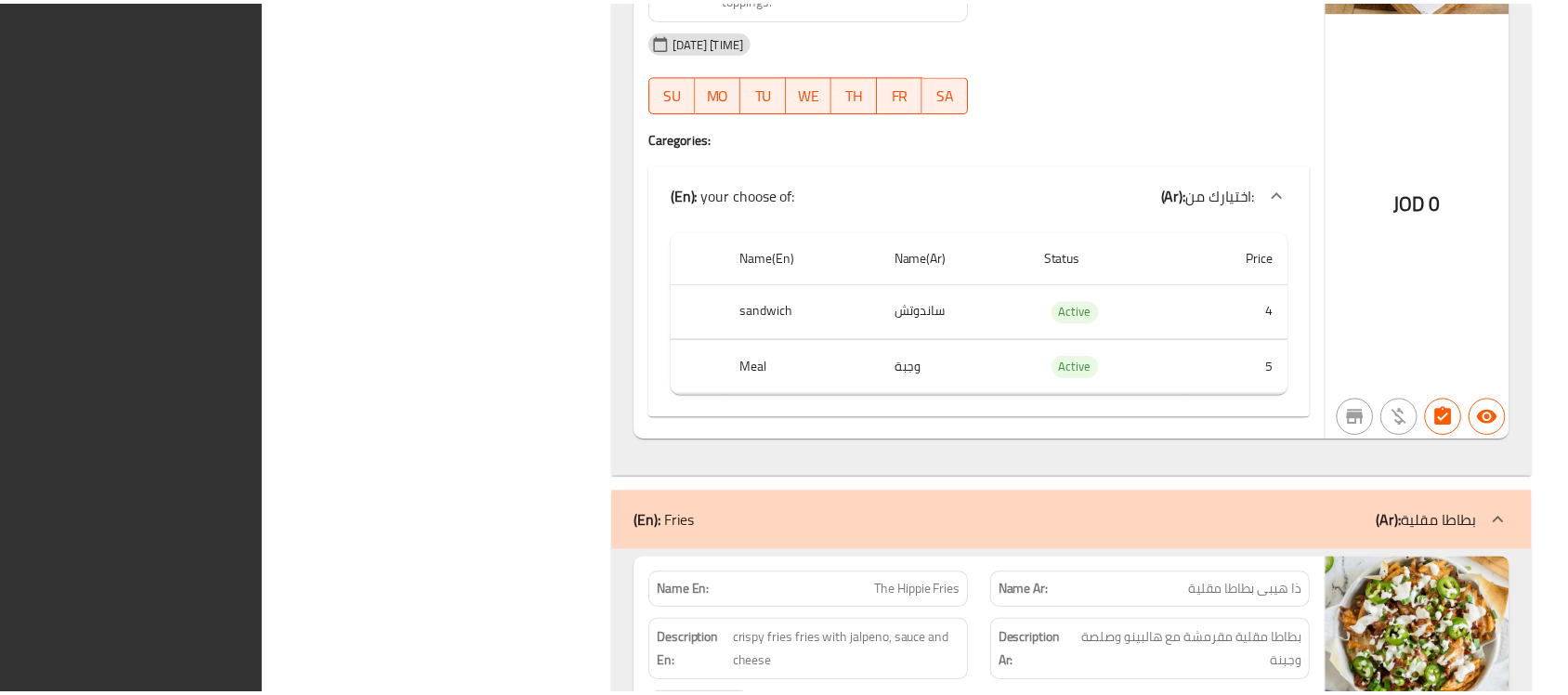 scroll, scrollTop: 1708, scrollLeft: 0, axis: vertical 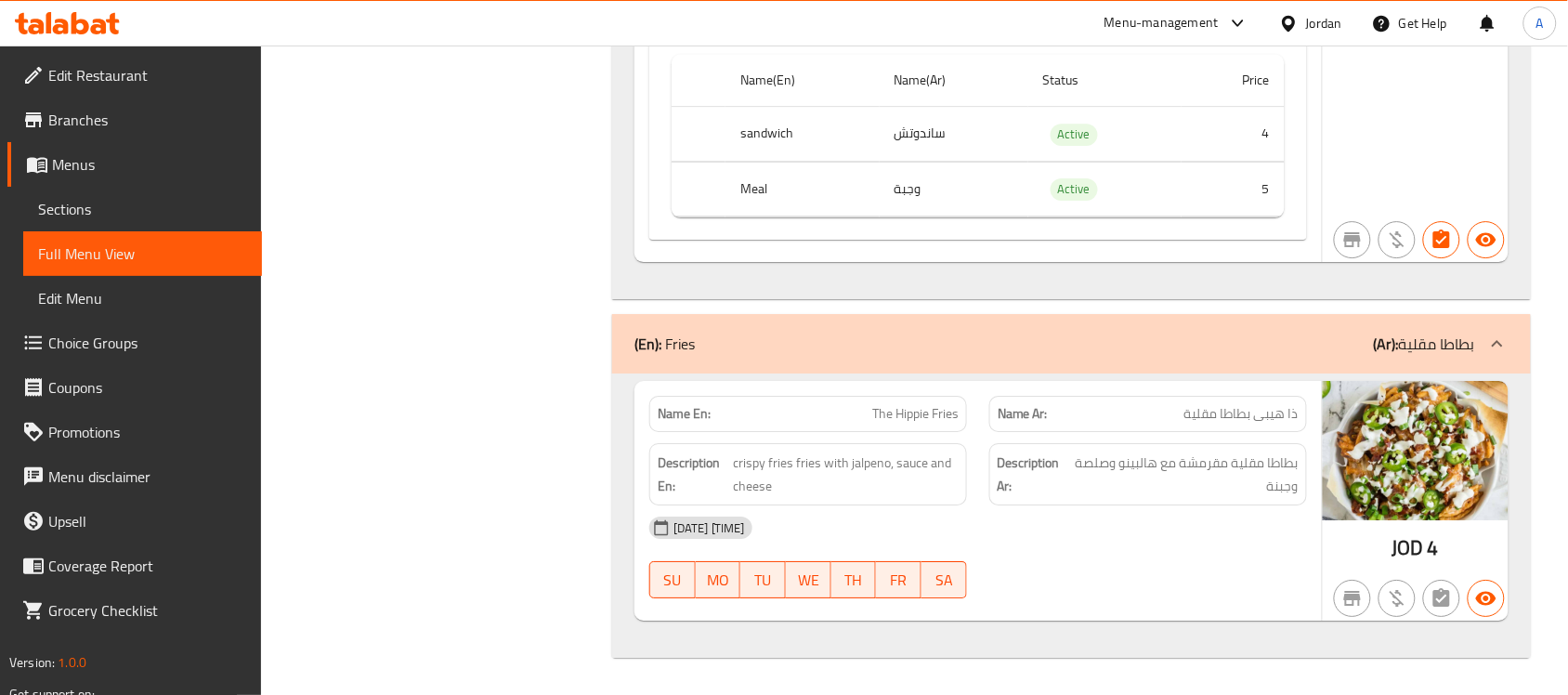 click on "Edit Restaurant" at bounding box center [148, 75] 